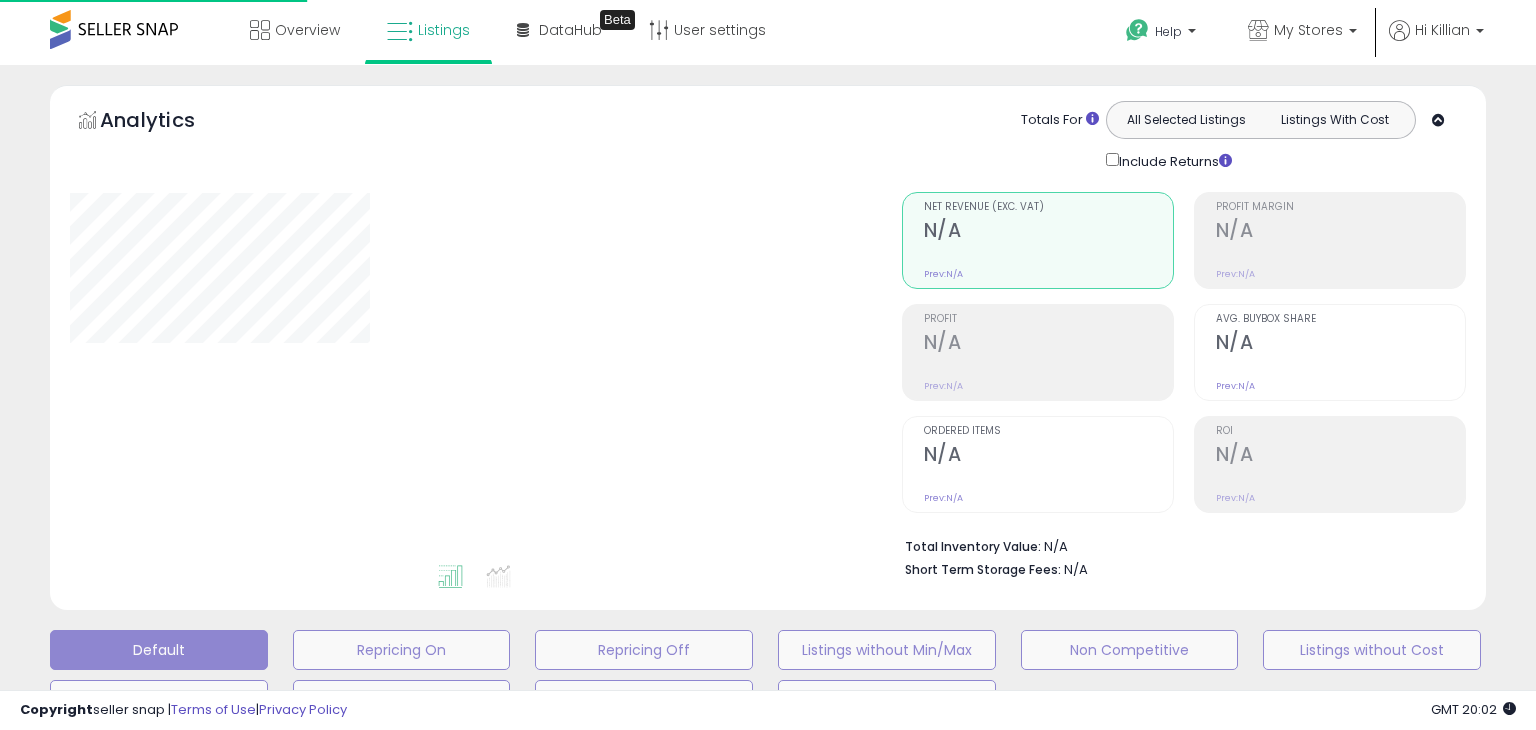 select on "**" 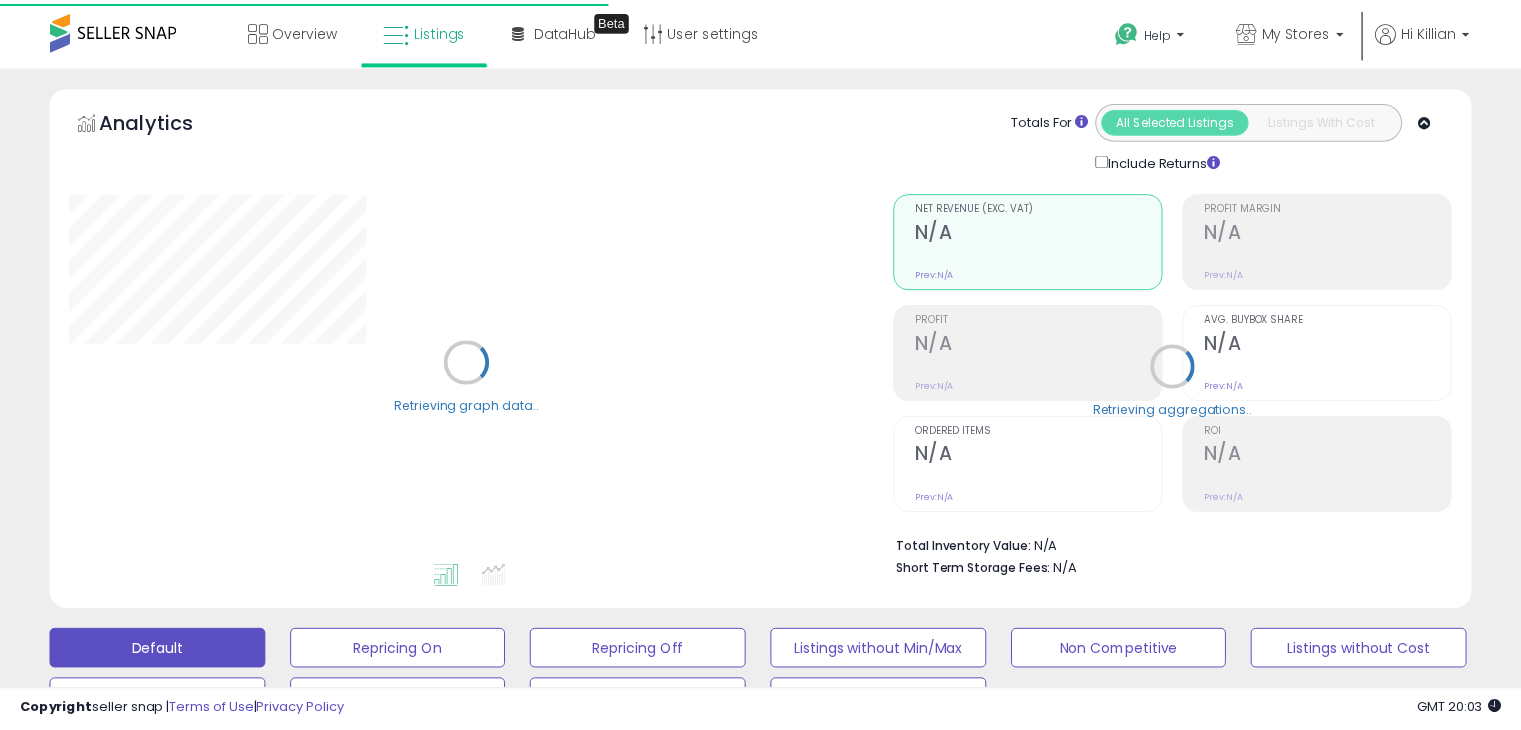 scroll, scrollTop: 0, scrollLeft: 0, axis: both 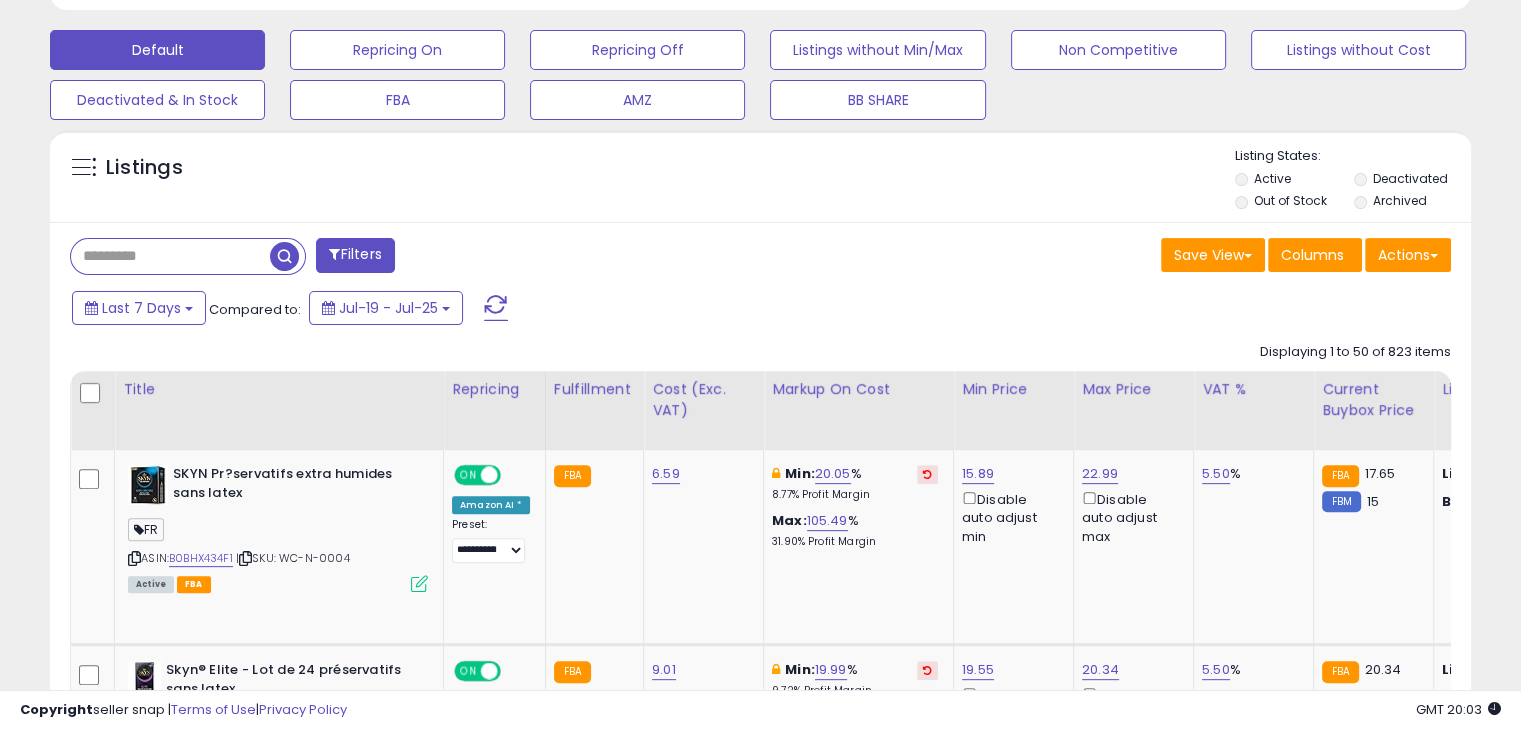 click at bounding box center [170, 256] 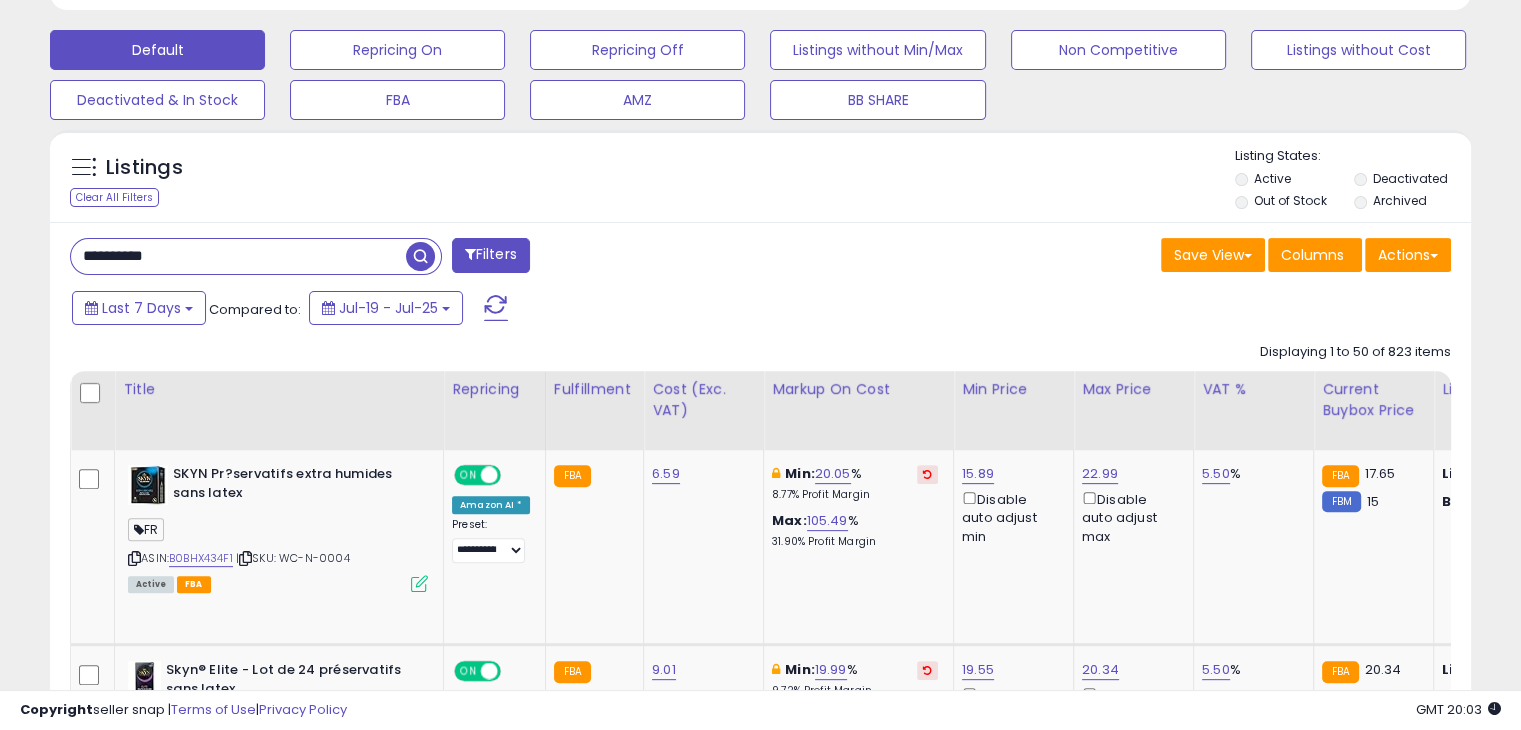 type on "**********" 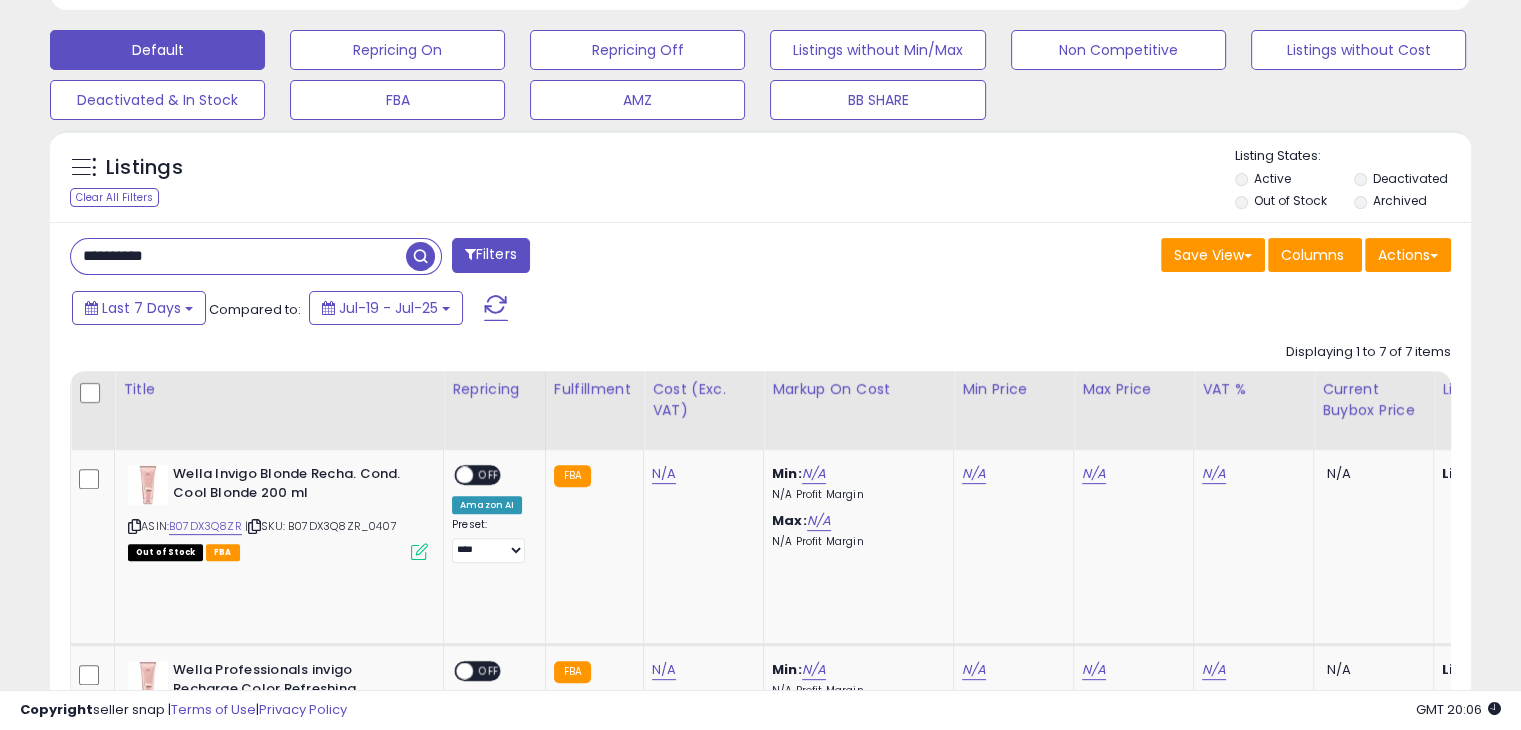 scroll, scrollTop: 509, scrollLeft: 0, axis: vertical 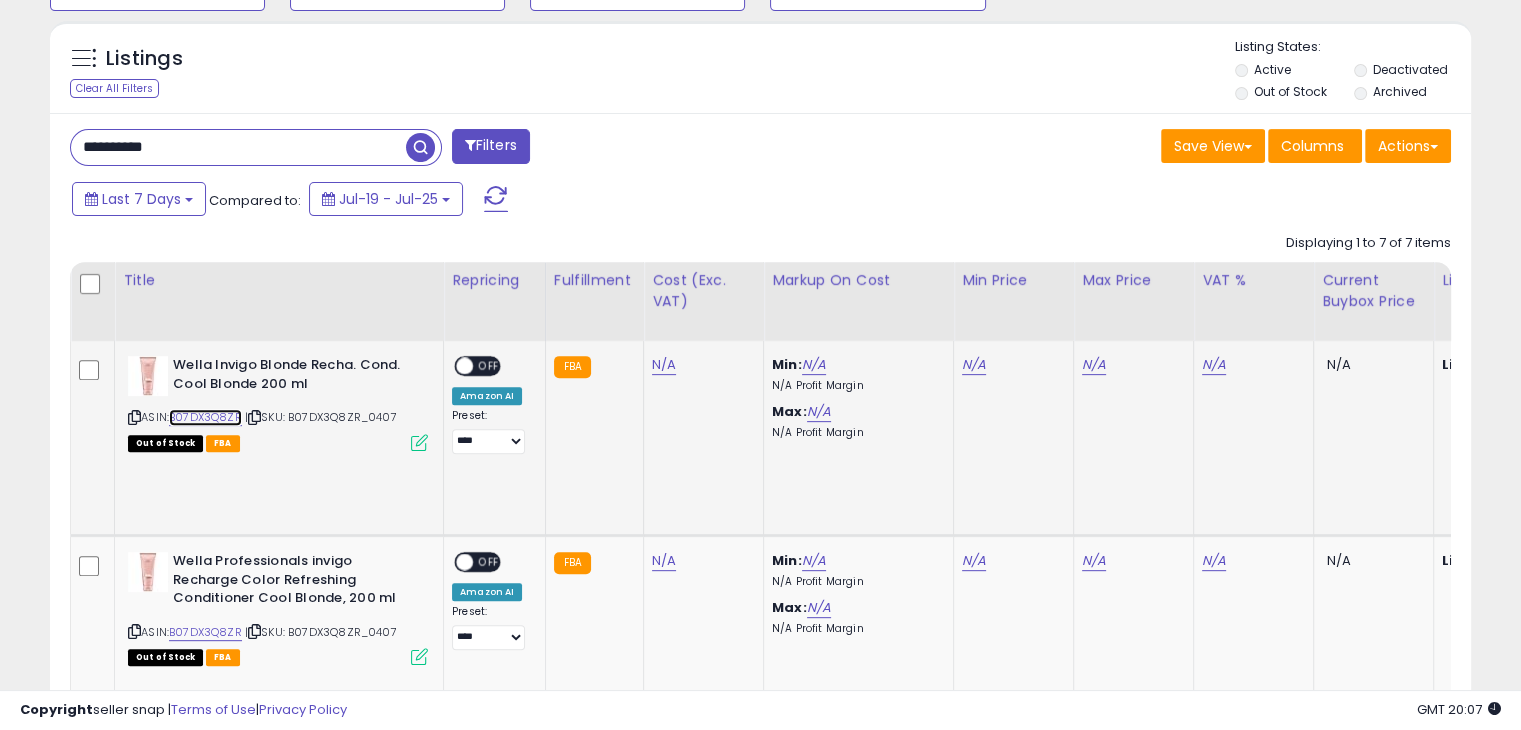 click on "B07DX3Q8ZR" at bounding box center (205, 417) 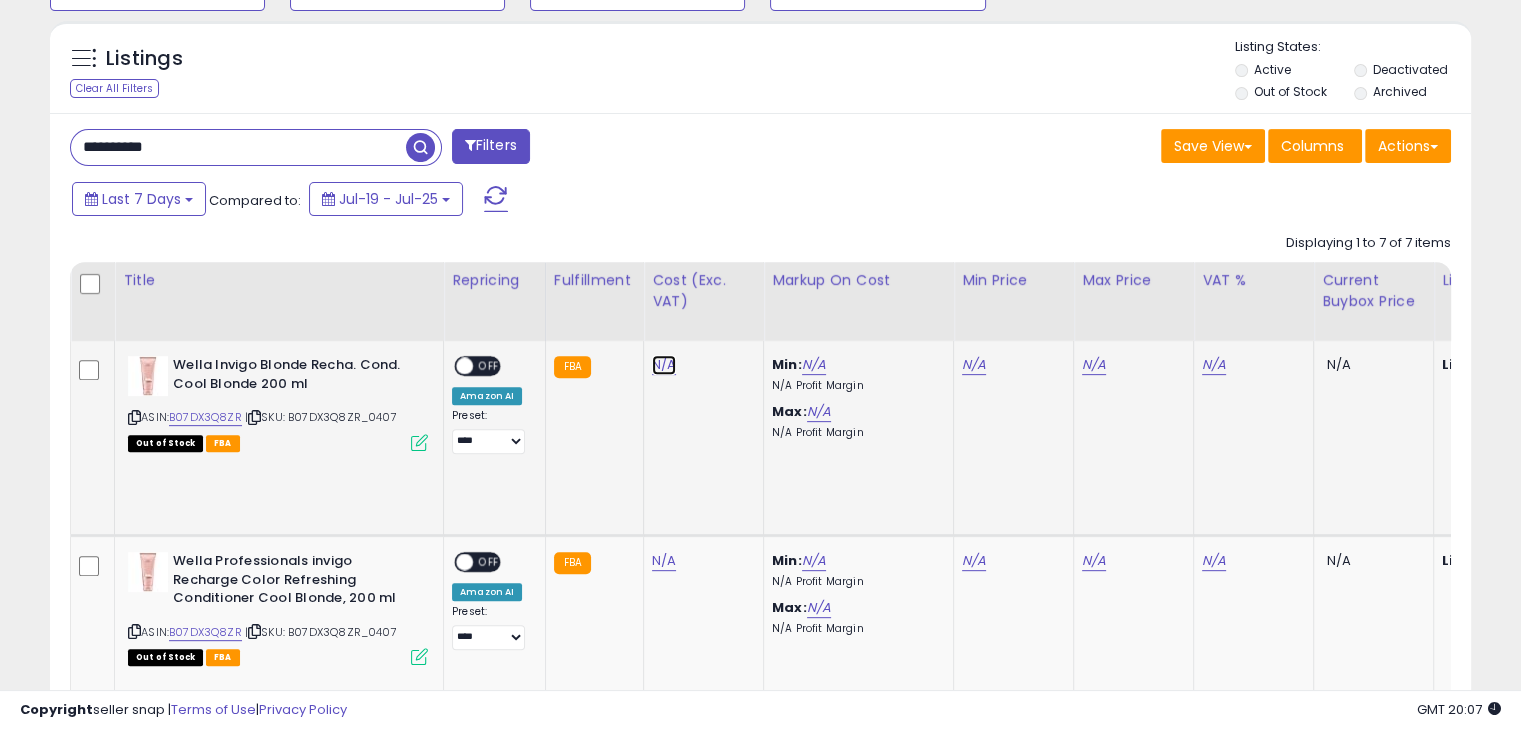 click on "N/A" at bounding box center (664, 365) 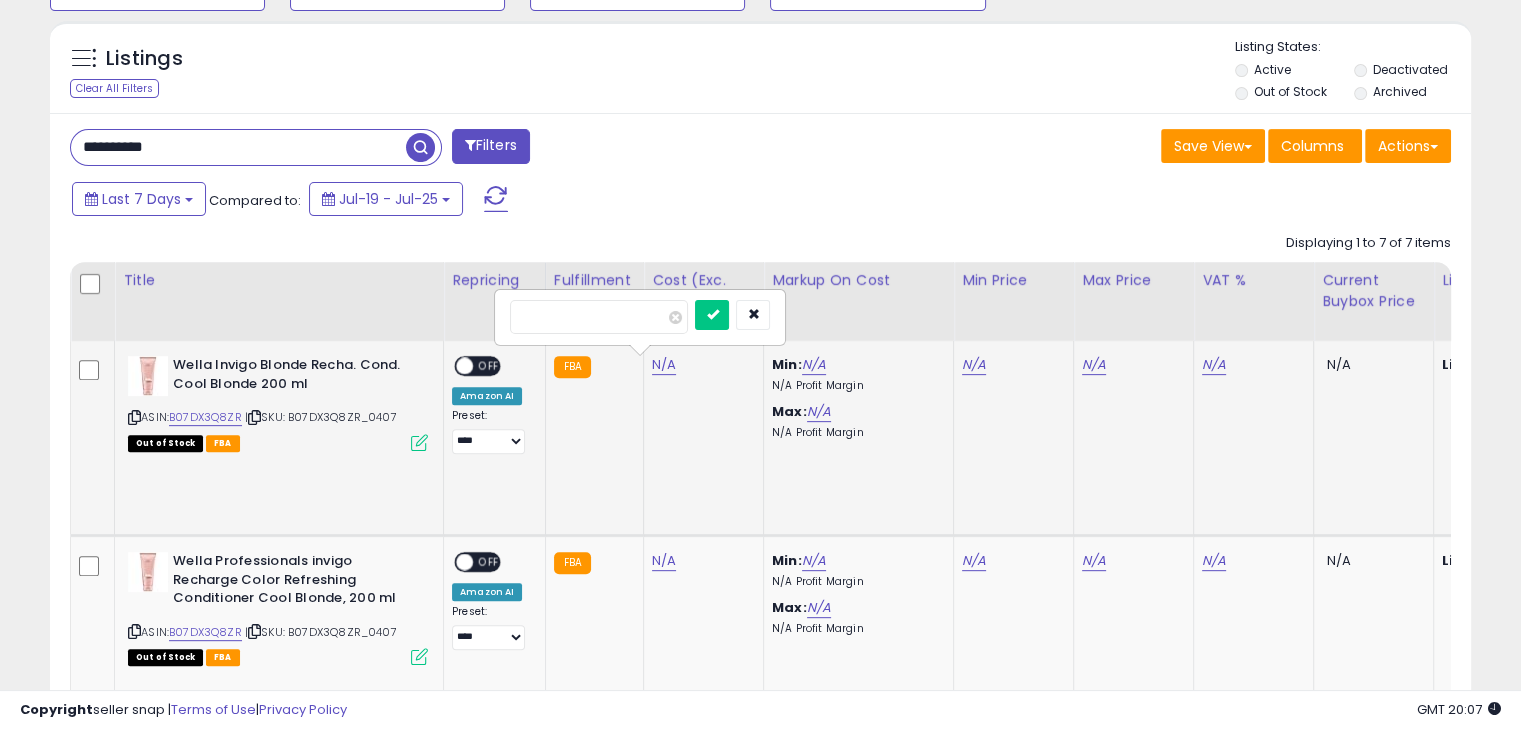 type on "****" 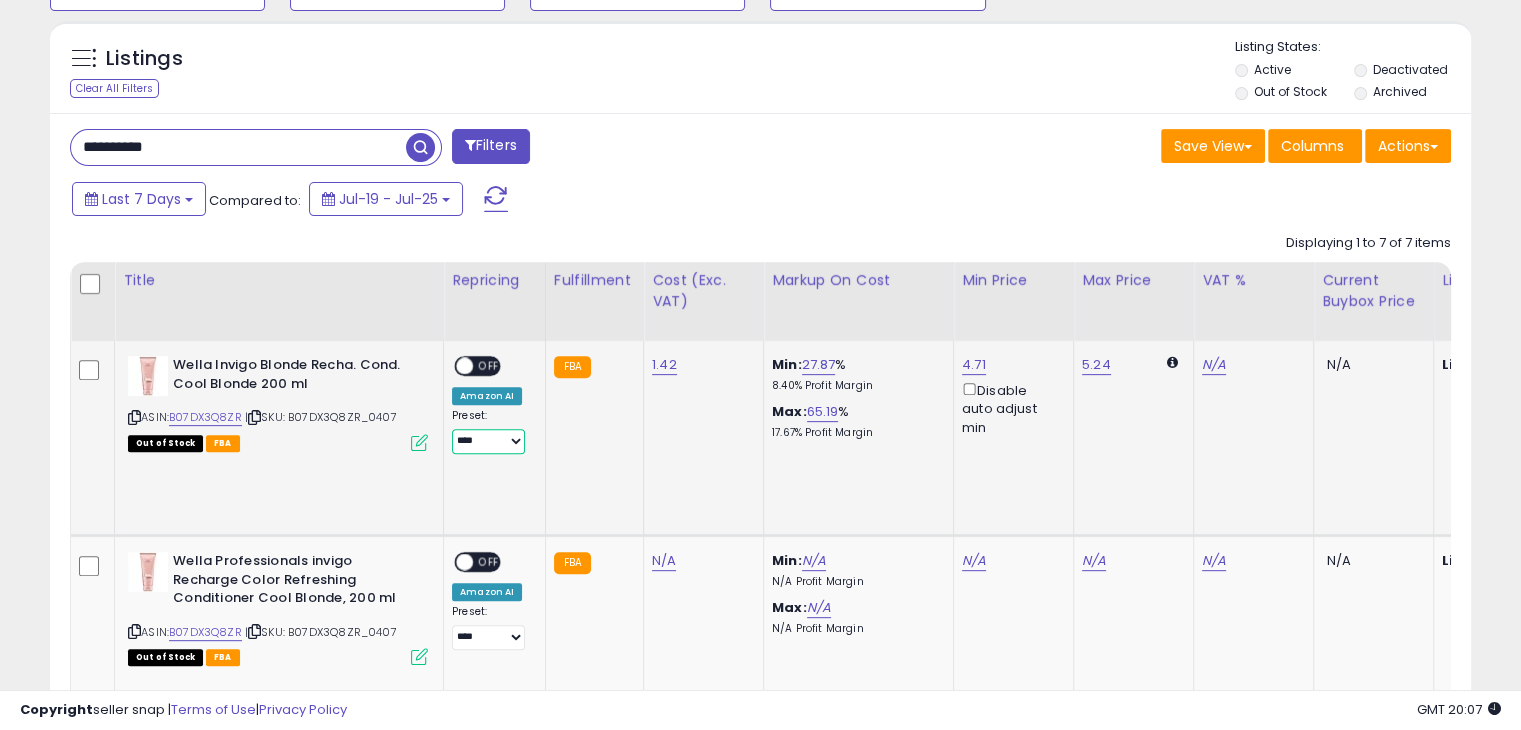 click on "**********" at bounding box center [488, 441] 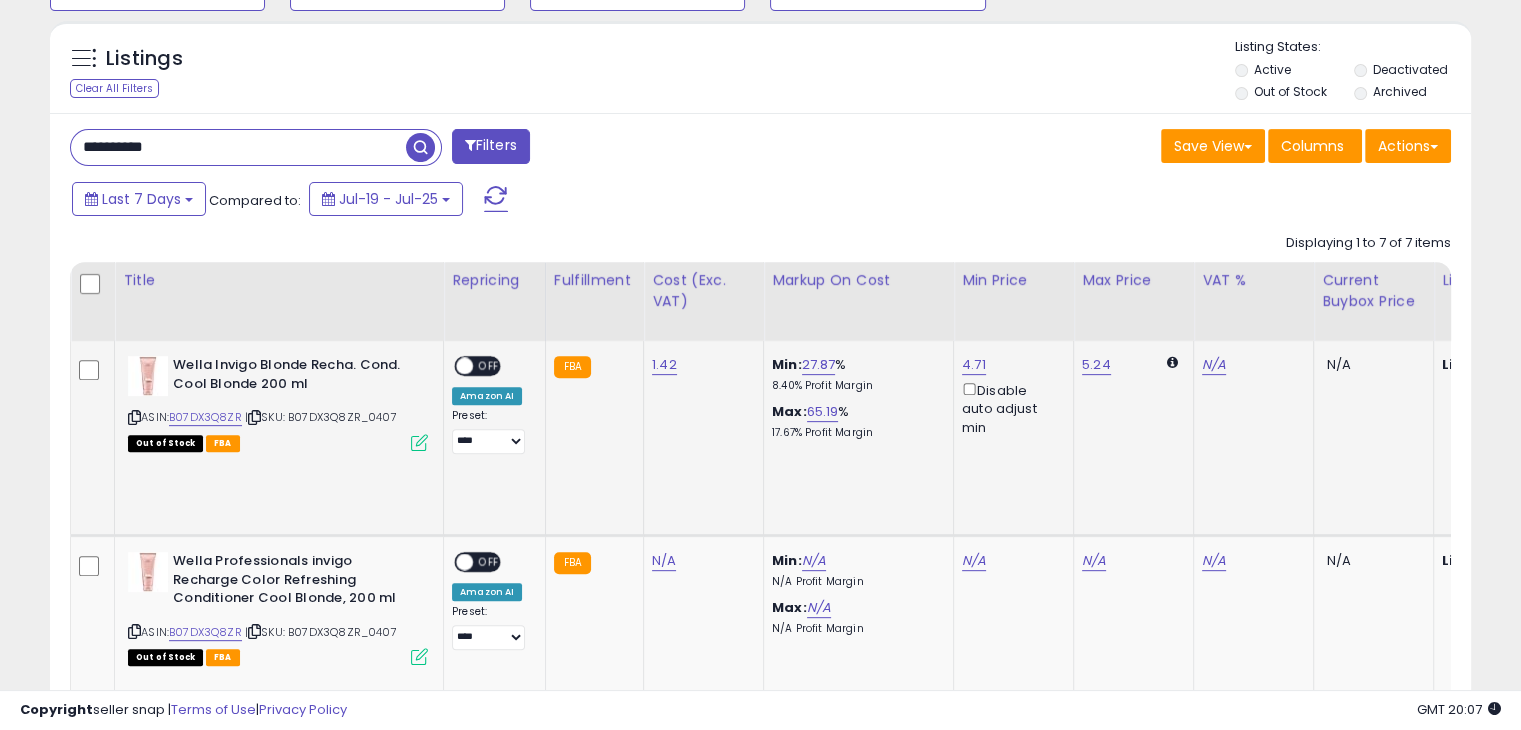click on "FBA" 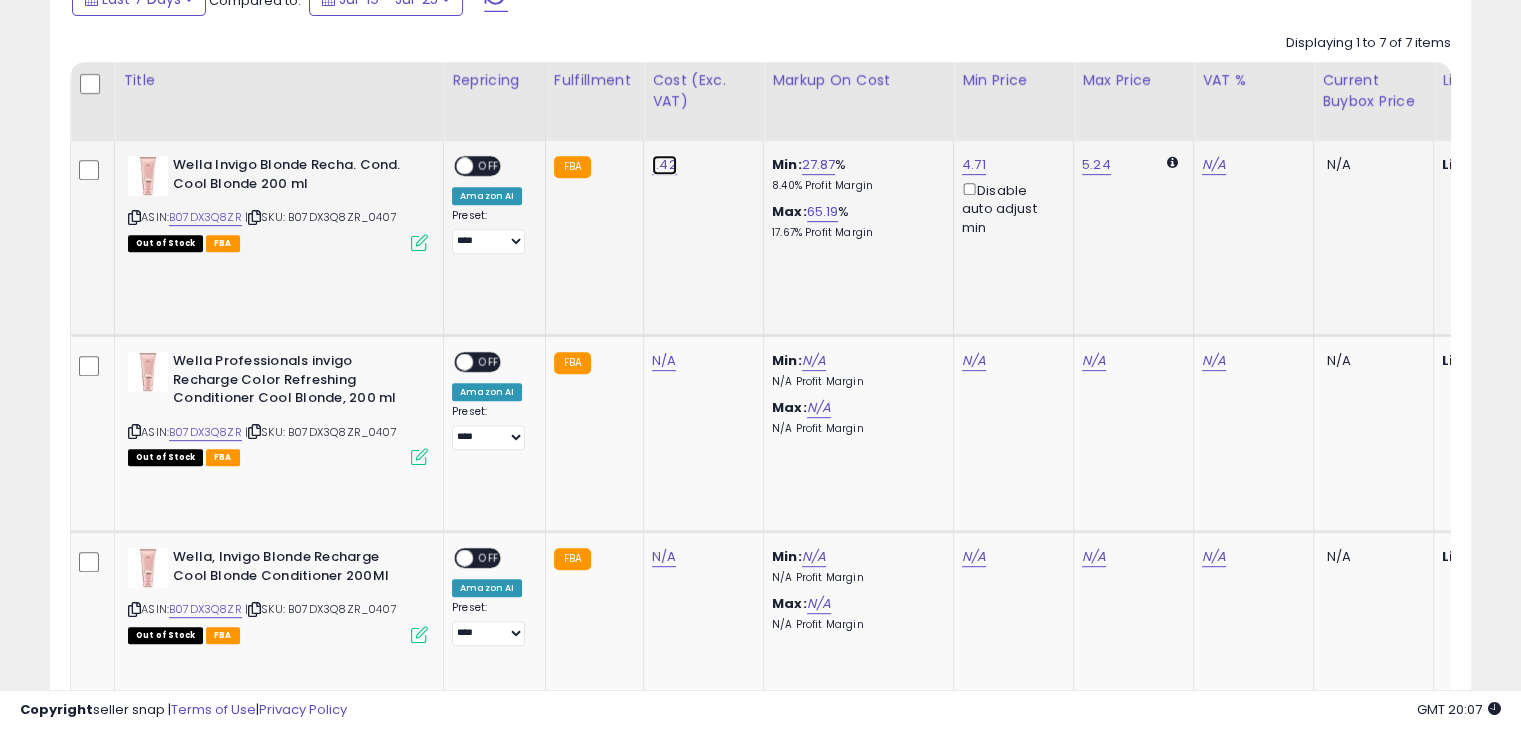 click on "1.42" at bounding box center (664, 165) 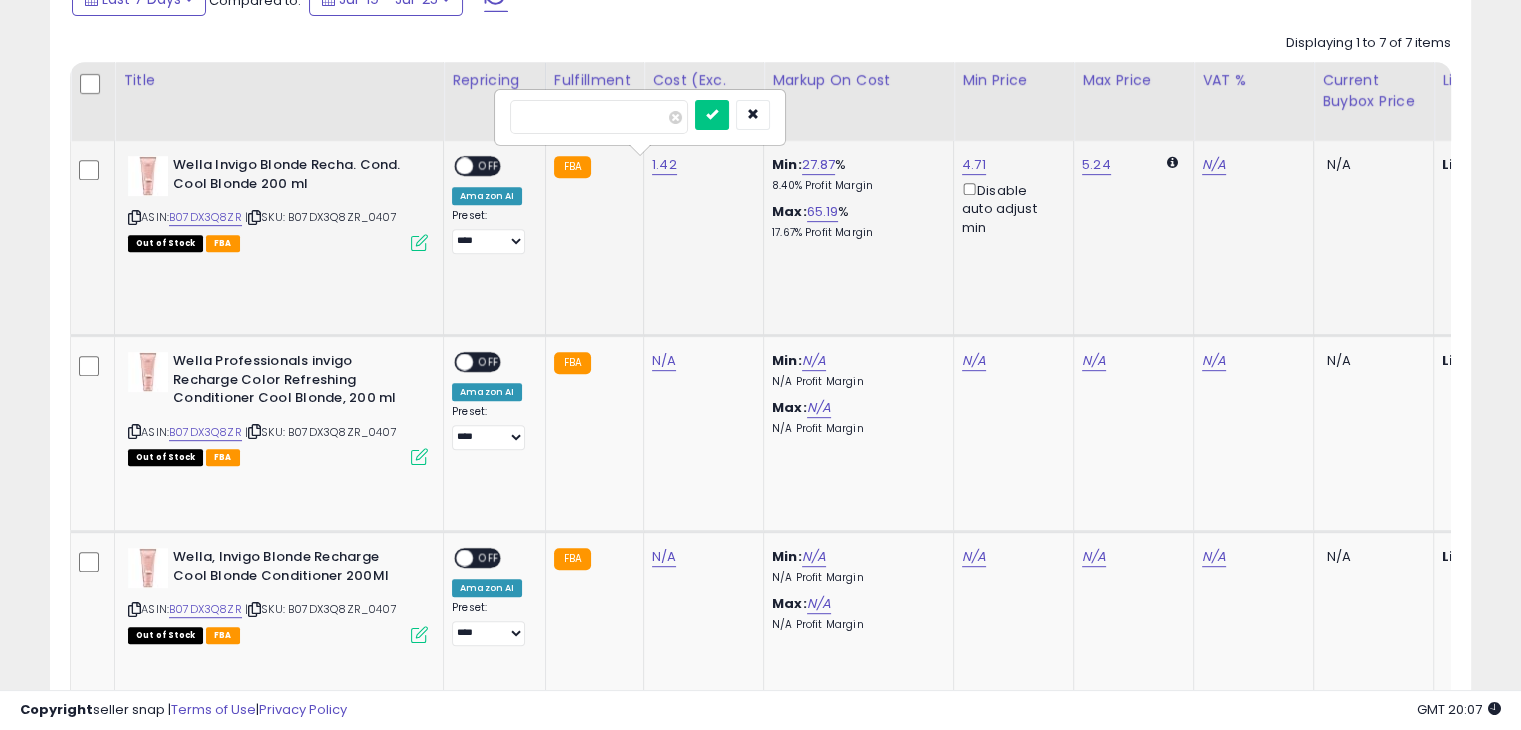 drag, startPoint x: 624, startPoint y: 128, endPoint x: 493, endPoint y: 140, distance: 131.54848 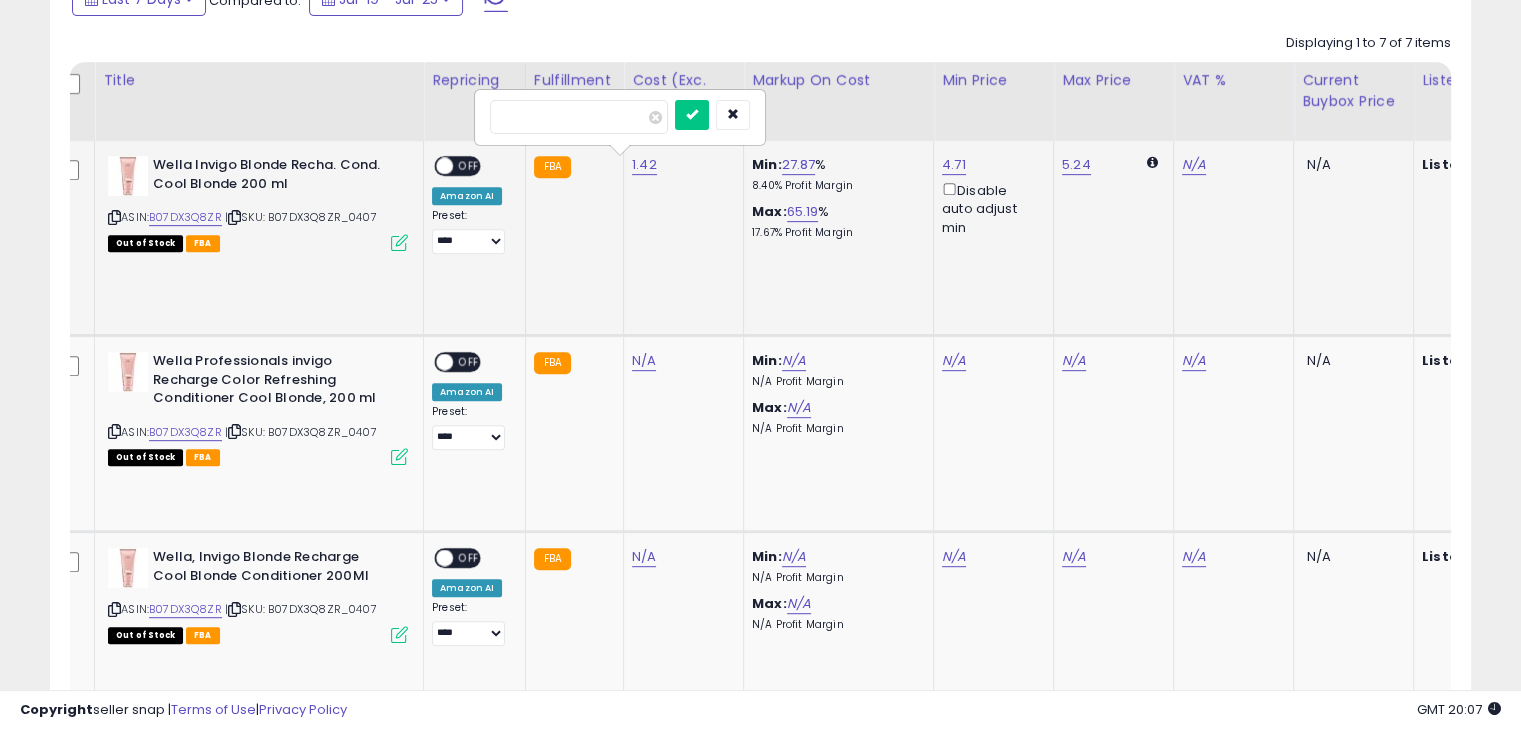 scroll, scrollTop: 0, scrollLeft: 144, axis: horizontal 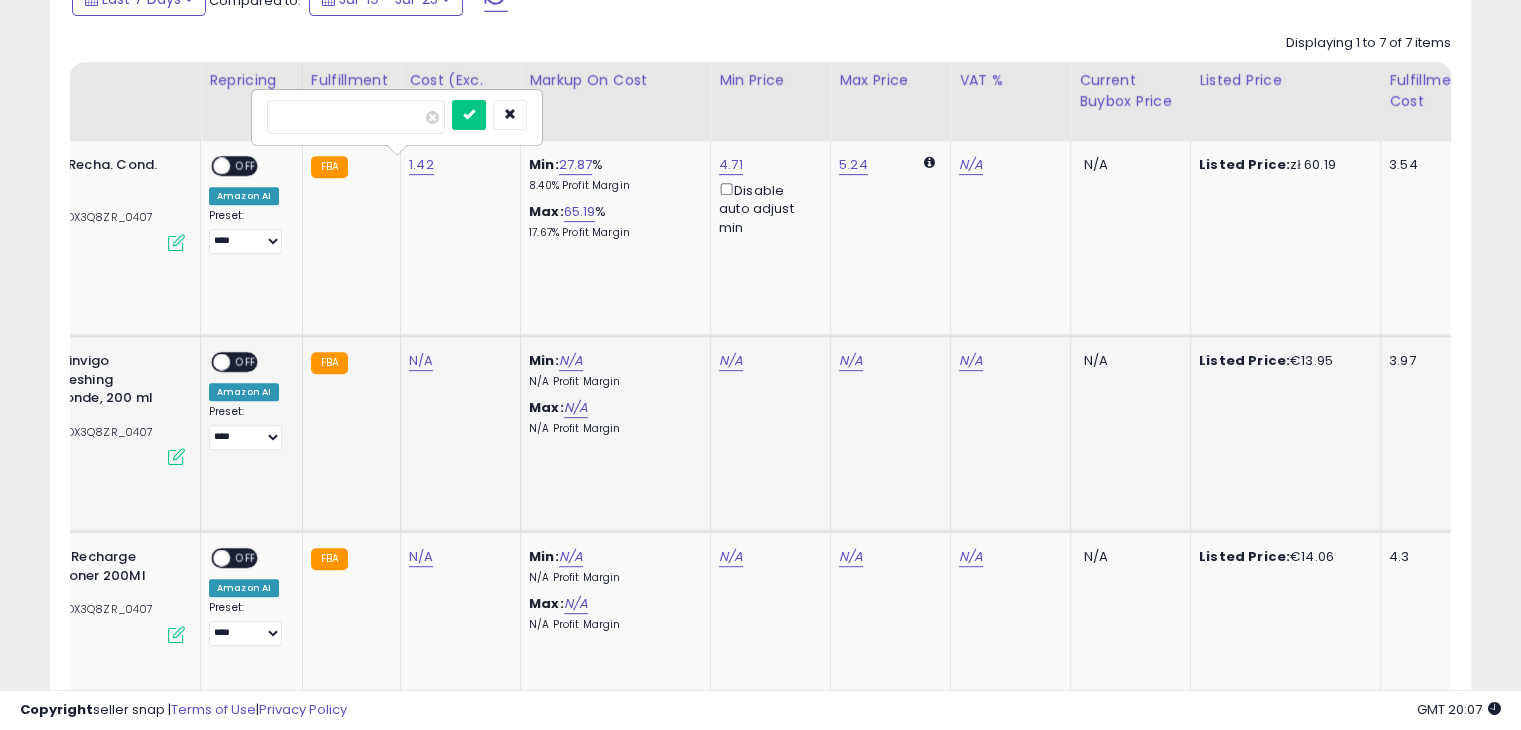 click on "N/A" 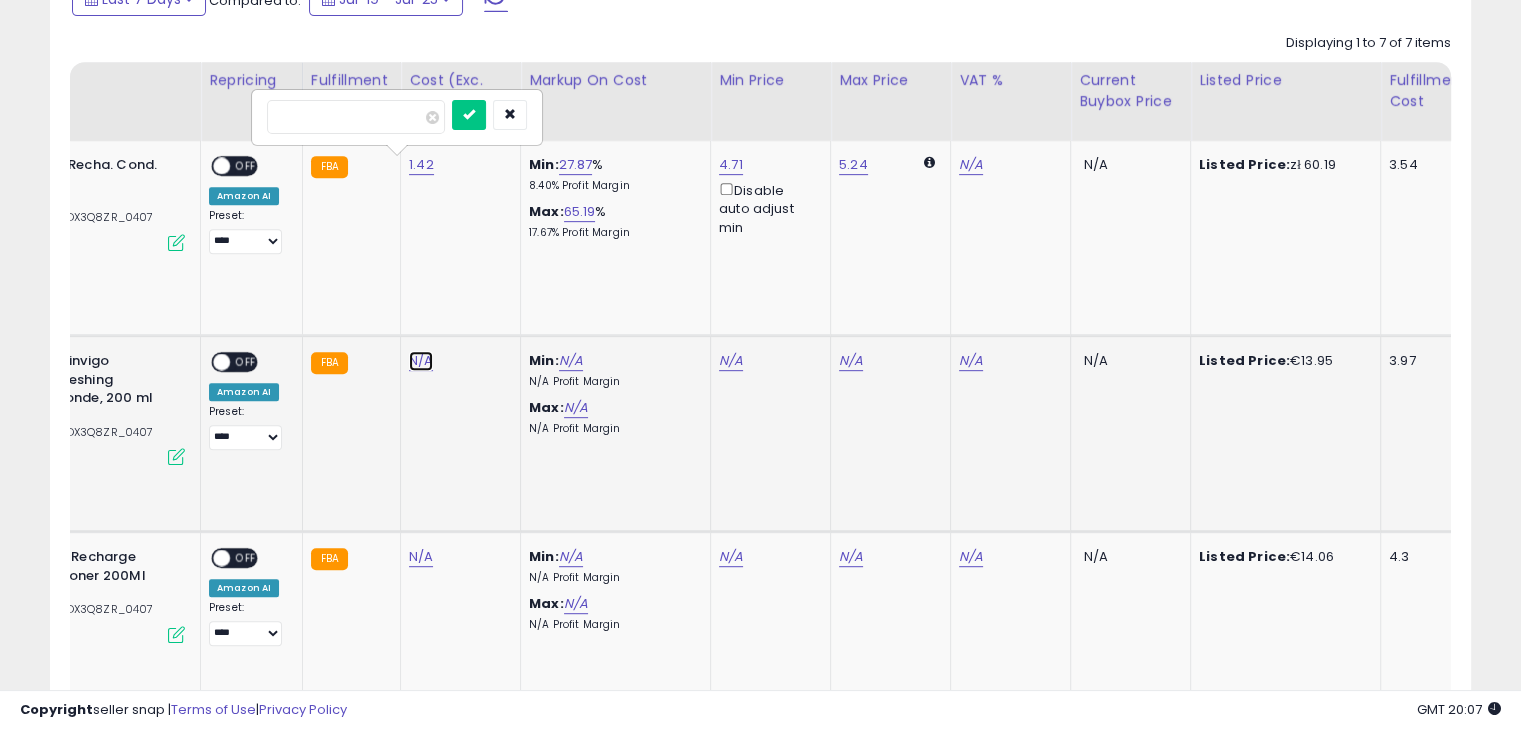 click on "N/A" at bounding box center (421, 361) 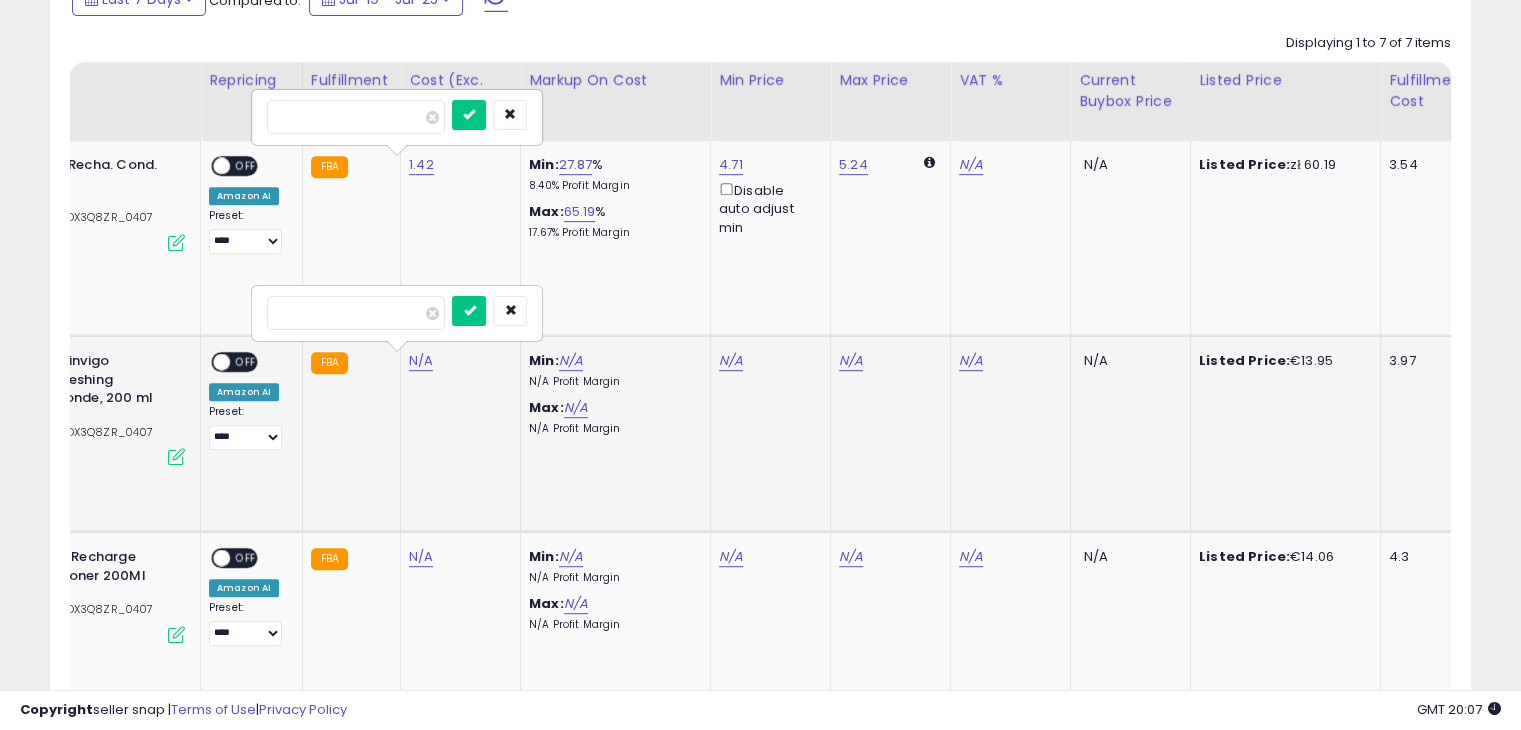 click at bounding box center [469, 311] 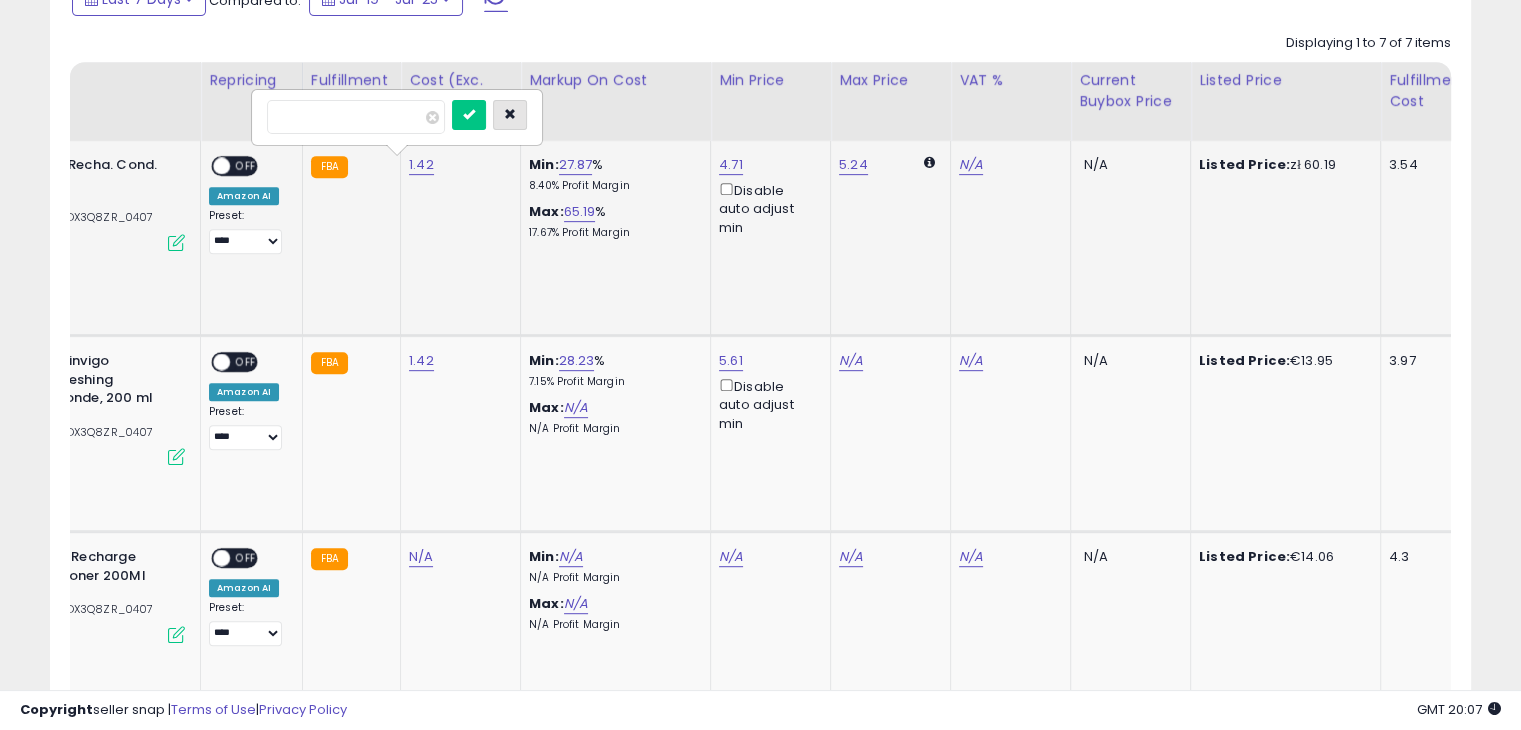 click at bounding box center (510, 114) 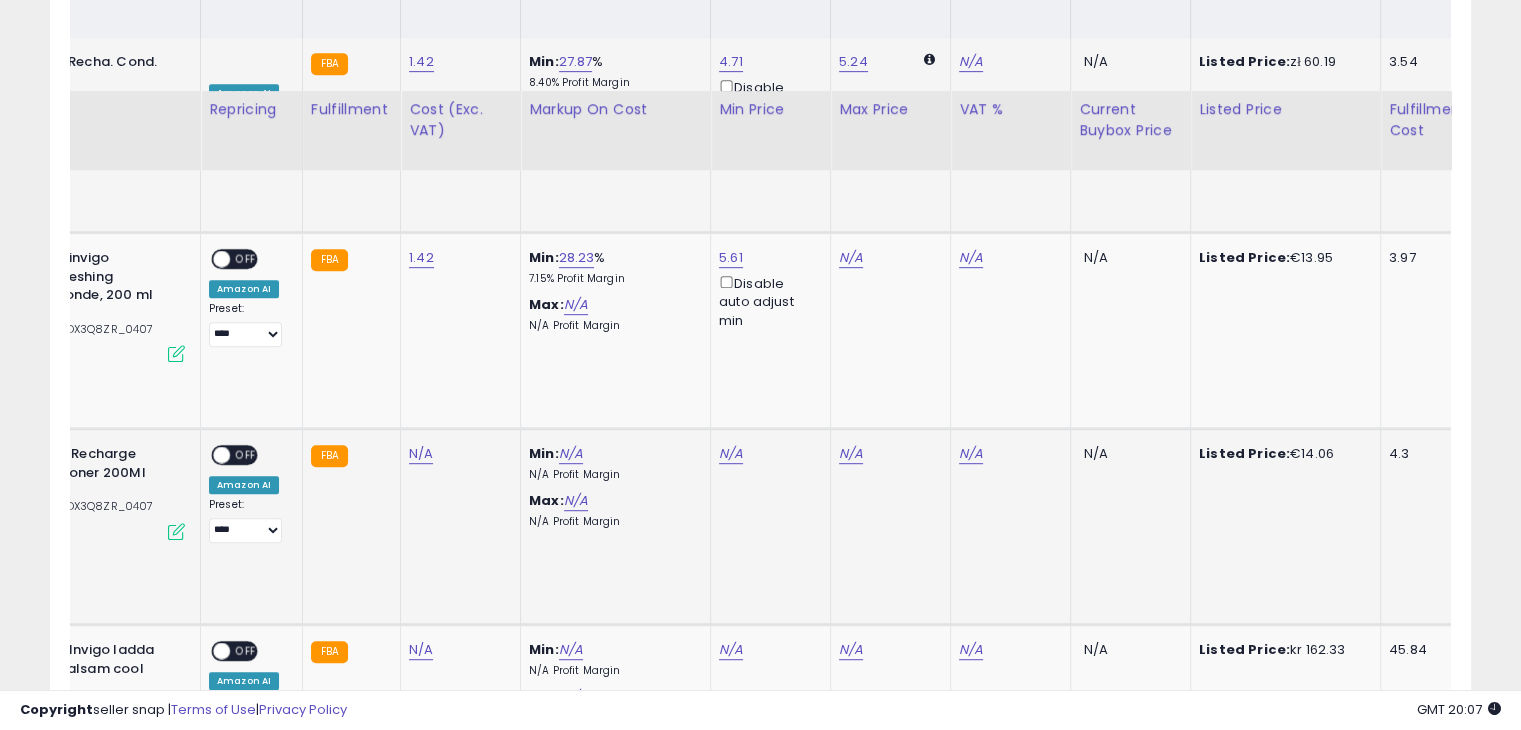 scroll, scrollTop: 1109, scrollLeft: 0, axis: vertical 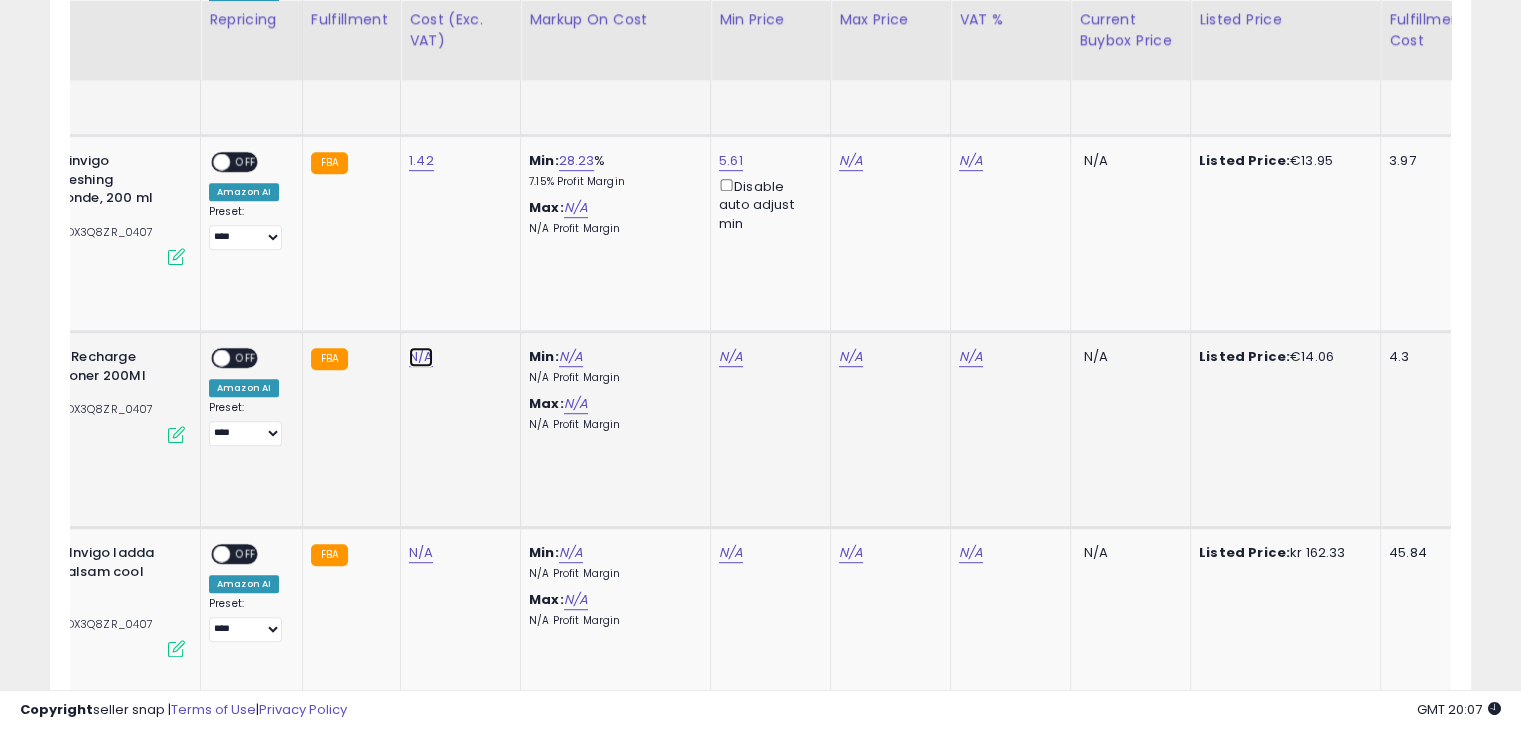 click on "N/A" at bounding box center [421, 357] 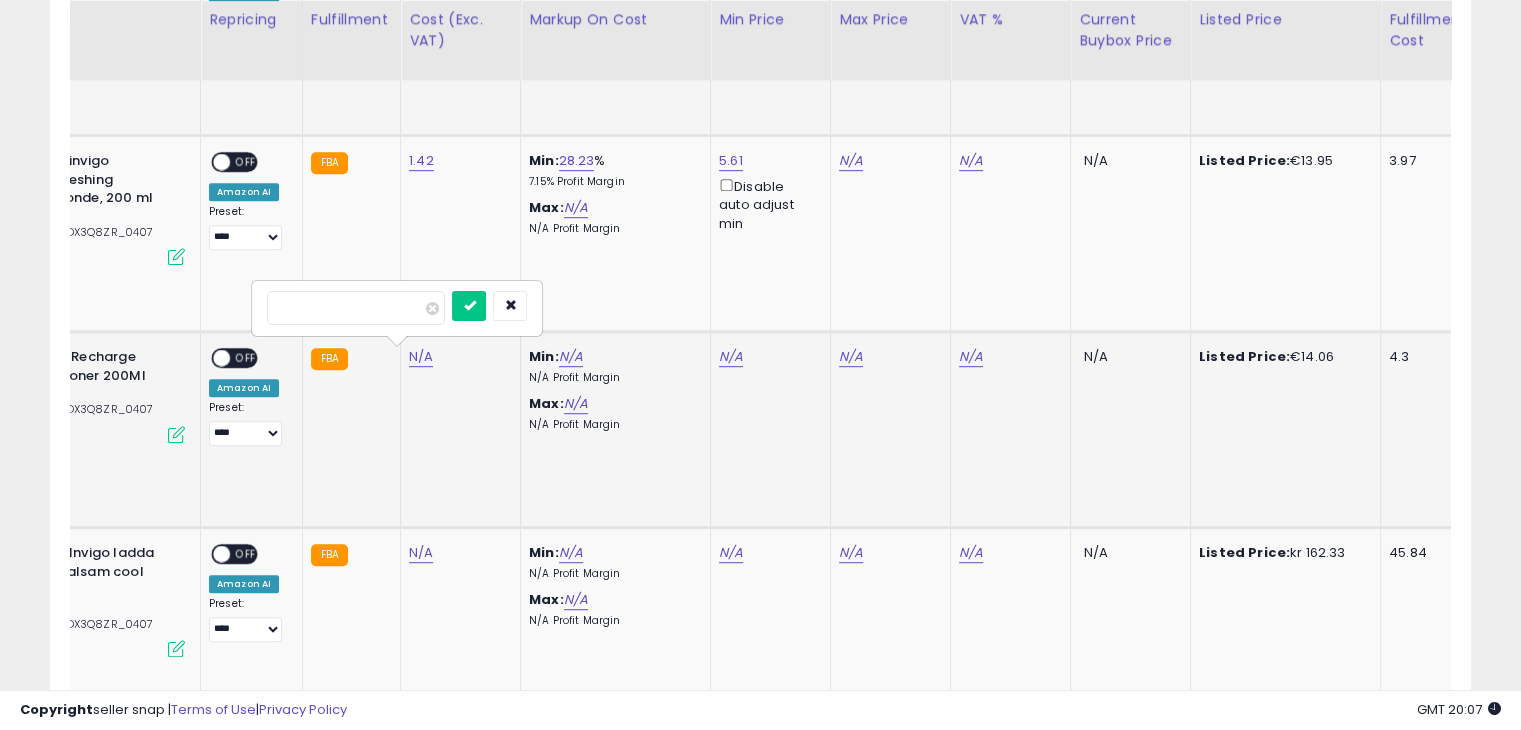 type on "****" 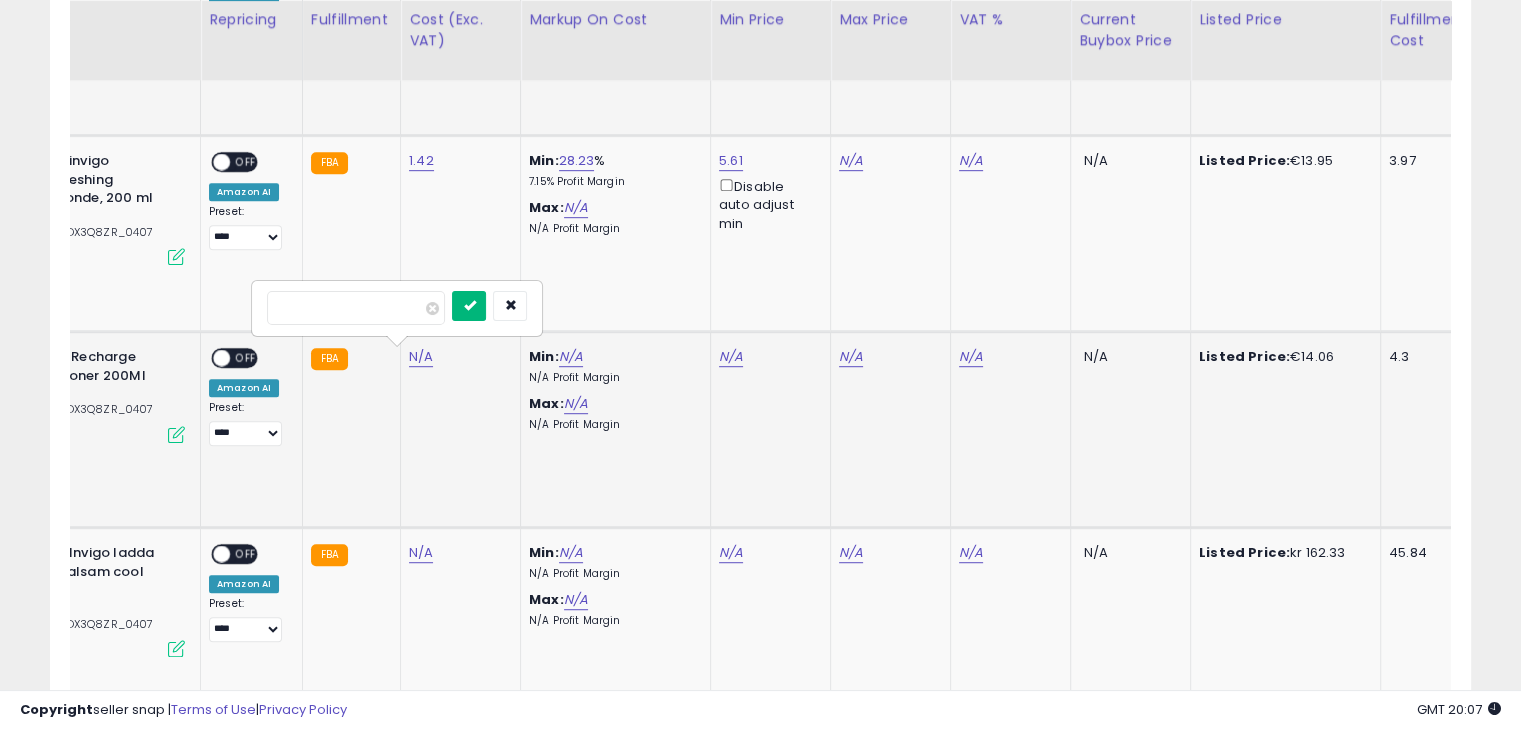 click at bounding box center [469, 306] 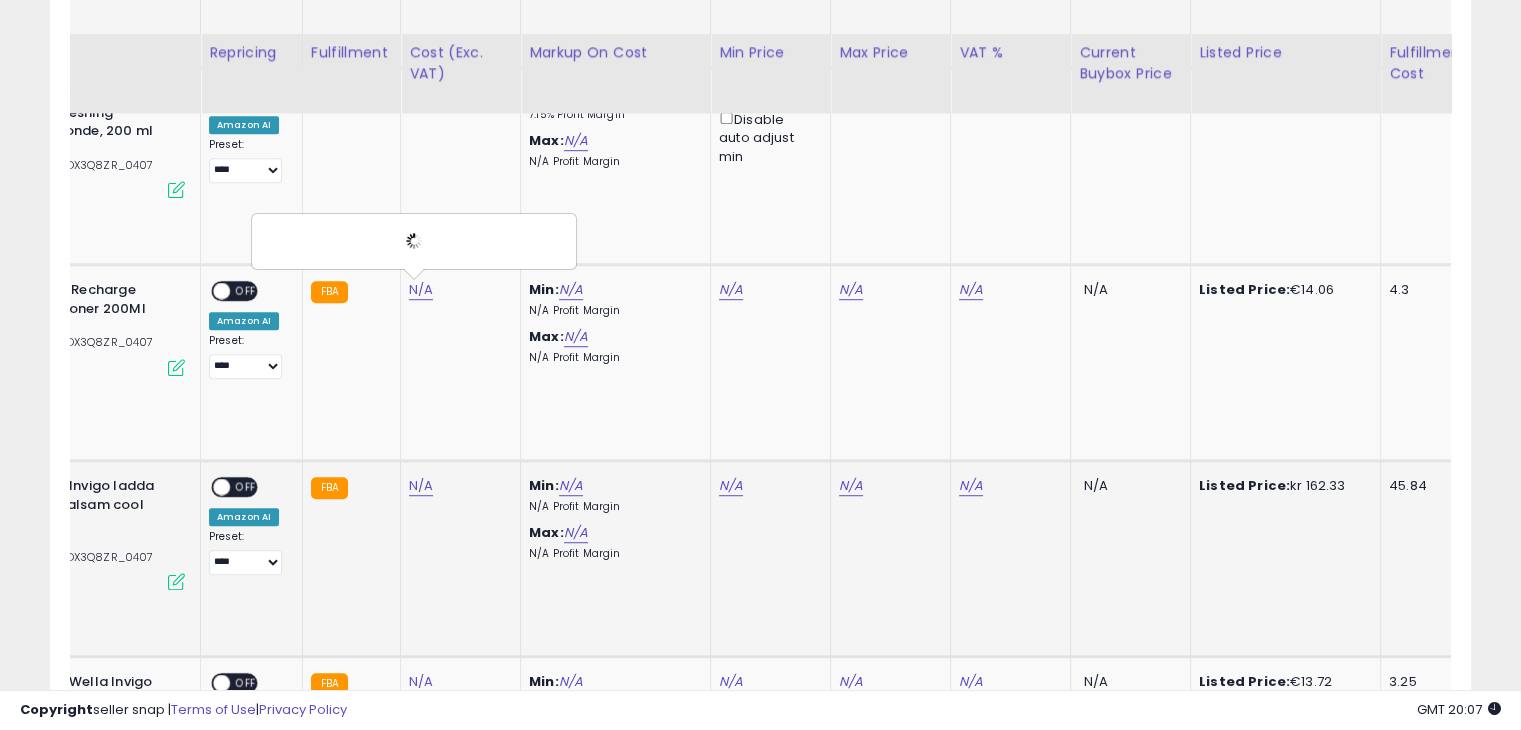 scroll, scrollTop: 1209, scrollLeft: 0, axis: vertical 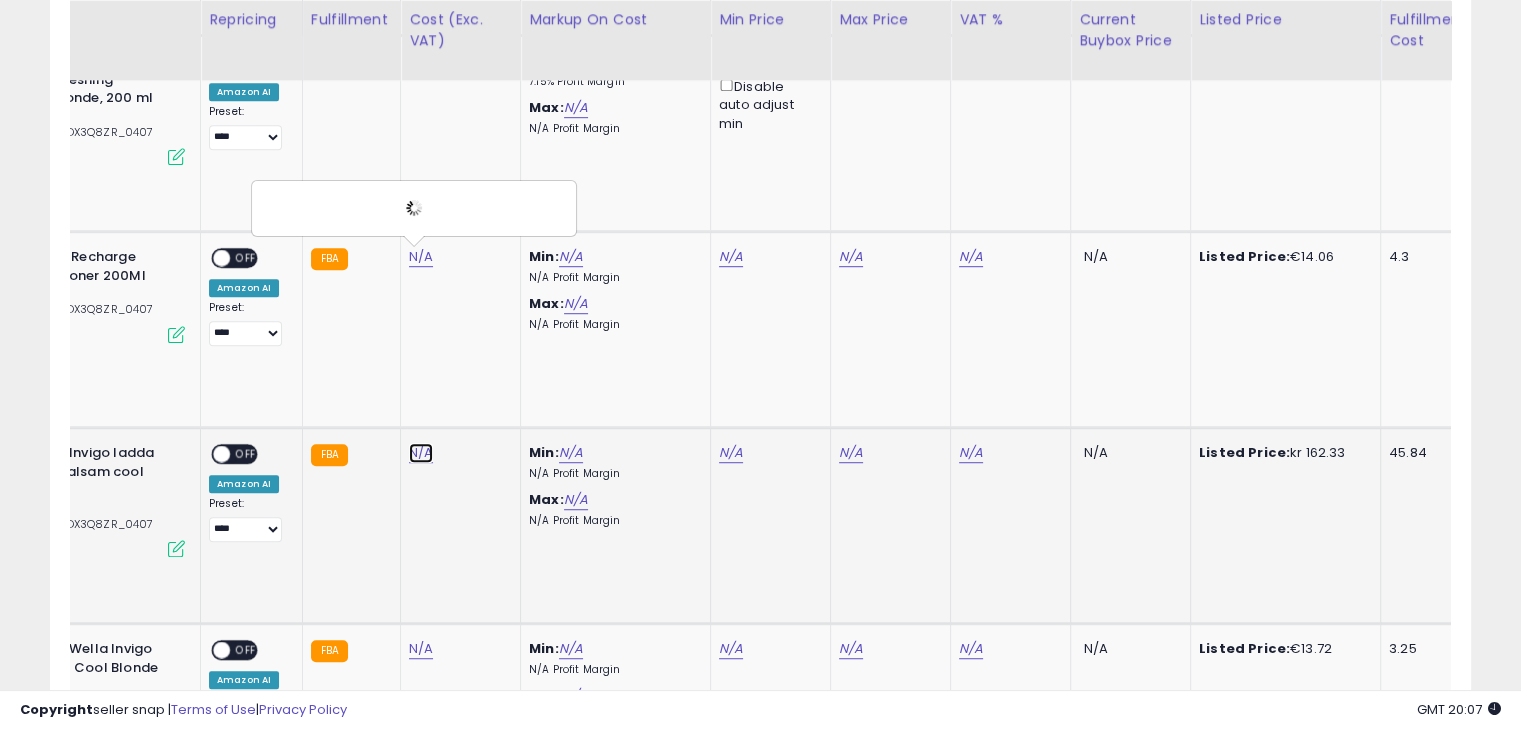 click on "N/A" at bounding box center [421, 257] 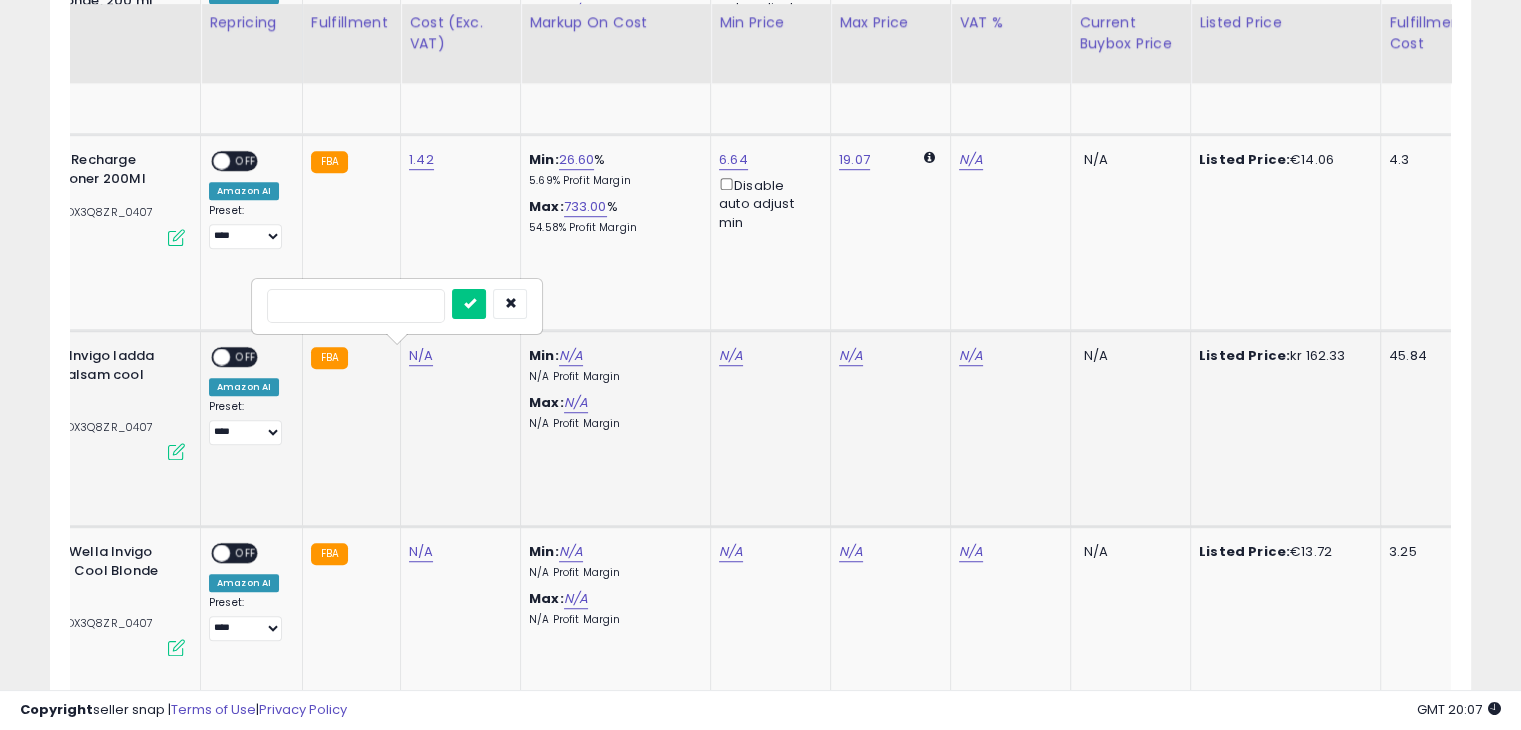 scroll, scrollTop: 1309, scrollLeft: 0, axis: vertical 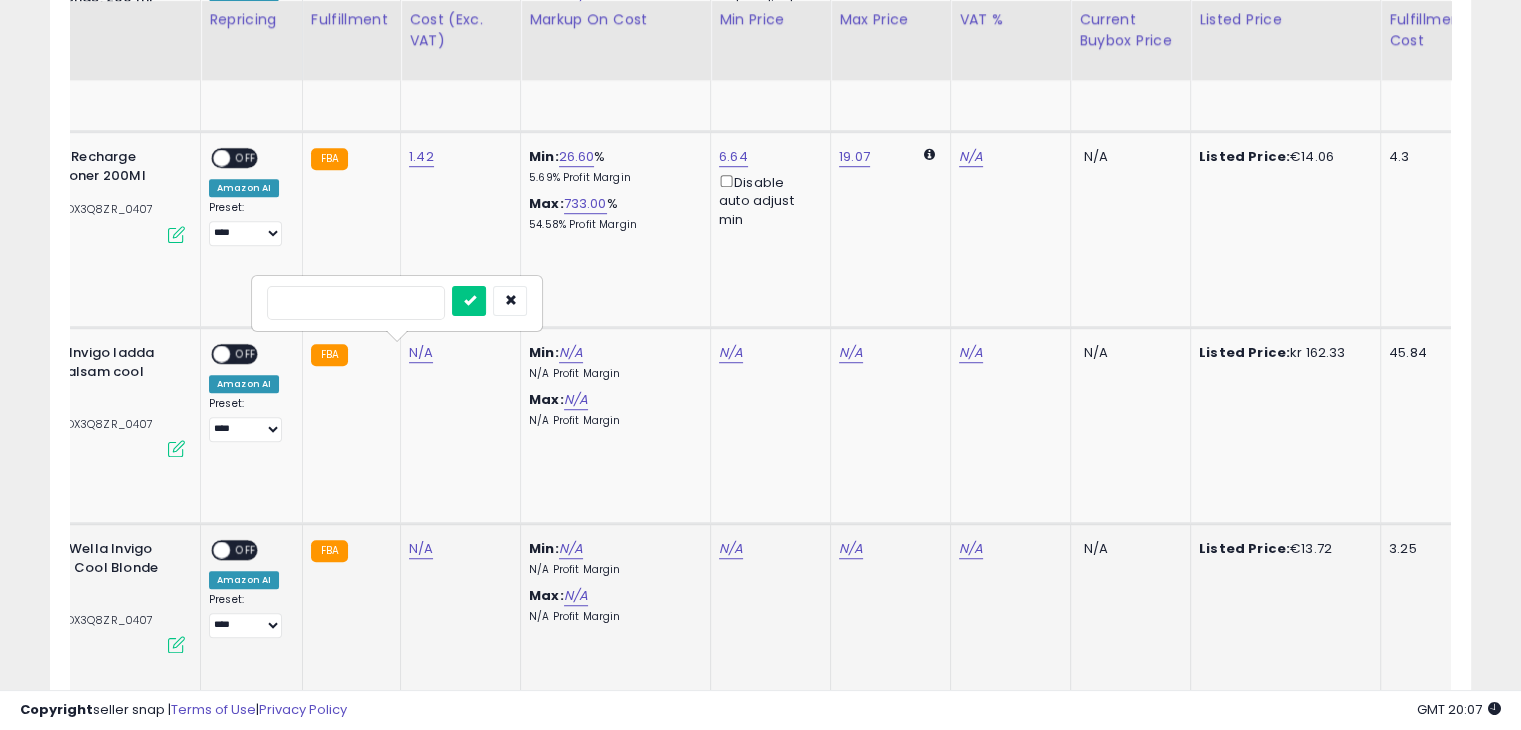 click on "N/A" 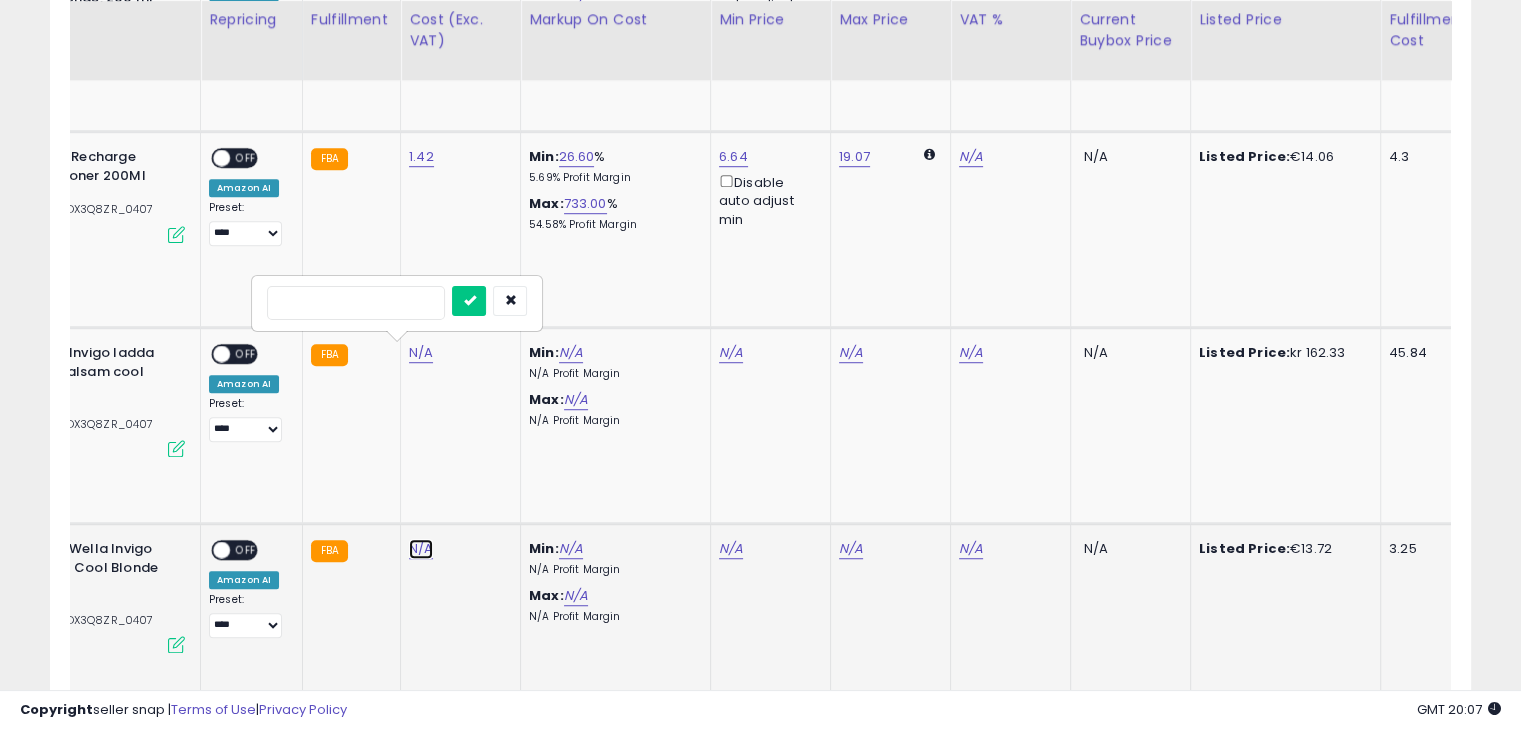 click on "N/A" at bounding box center [421, 353] 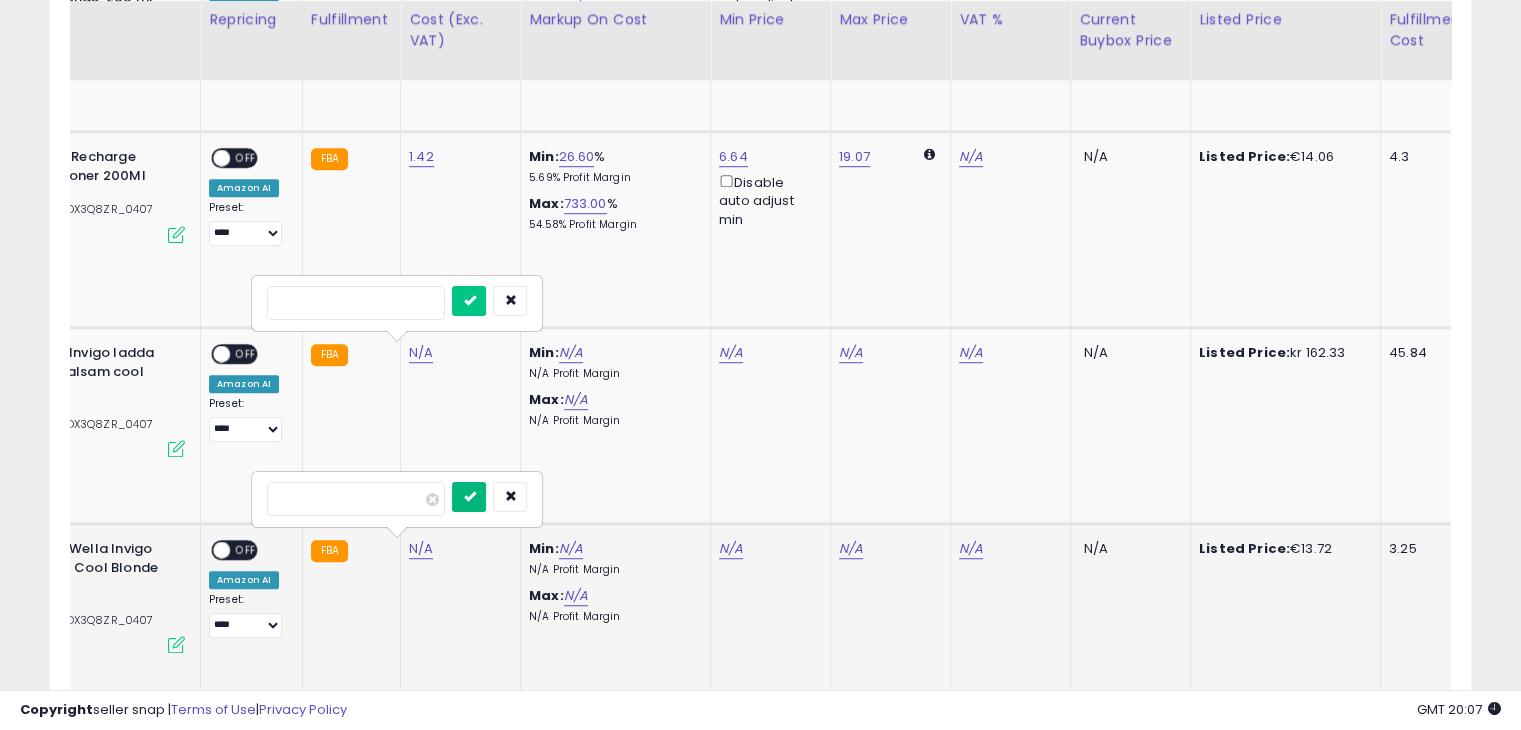 type on "****" 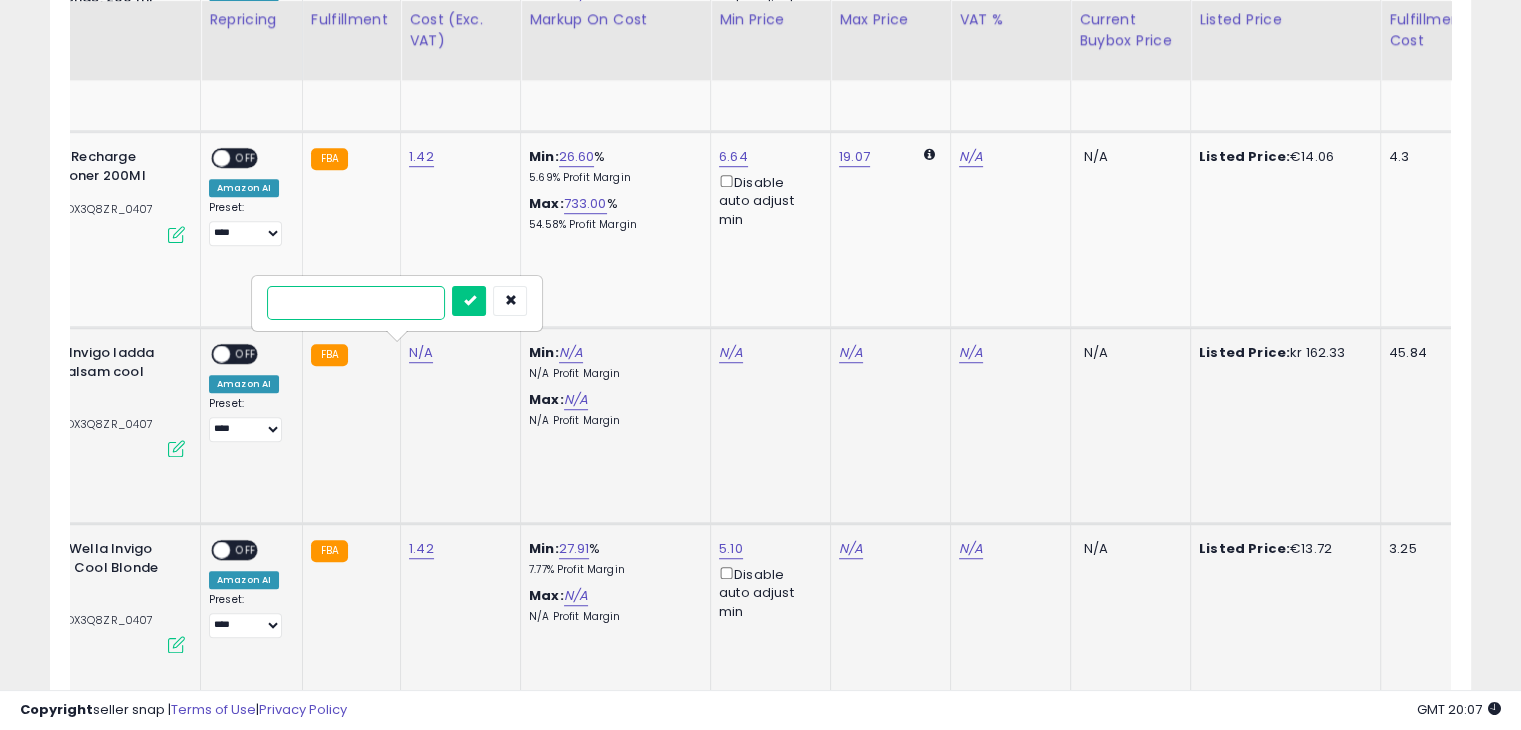 click at bounding box center (356, 303) 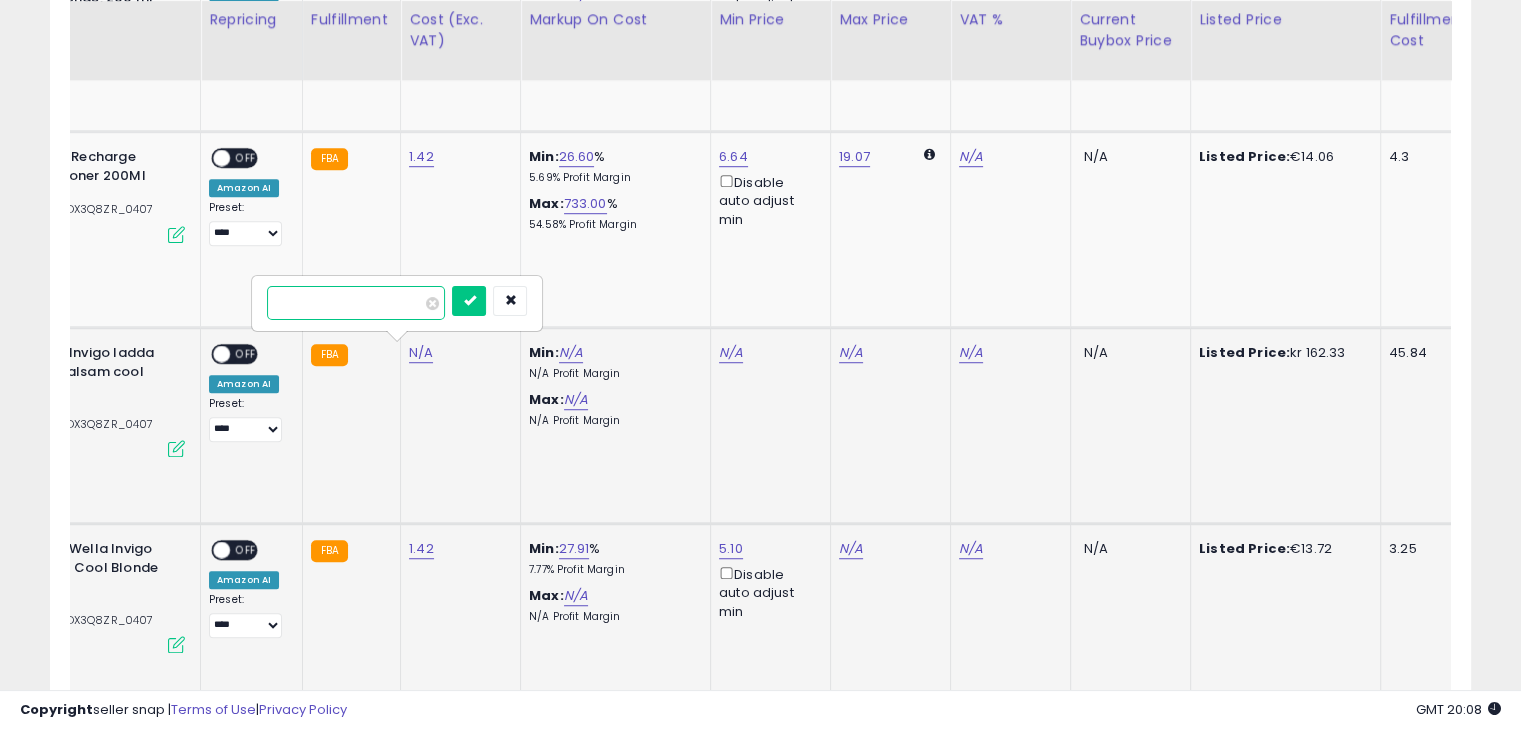 type on "*****" 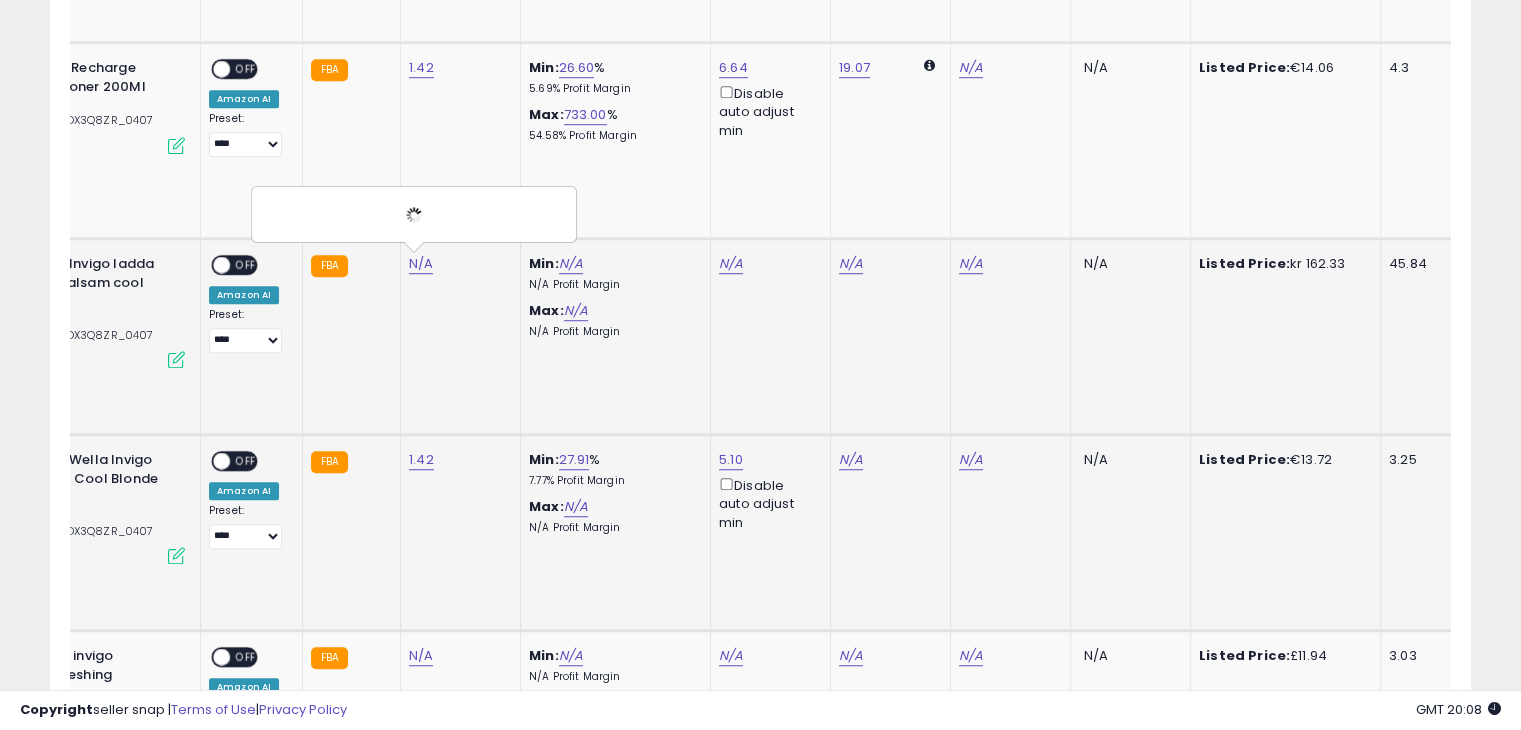 scroll, scrollTop: 1609, scrollLeft: 0, axis: vertical 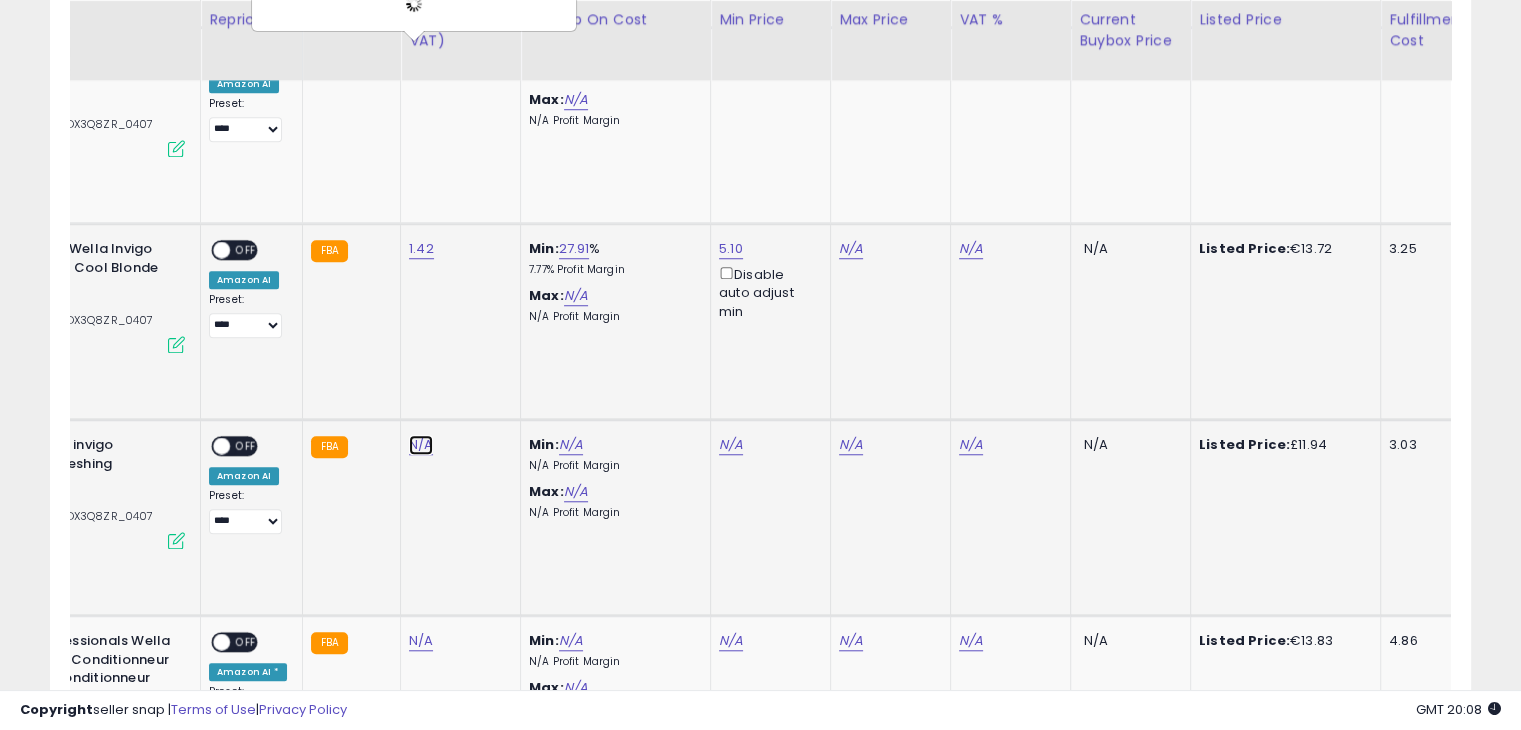 click on "N/A" at bounding box center (421, 53) 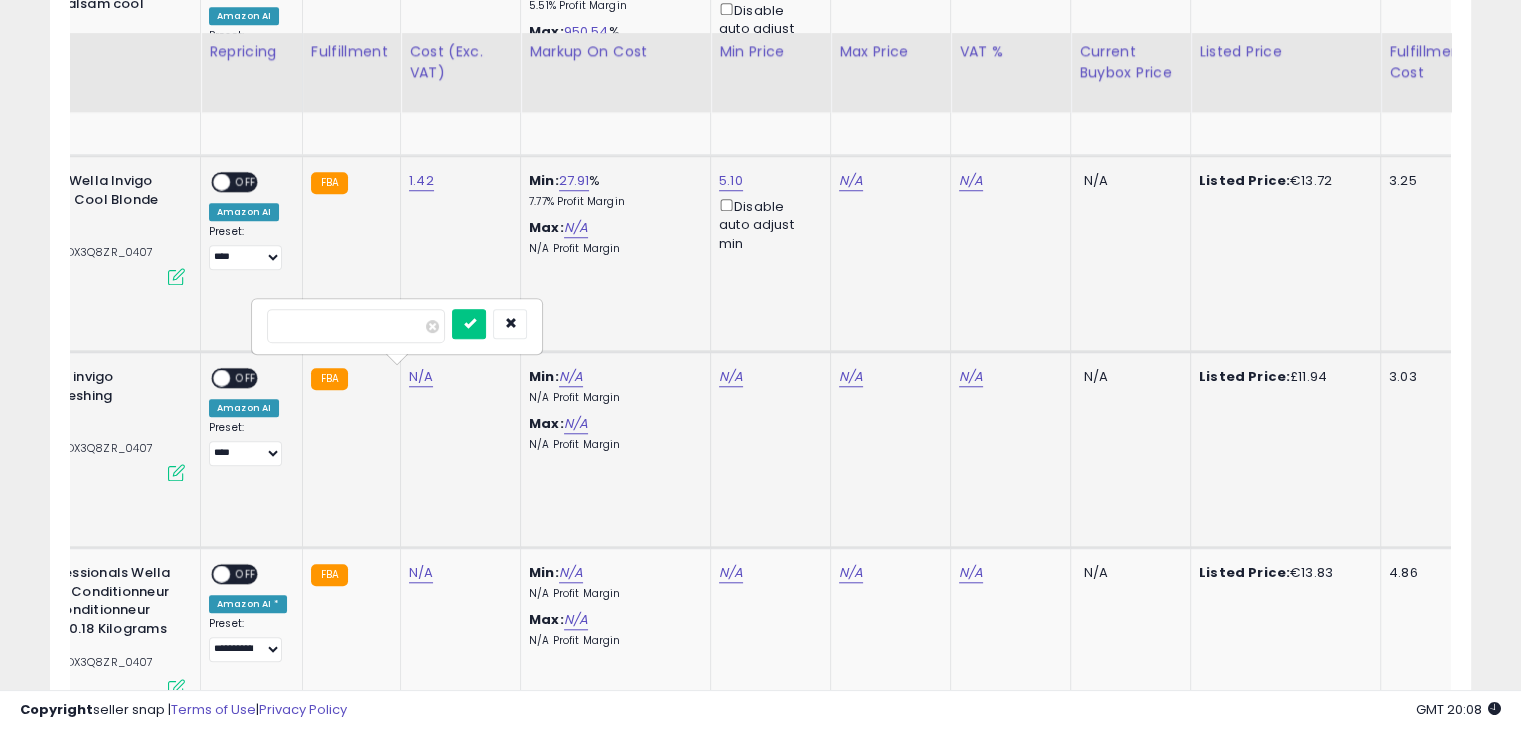 scroll, scrollTop: 1709, scrollLeft: 0, axis: vertical 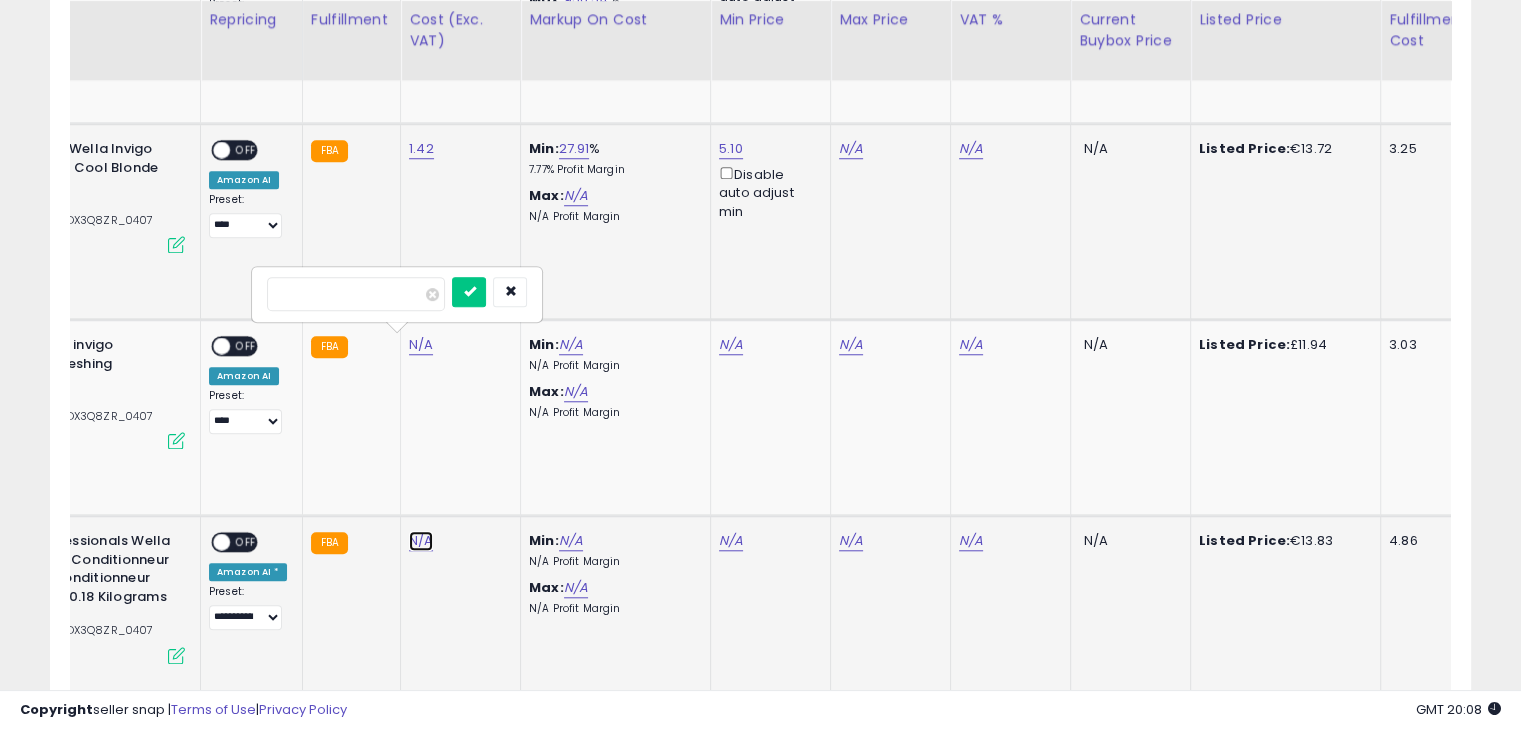 click on "N/A" at bounding box center [421, 345] 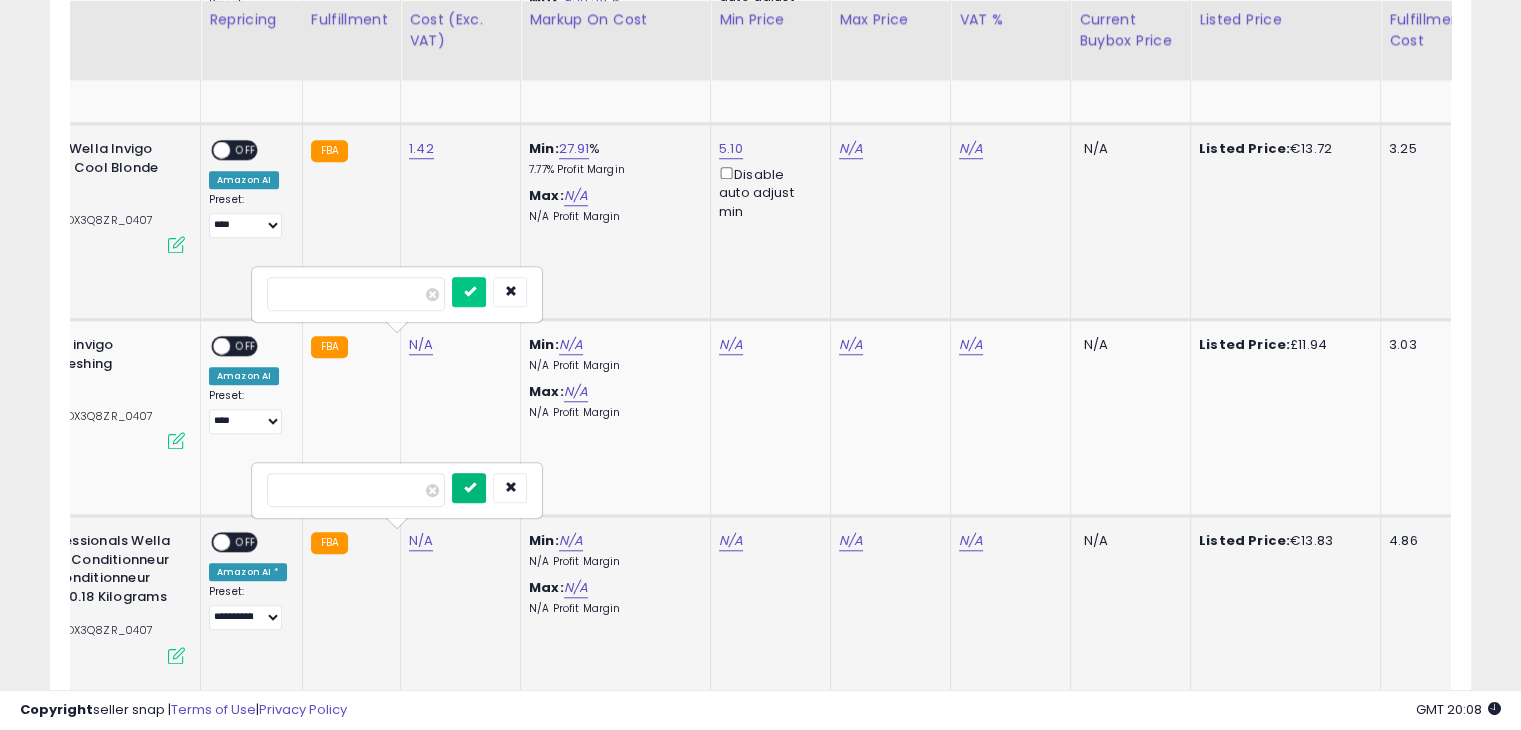 type on "****" 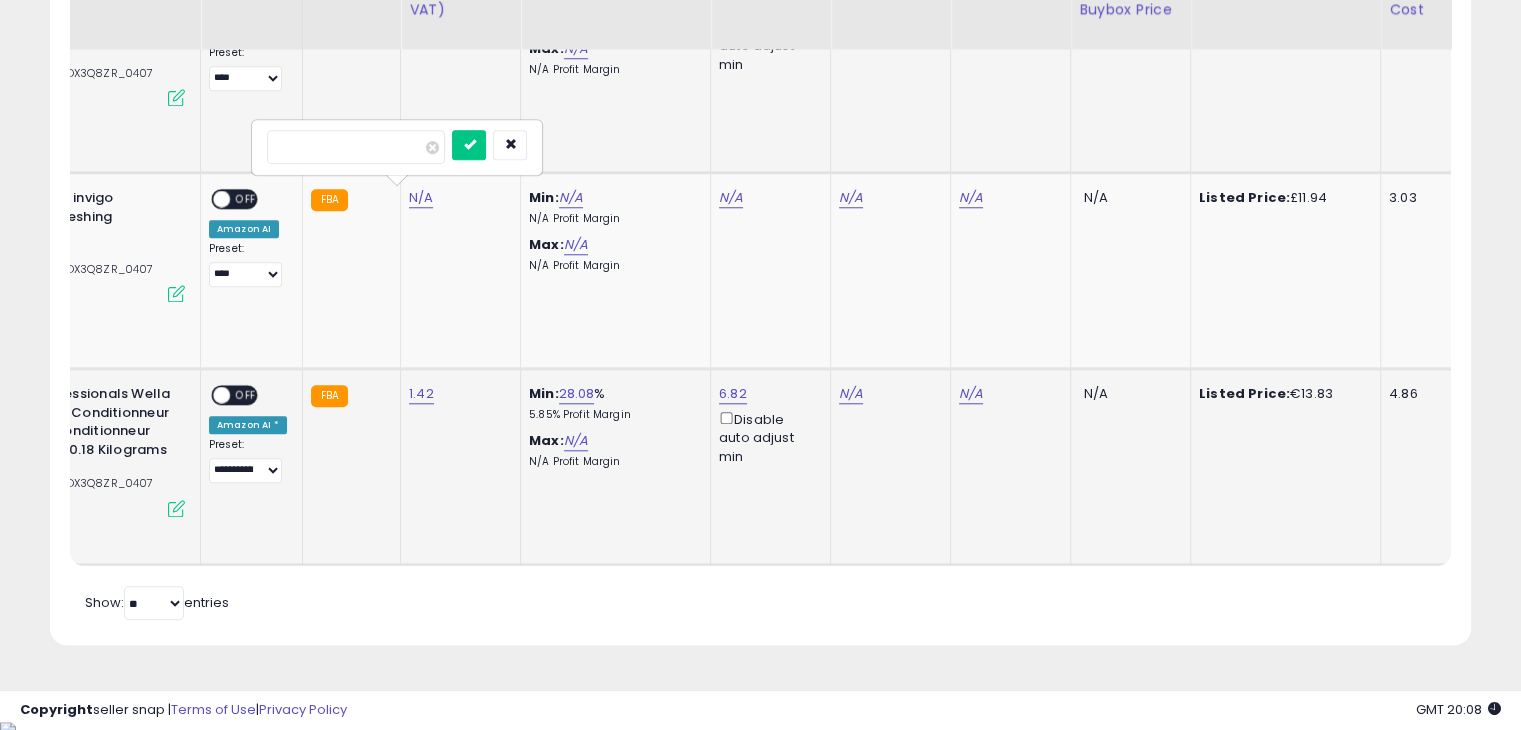 scroll, scrollTop: 1656, scrollLeft: 0, axis: vertical 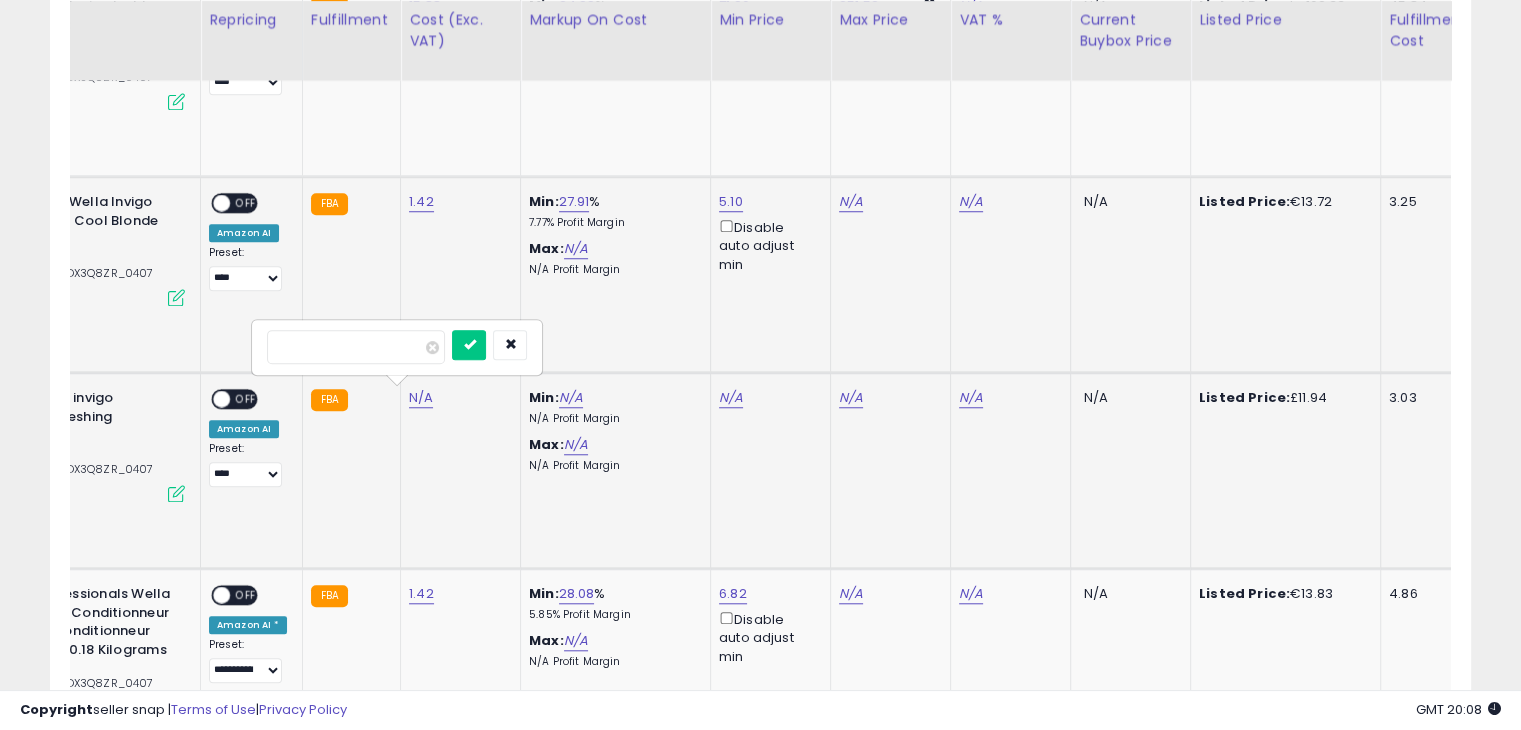 click on "N/A" 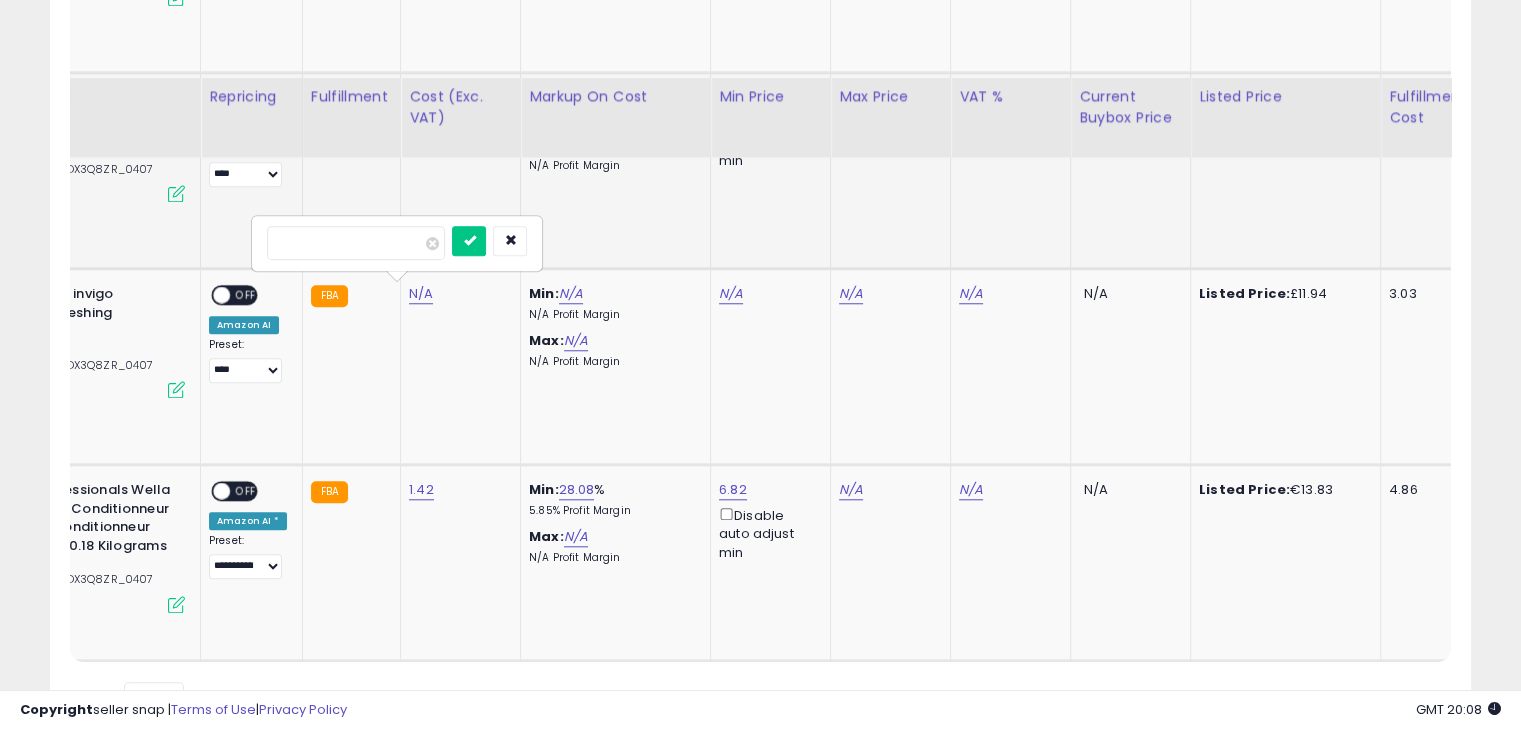 scroll, scrollTop: 1856, scrollLeft: 0, axis: vertical 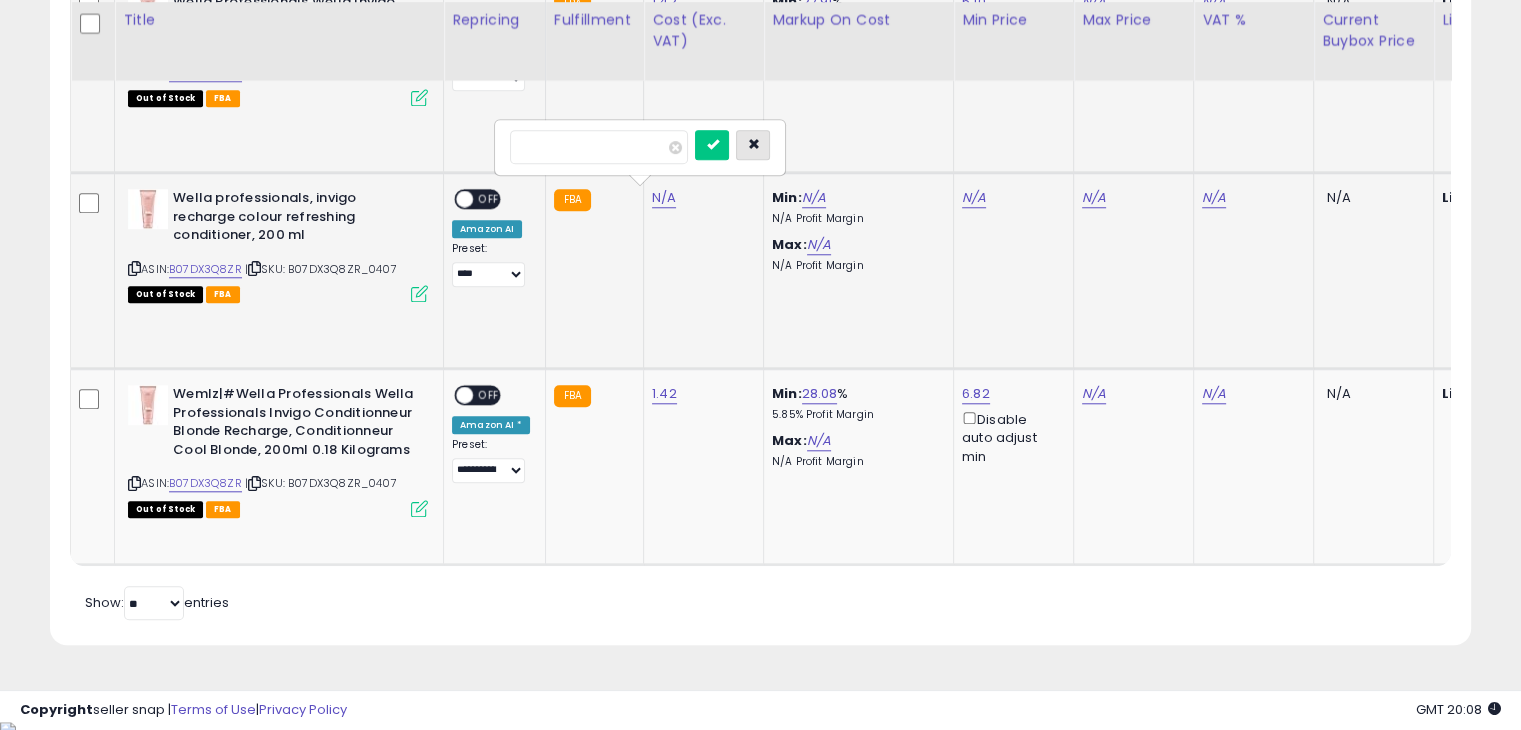 click at bounding box center [753, 144] 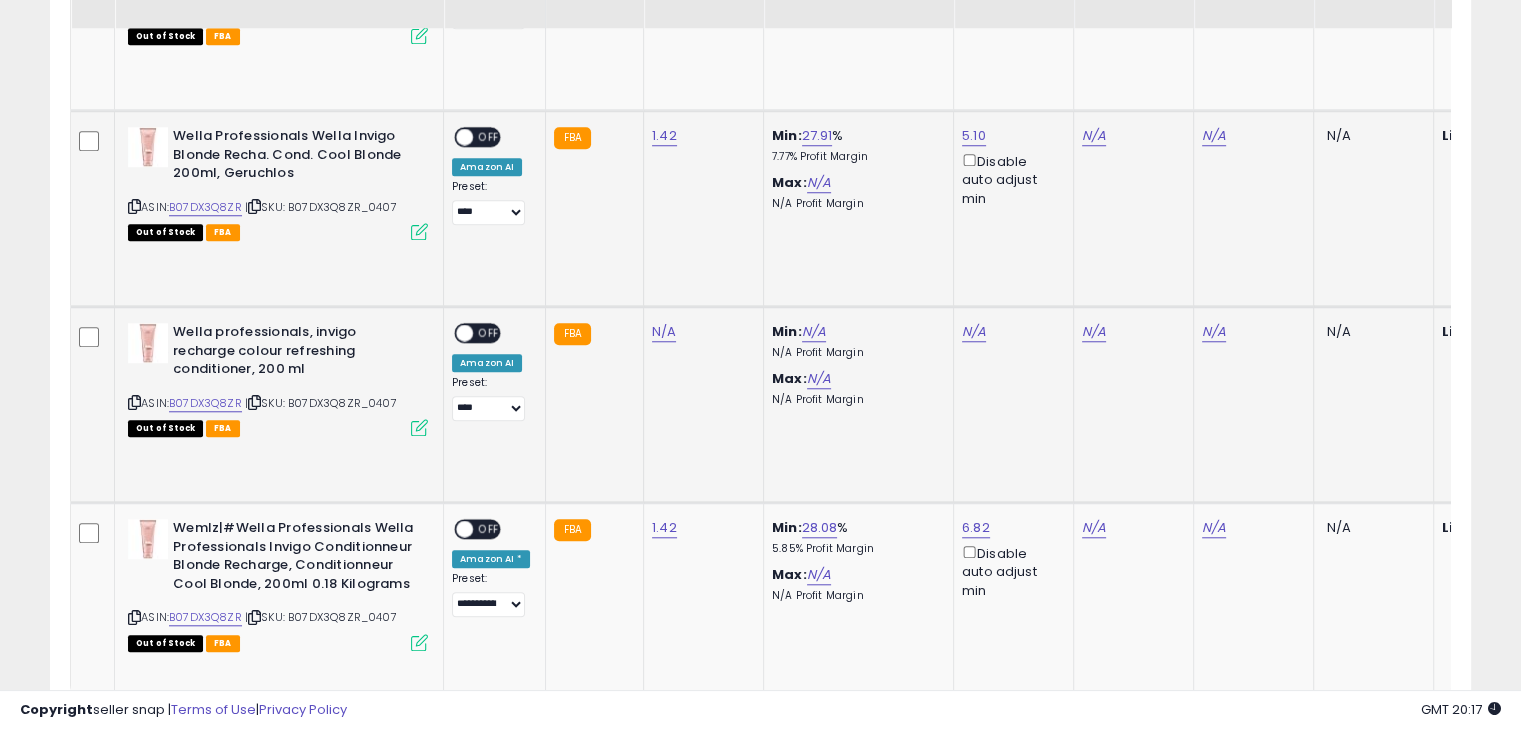 scroll, scrollTop: 1856, scrollLeft: 0, axis: vertical 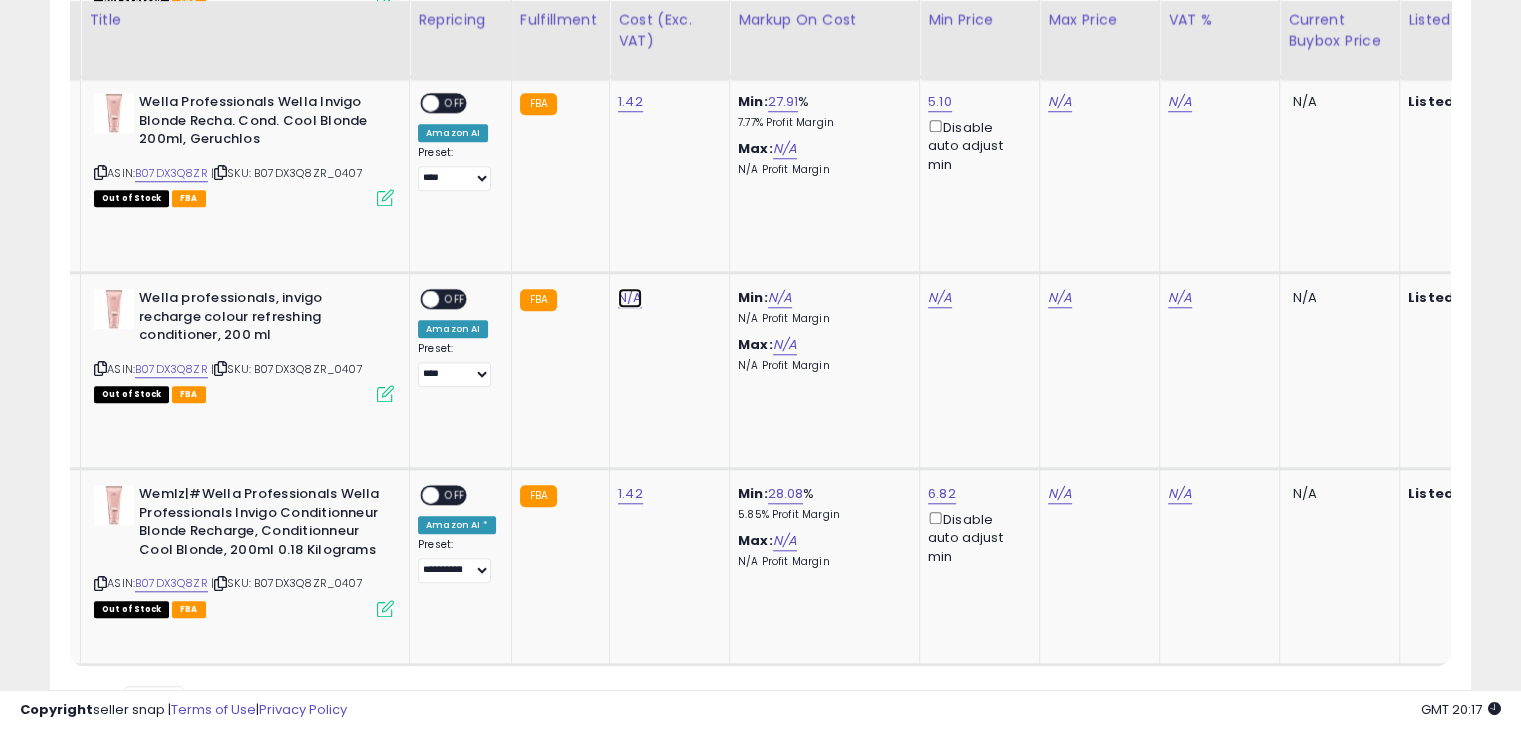 click on "N/A" at bounding box center [630, 298] 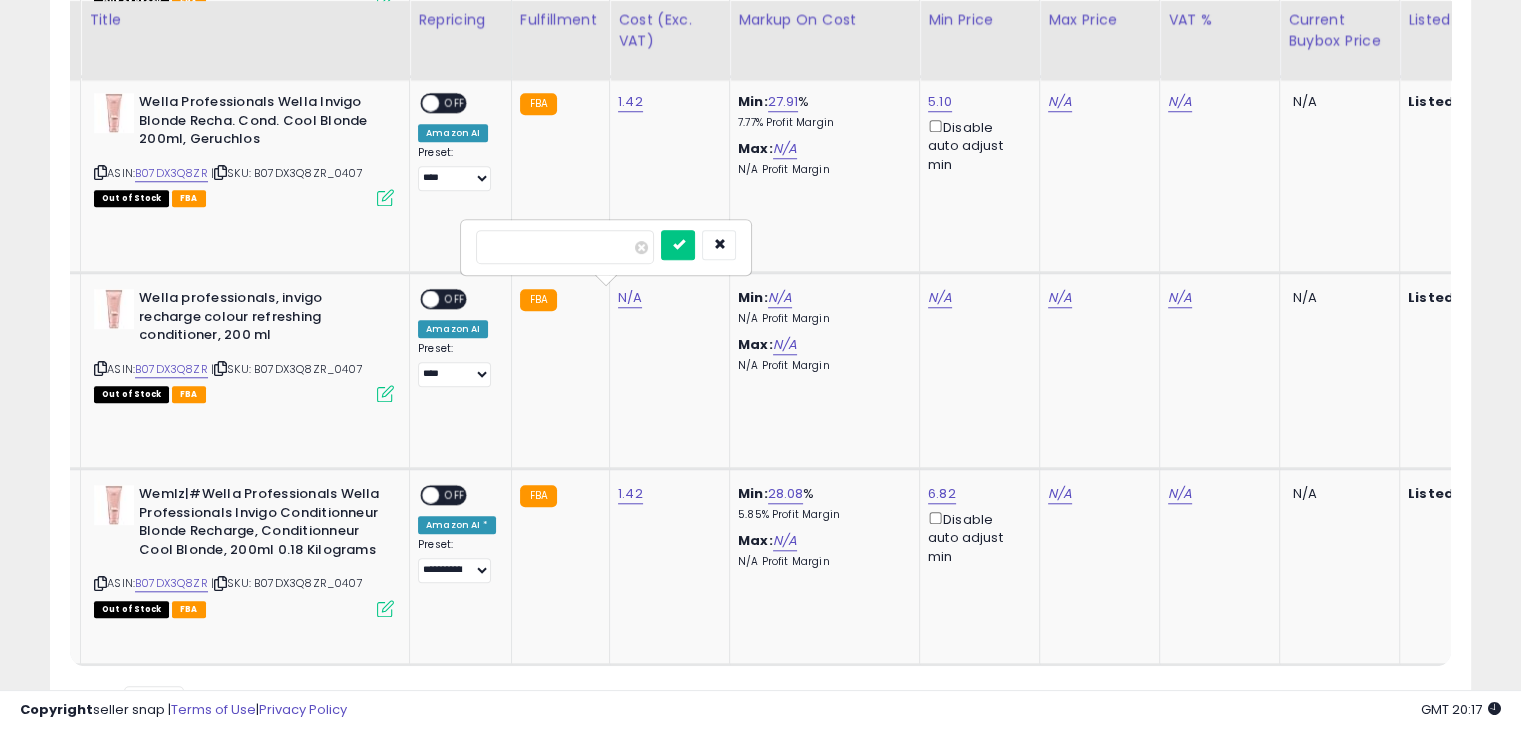 type on "****" 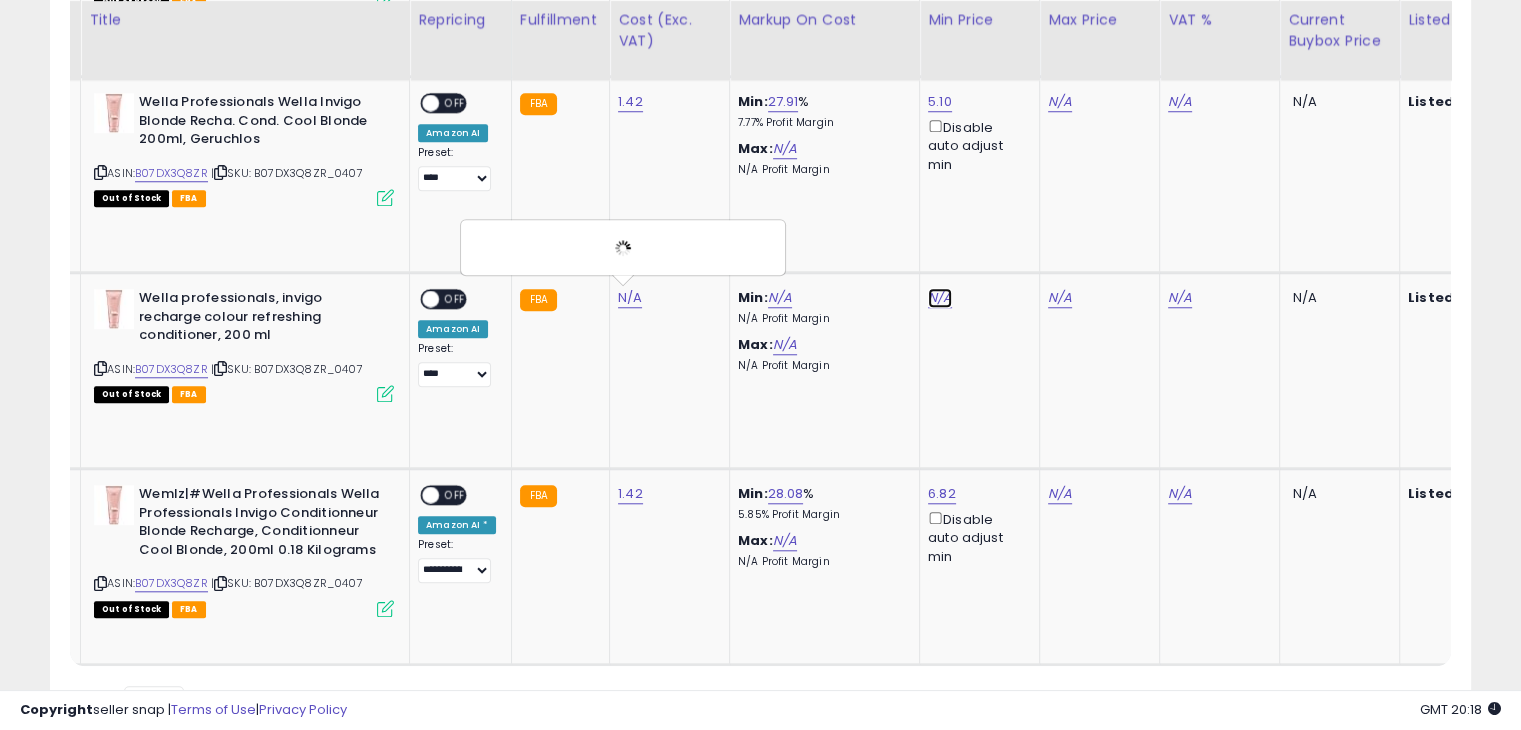 click on "N/A" at bounding box center (940, 298) 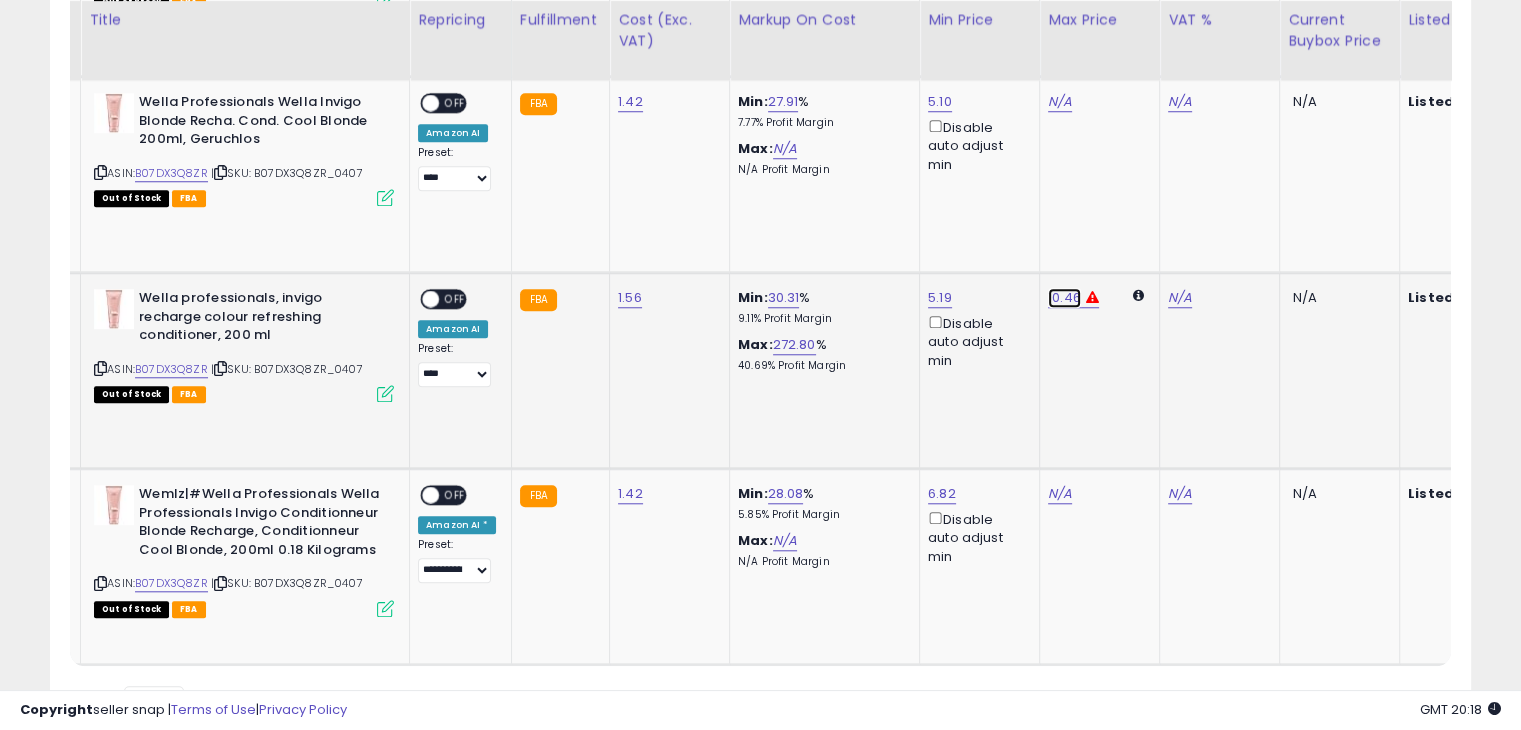 click on "10.46" at bounding box center [1062, -682] 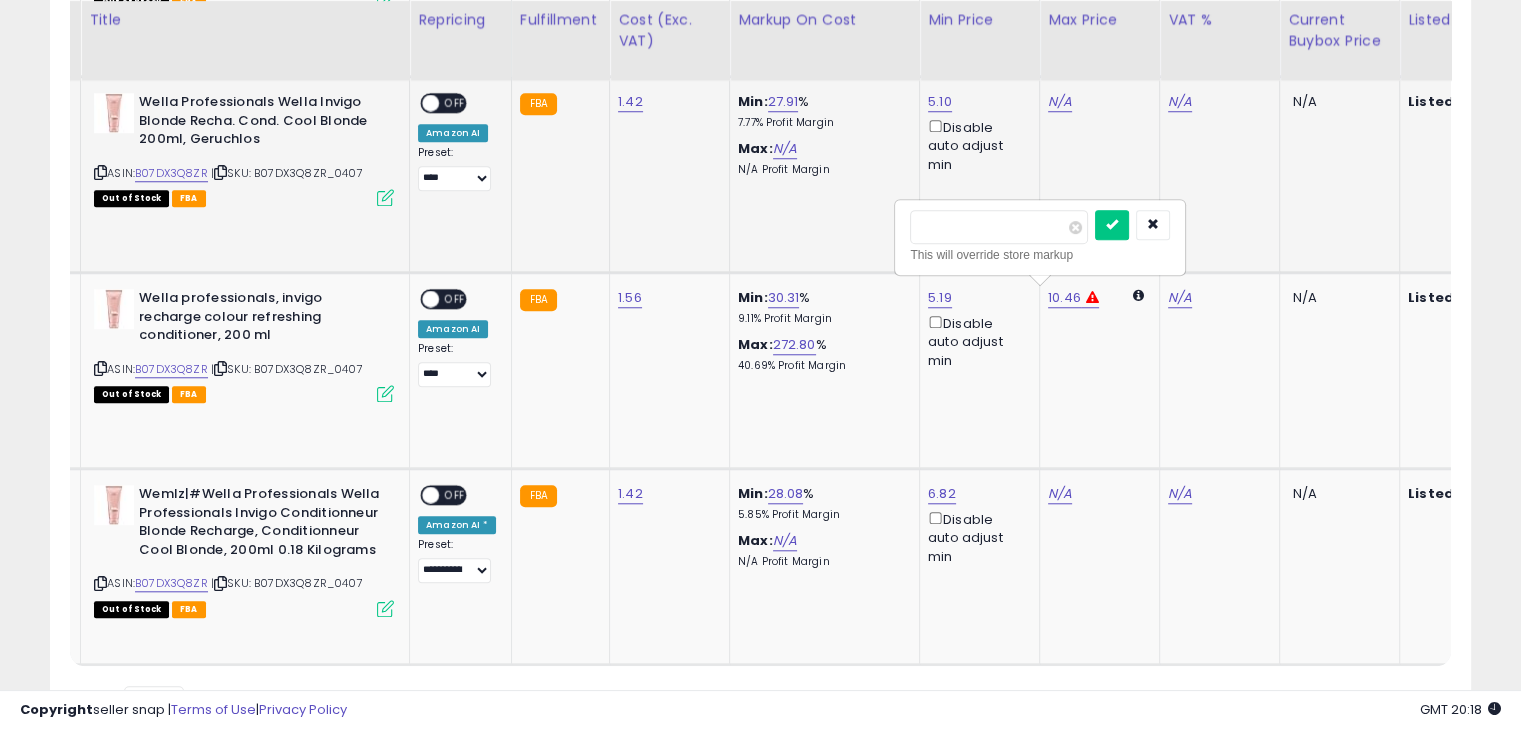 drag, startPoint x: 1022, startPoint y: 225, endPoint x: 810, endPoint y: 214, distance: 212.28519 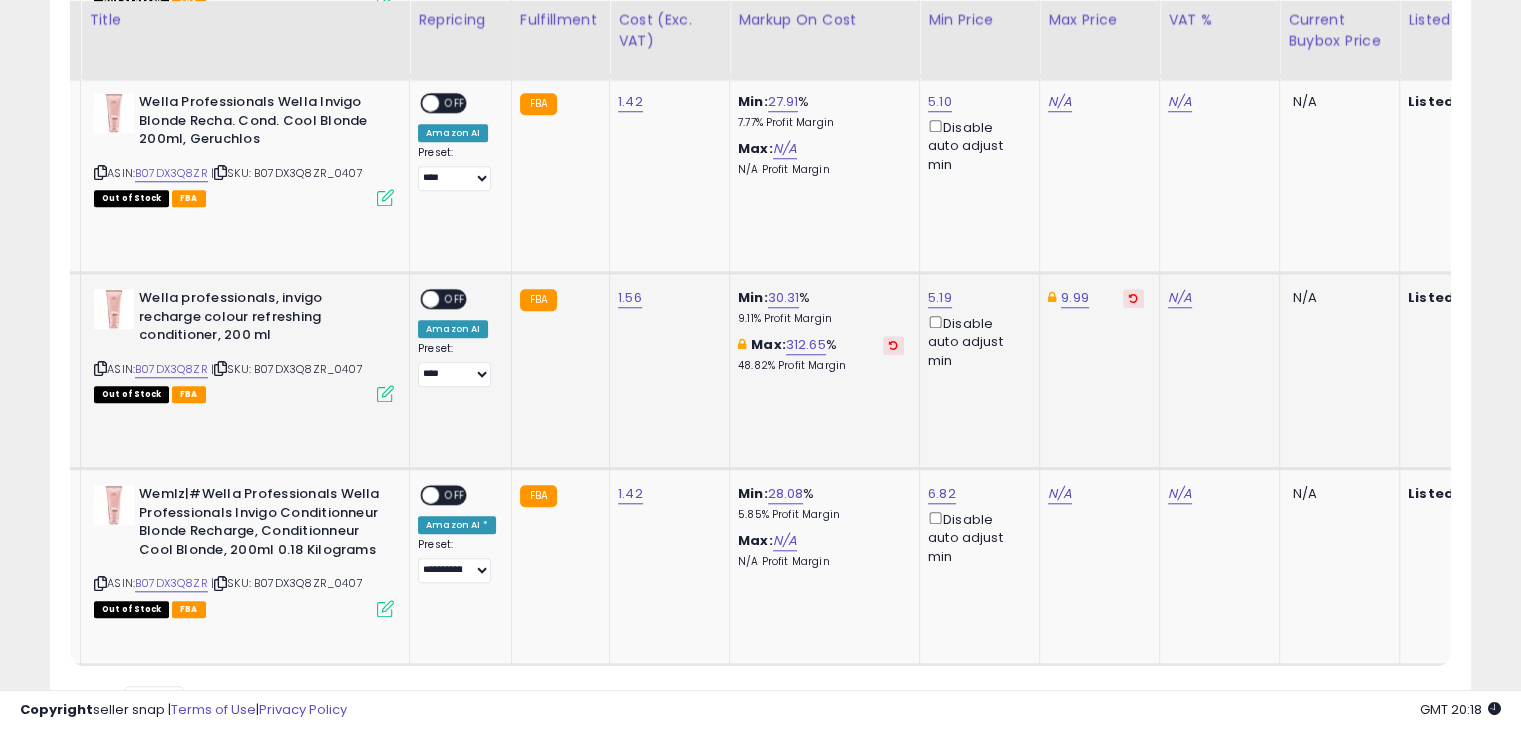 click on "N/A" at bounding box center (1216, 298) 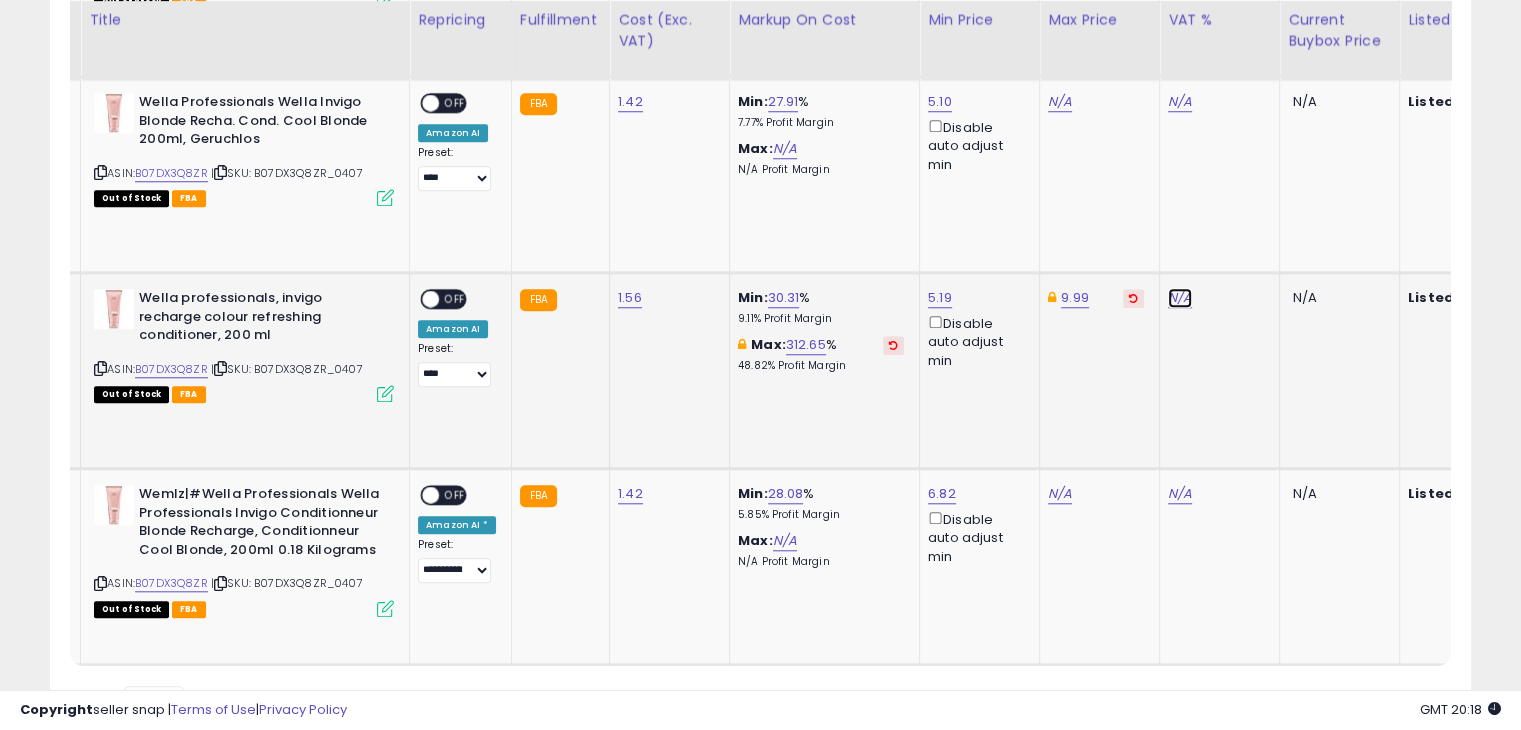 click on "N/A" at bounding box center (1180, 298) 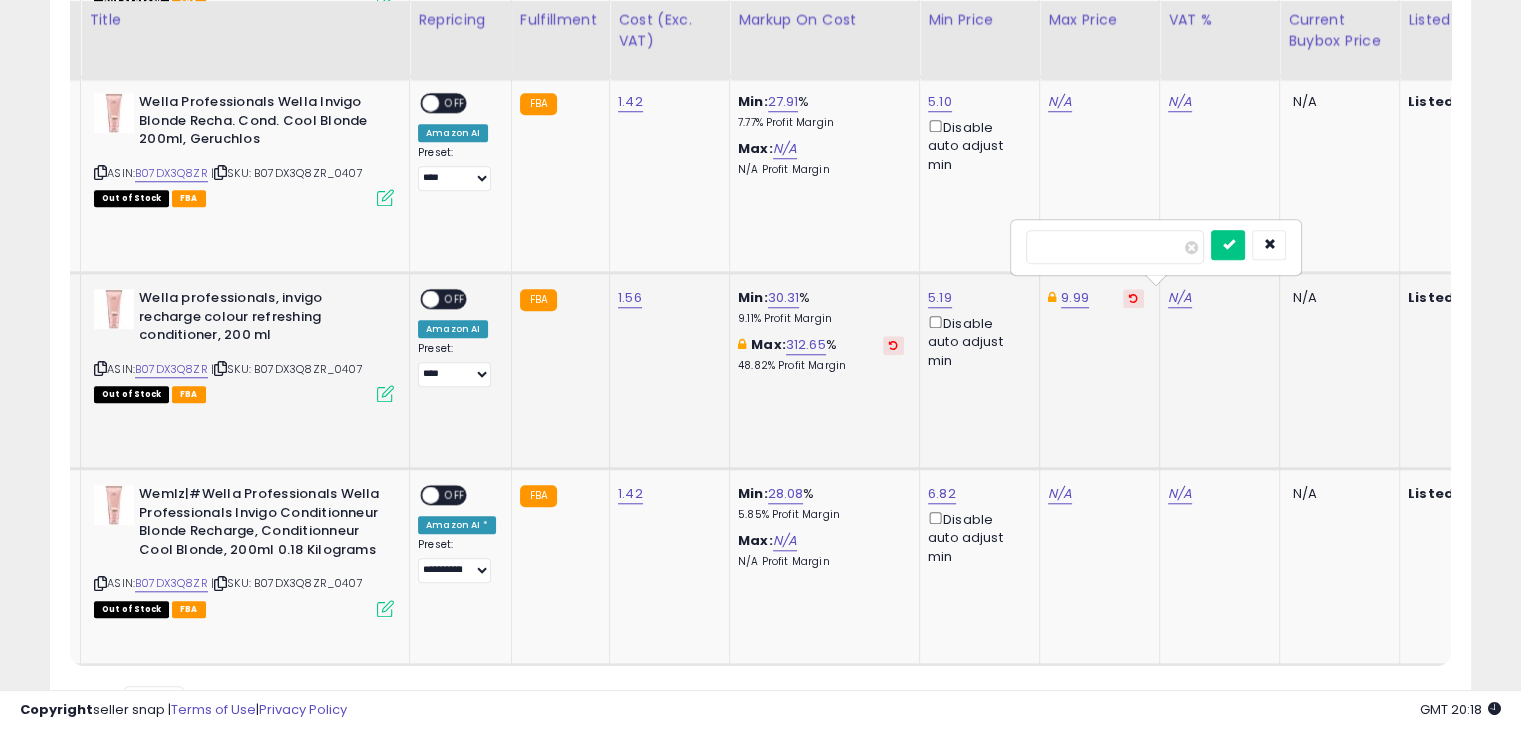 type on "**" 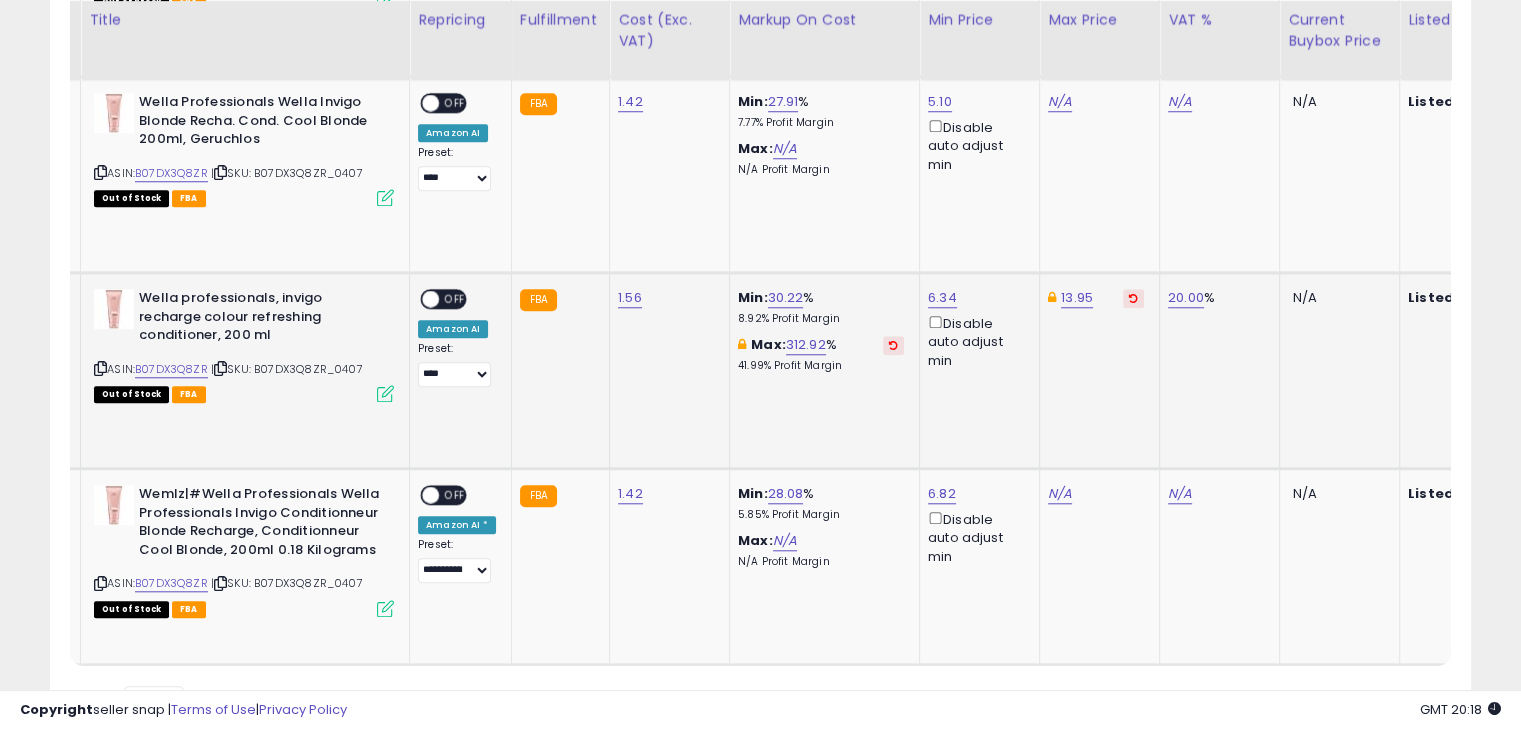 click on "FBA" 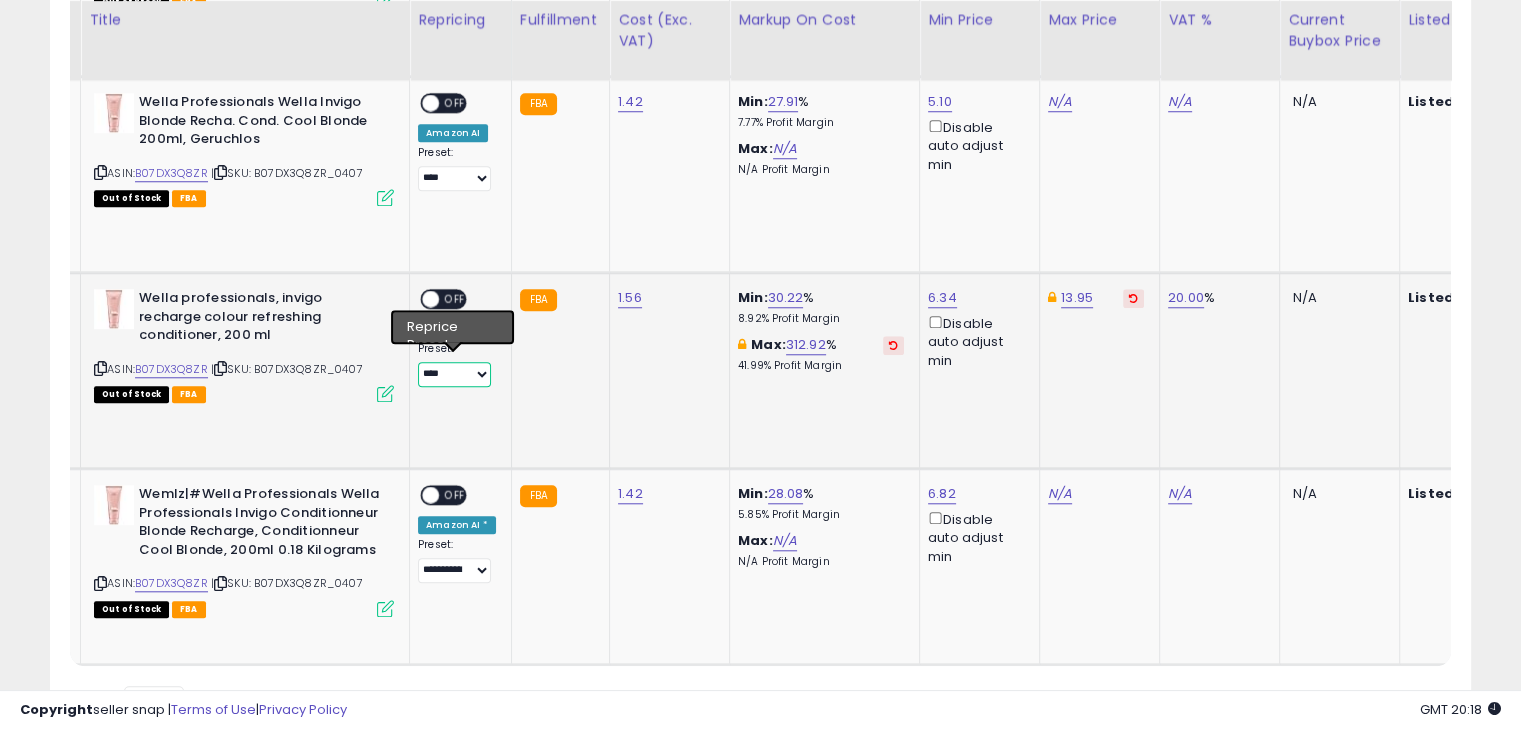 click on "**********" at bounding box center (454, 374) 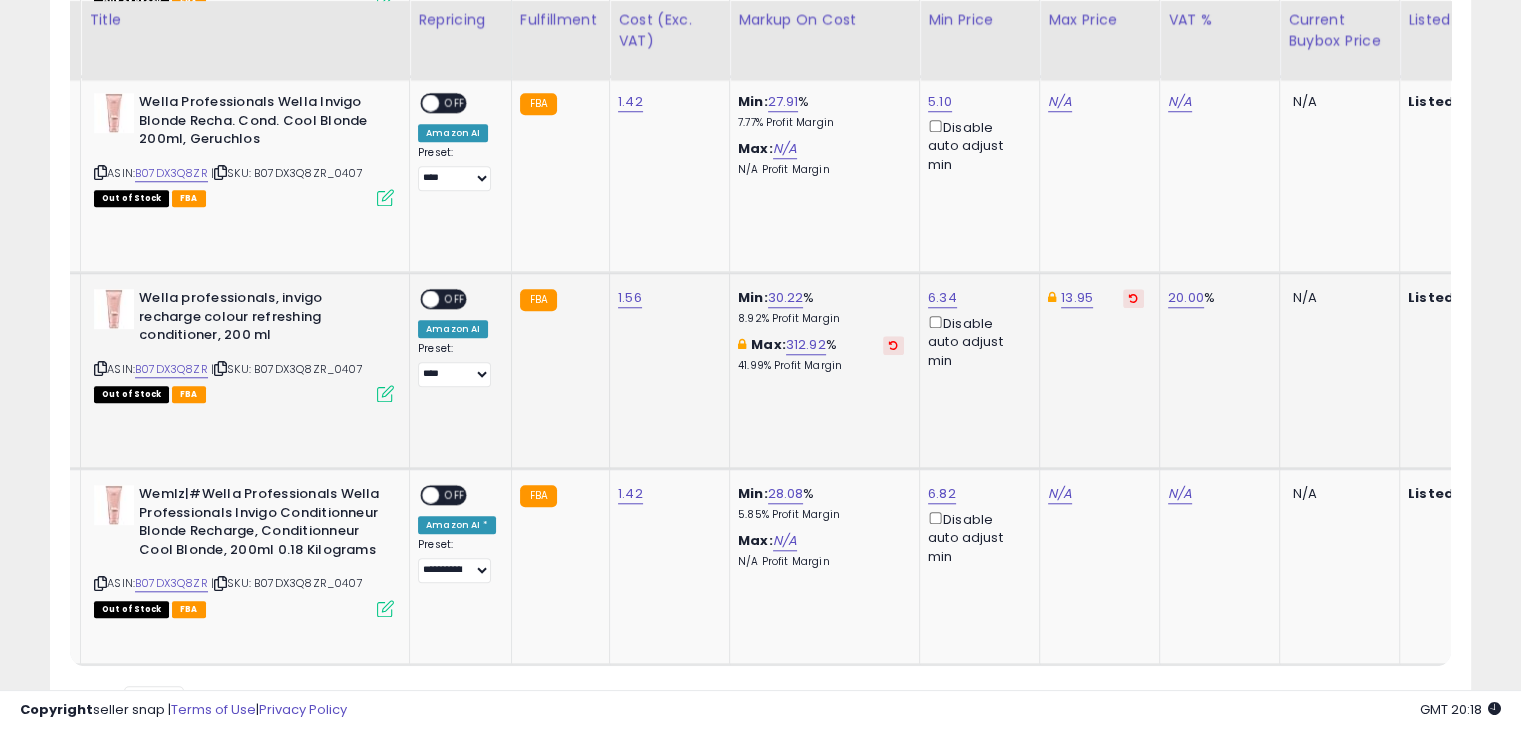 drag, startPoint x: 608, startPoint y: 361, endPoint x: 537, endPoint y: 347, distance: 72.36712 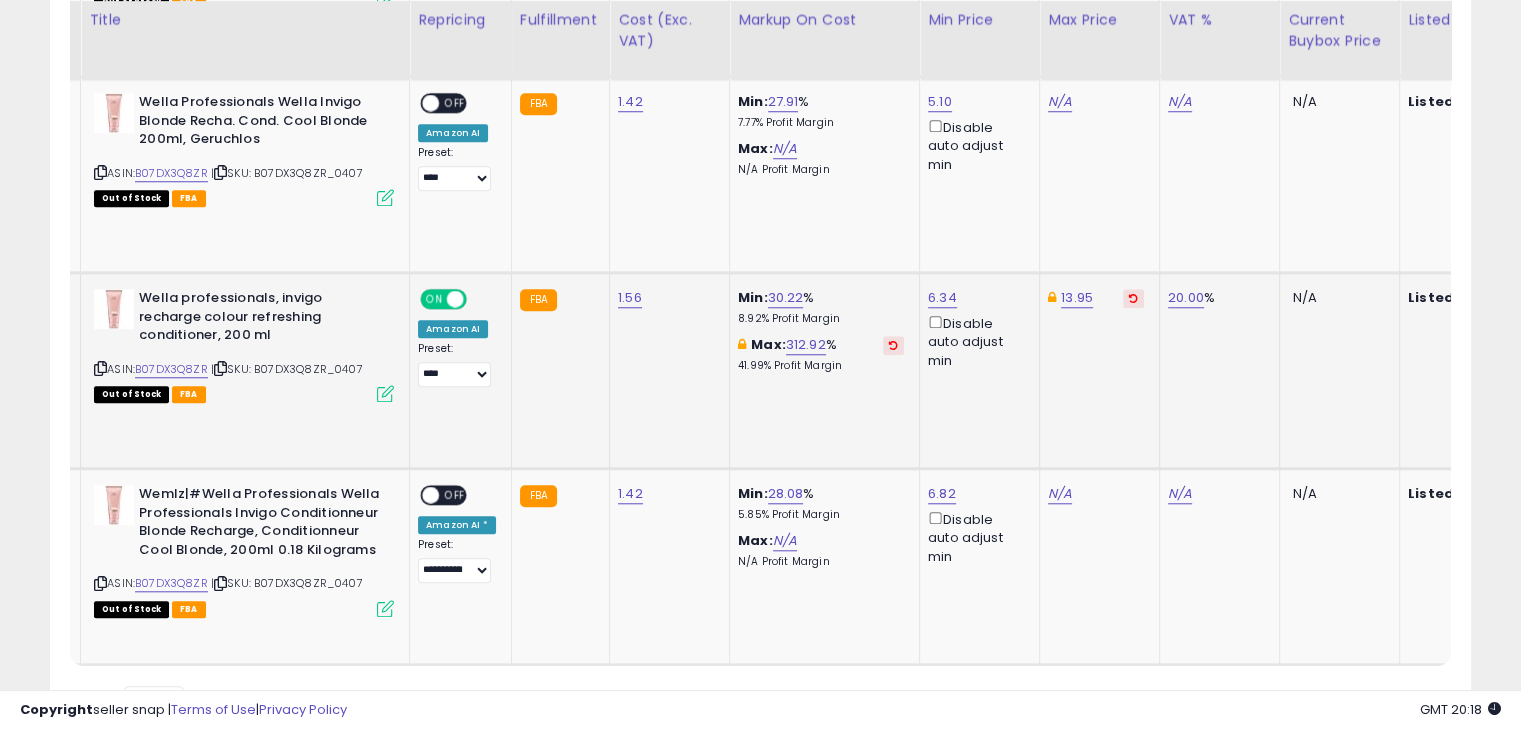 click on "**********" 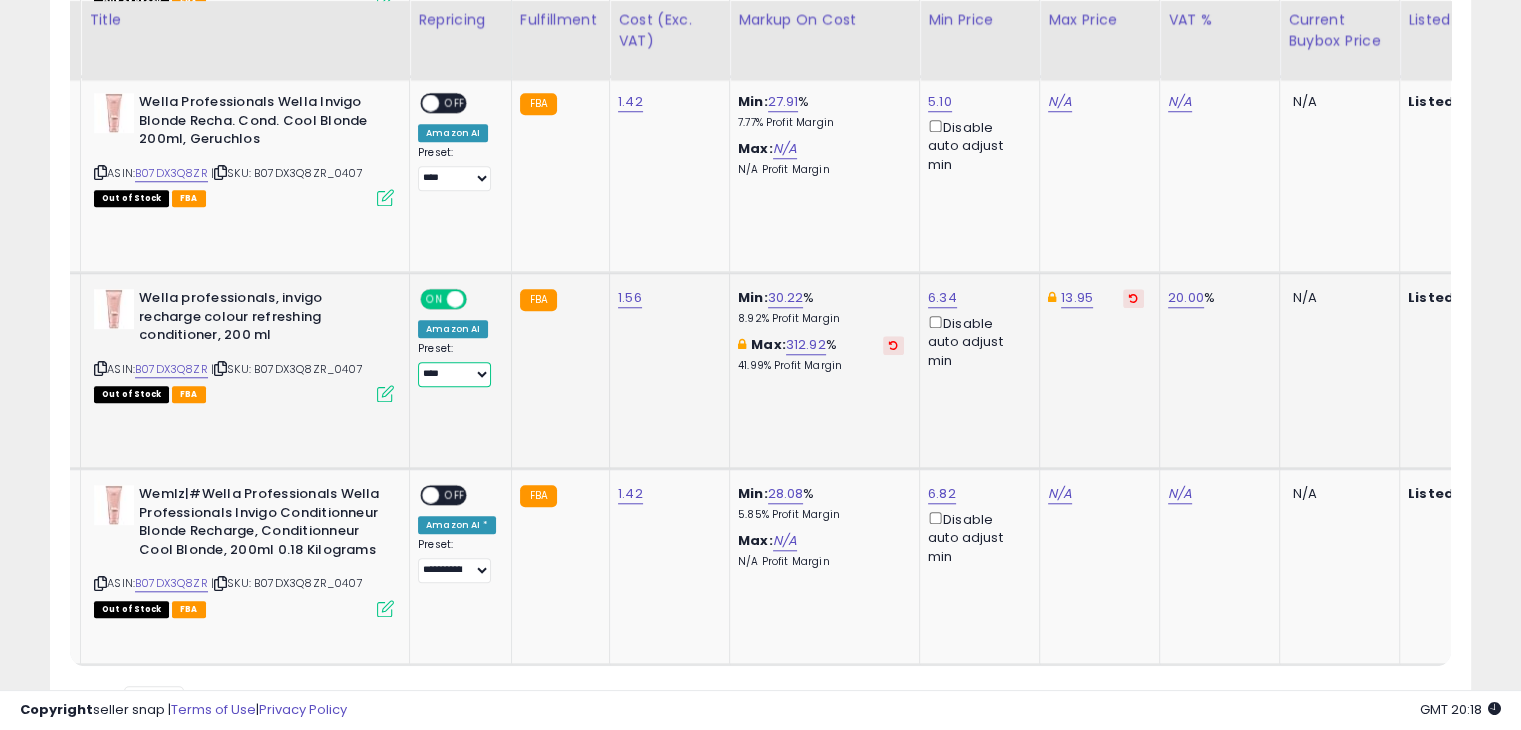 drag, startPoint x: 465, startPoint y: 365, endPoint x: 465, endPoint y: 379, distance: 14 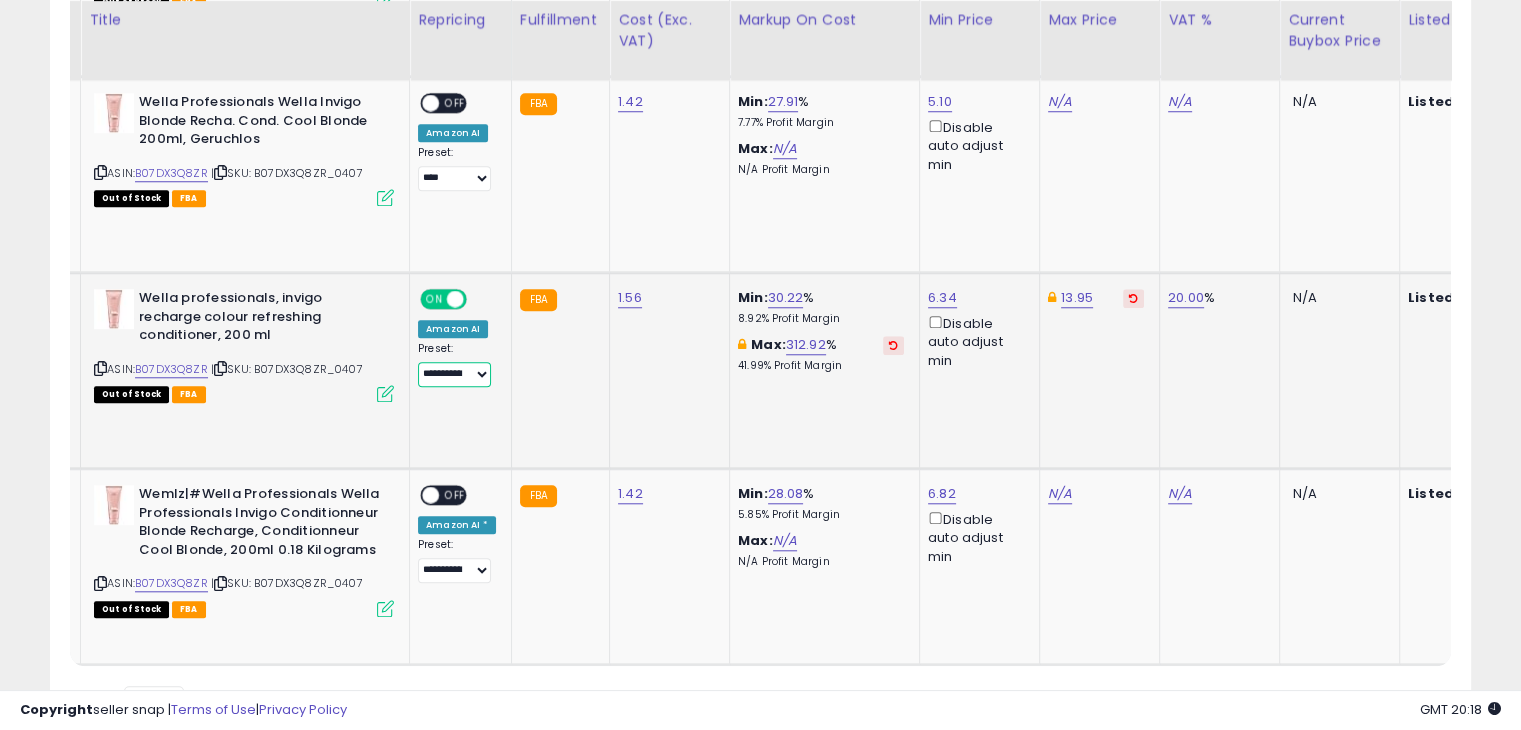 click on "**********" at bounding box center (454, 374) 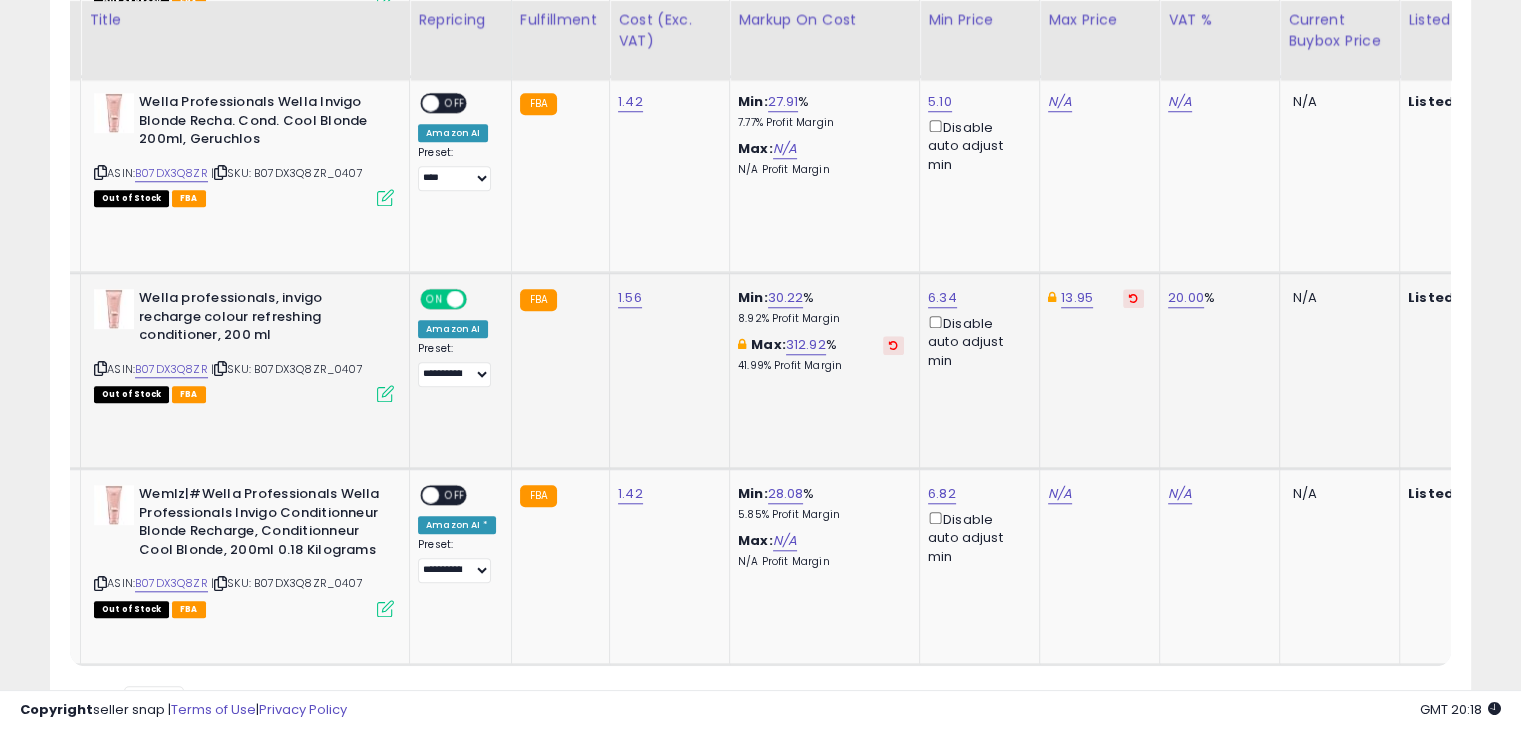 click on "FBA" 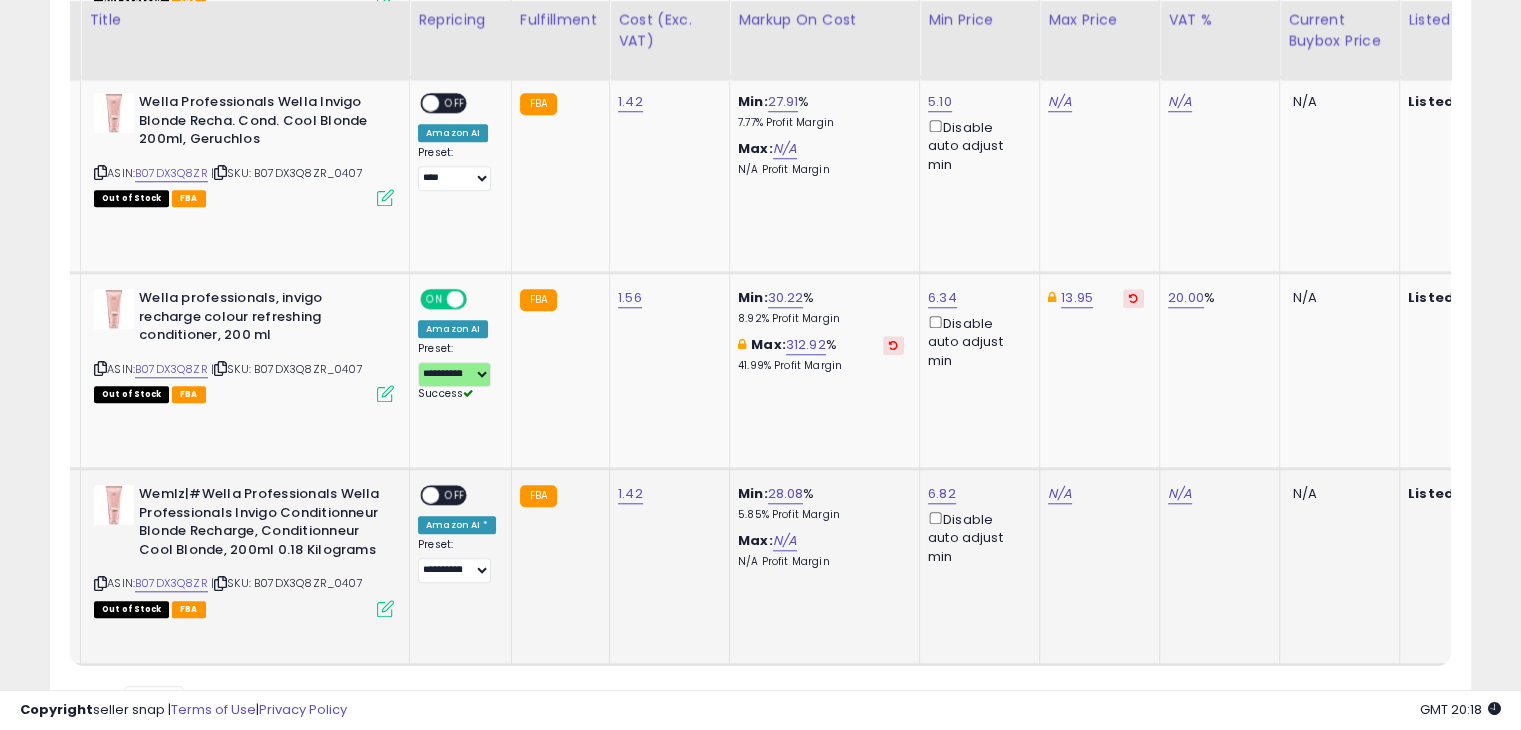 click on "OFF" at bounding box center (455, 495) 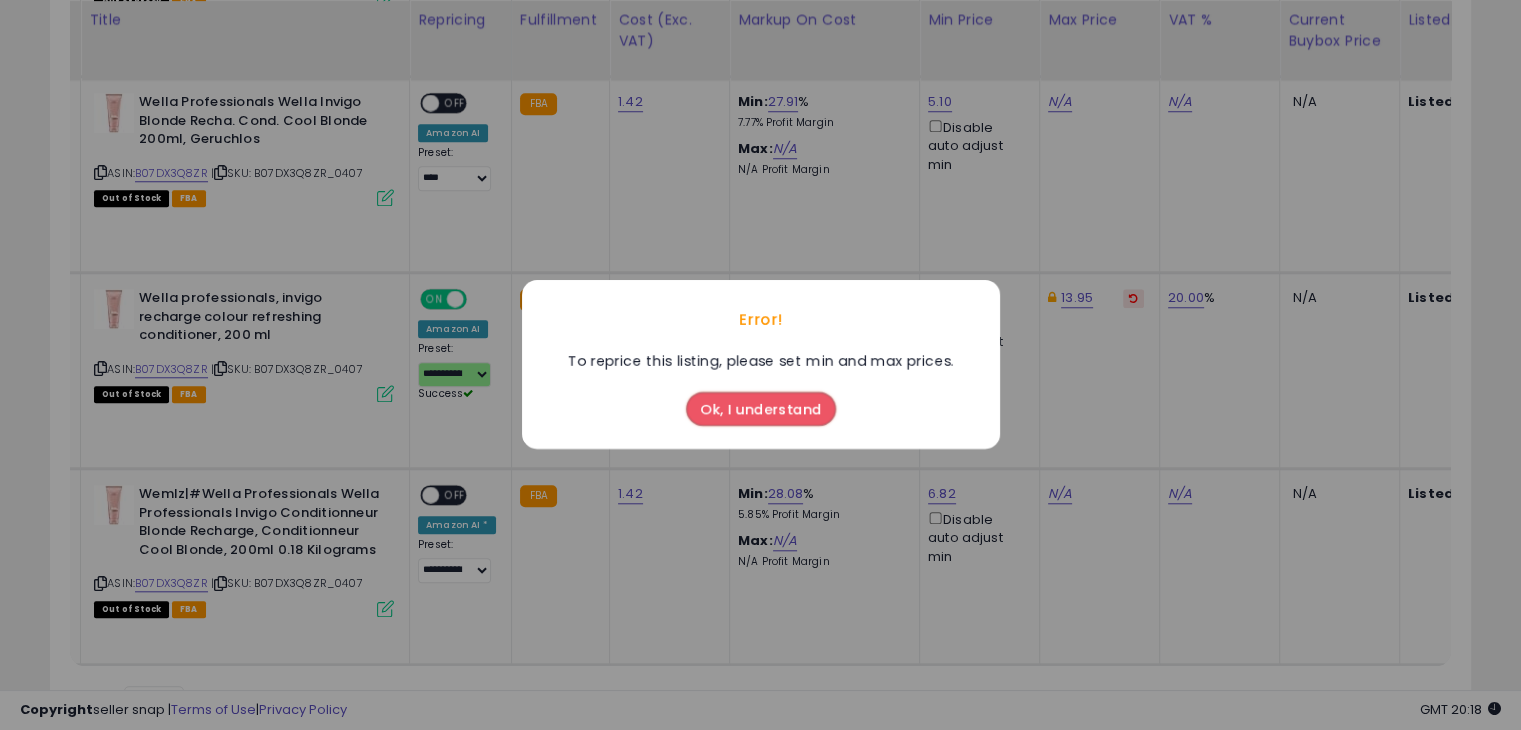 drag, startPoint x: 757, startPoint y: 401, endPoint x: 789, endPoint y: 418, distance: 36.23534 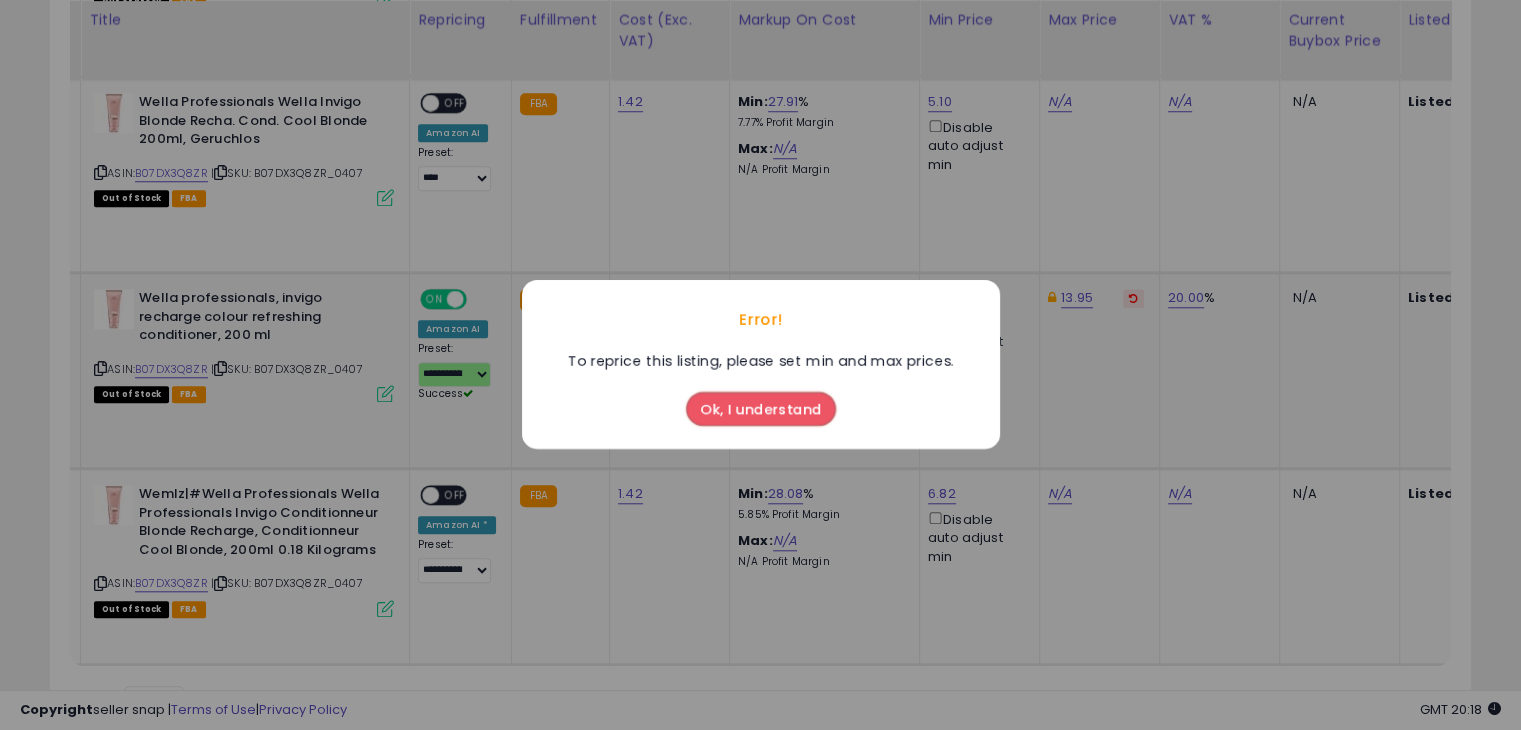 click on "Ok, I understand" at bounding box center [761, 410] 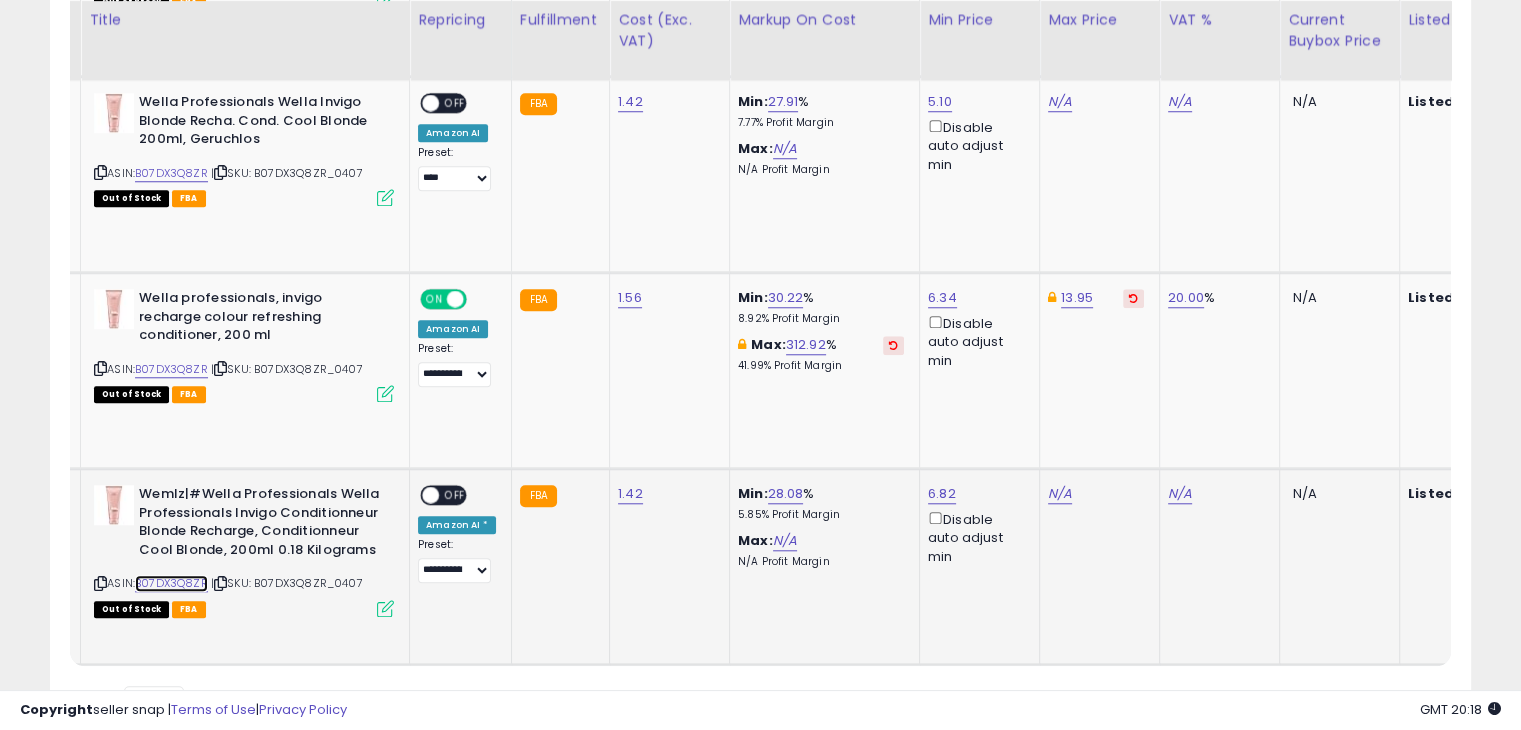 click on "B07DX3Q8ZR" at bounding box center (171, 583) 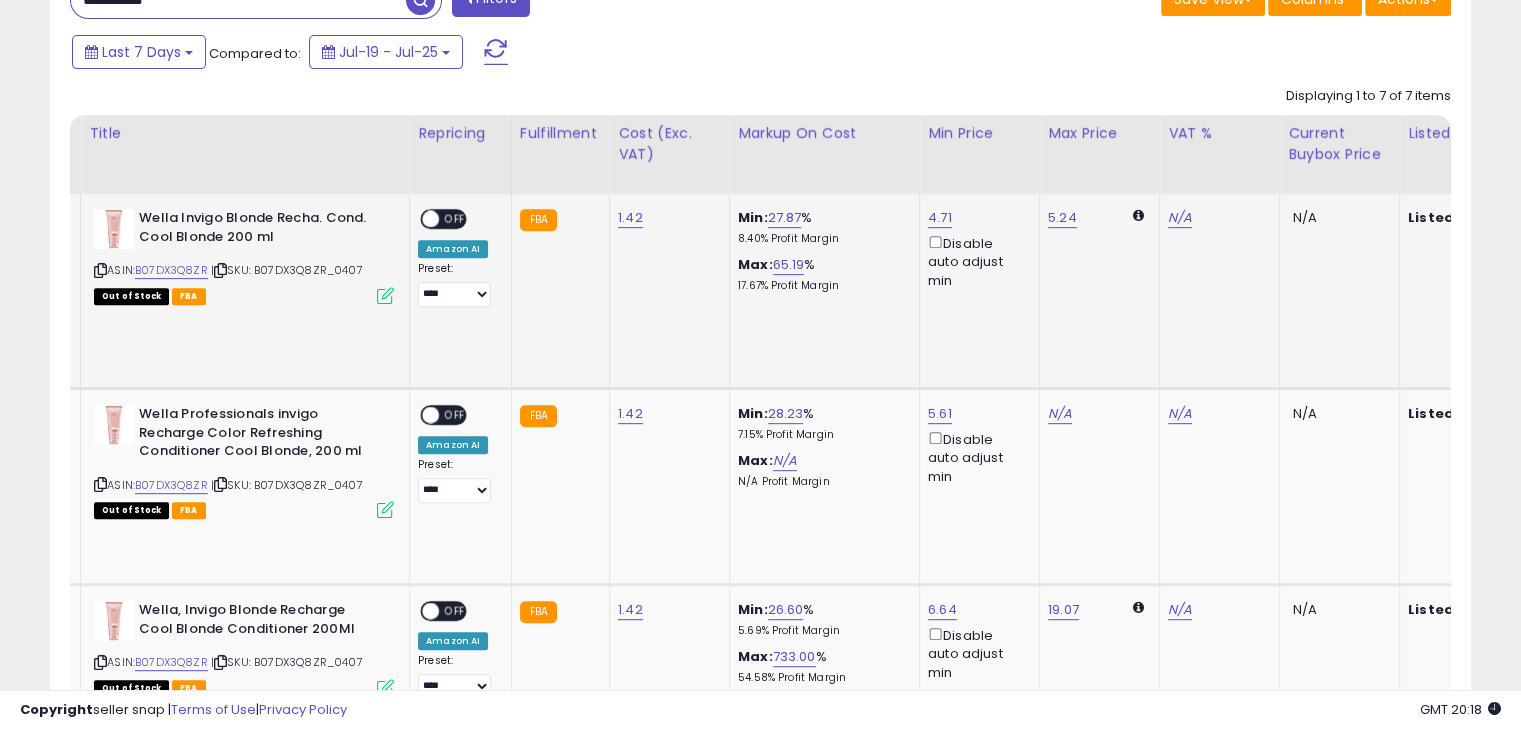 scroll, scrollTop: 656, scrollLeft: 0, axis: vertical 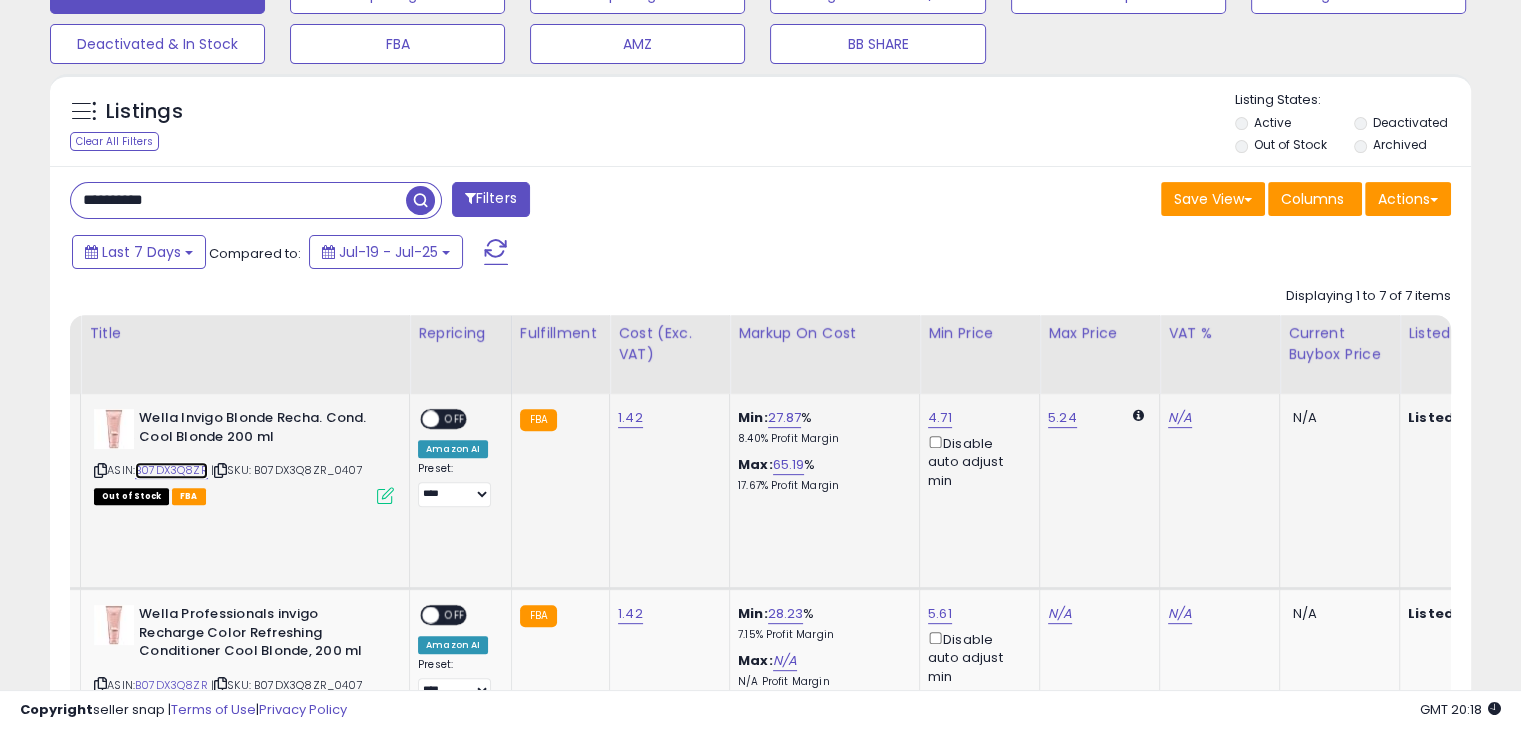 click on "B07DX3Q8ZR" at bounding box center (171, 470) 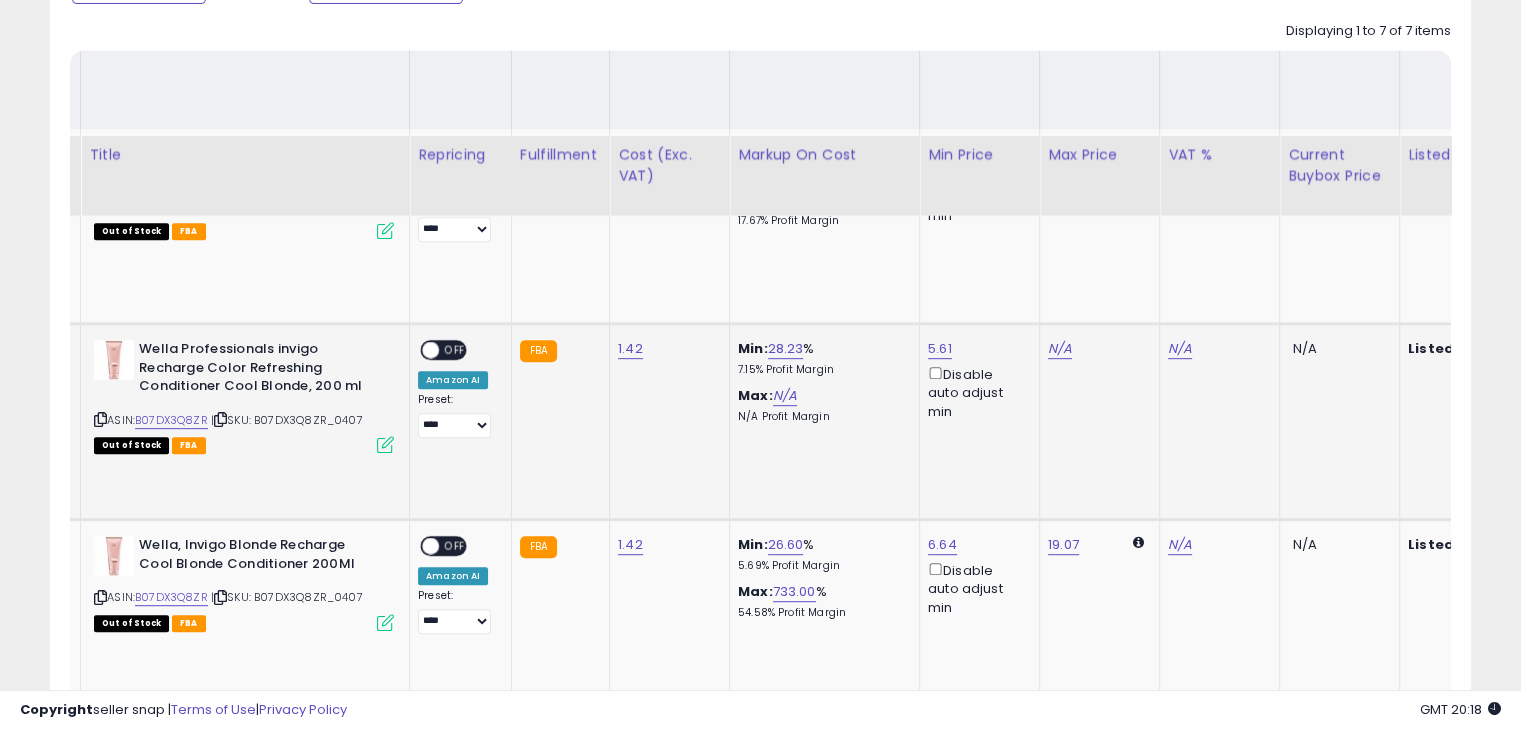 scroll, scrollTop: 1056, scrollLeft: 0, axis: vertical 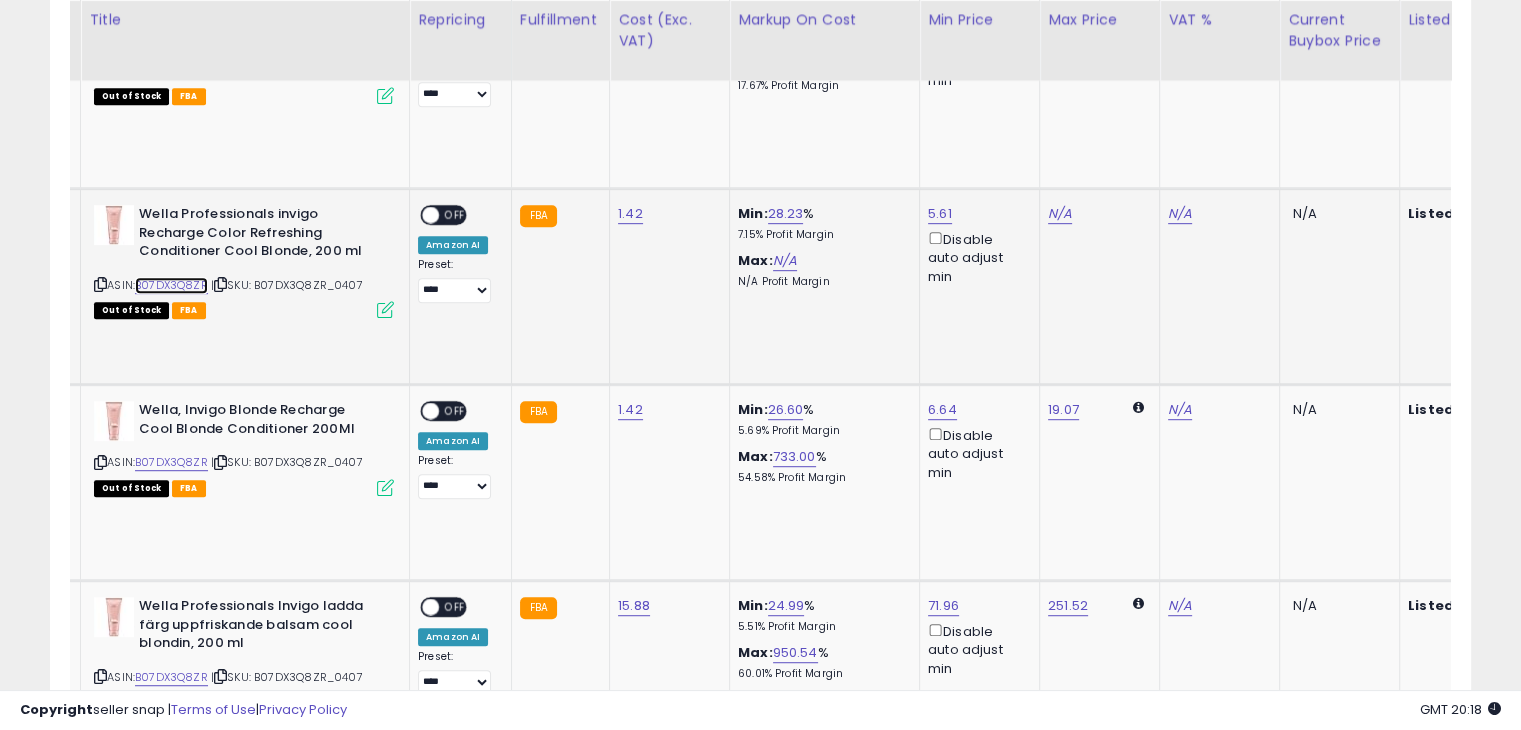 click on "B07DX3Q8ZR" at bounding box center (171, 285) 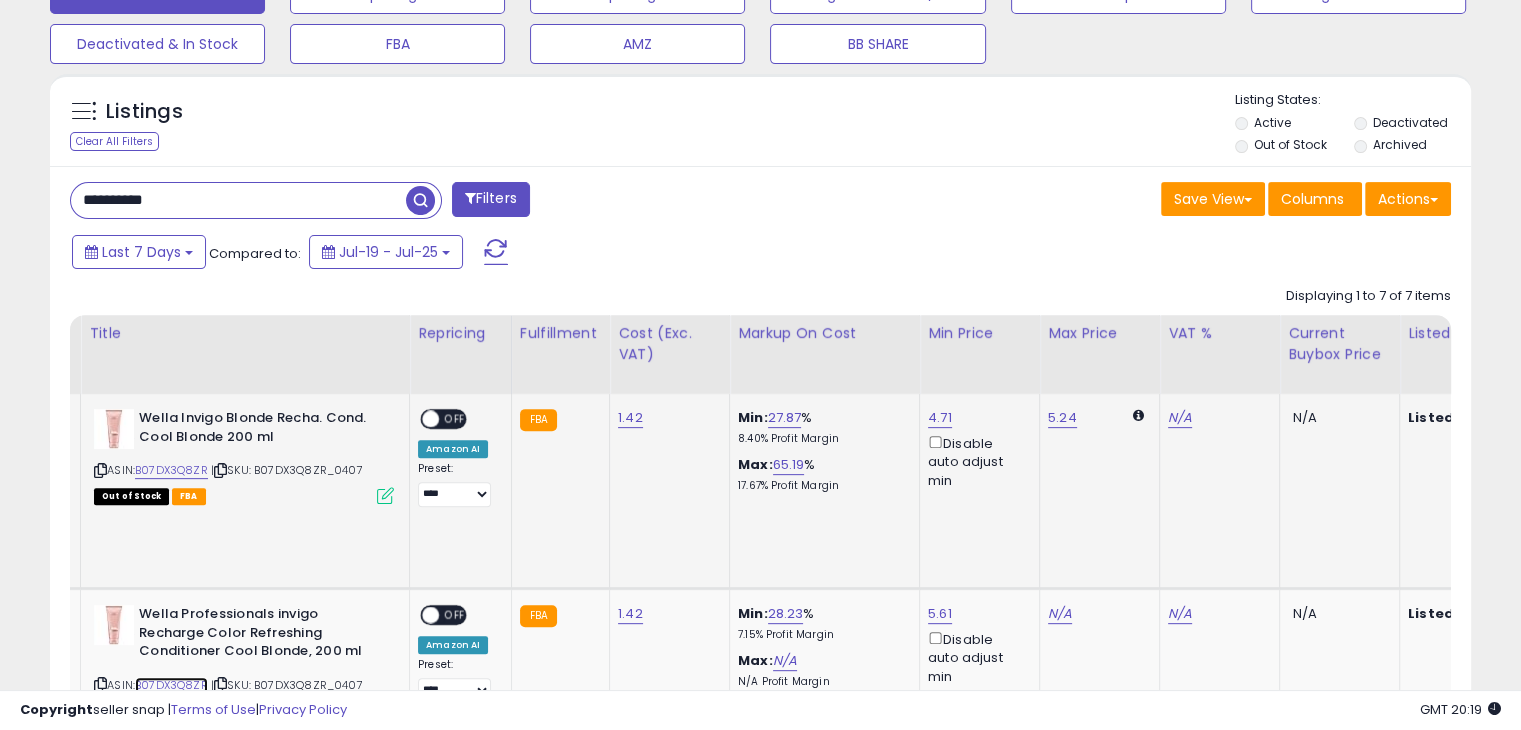 scroll, scrollTop: 756, scrollLeft: 0, axis: vertical 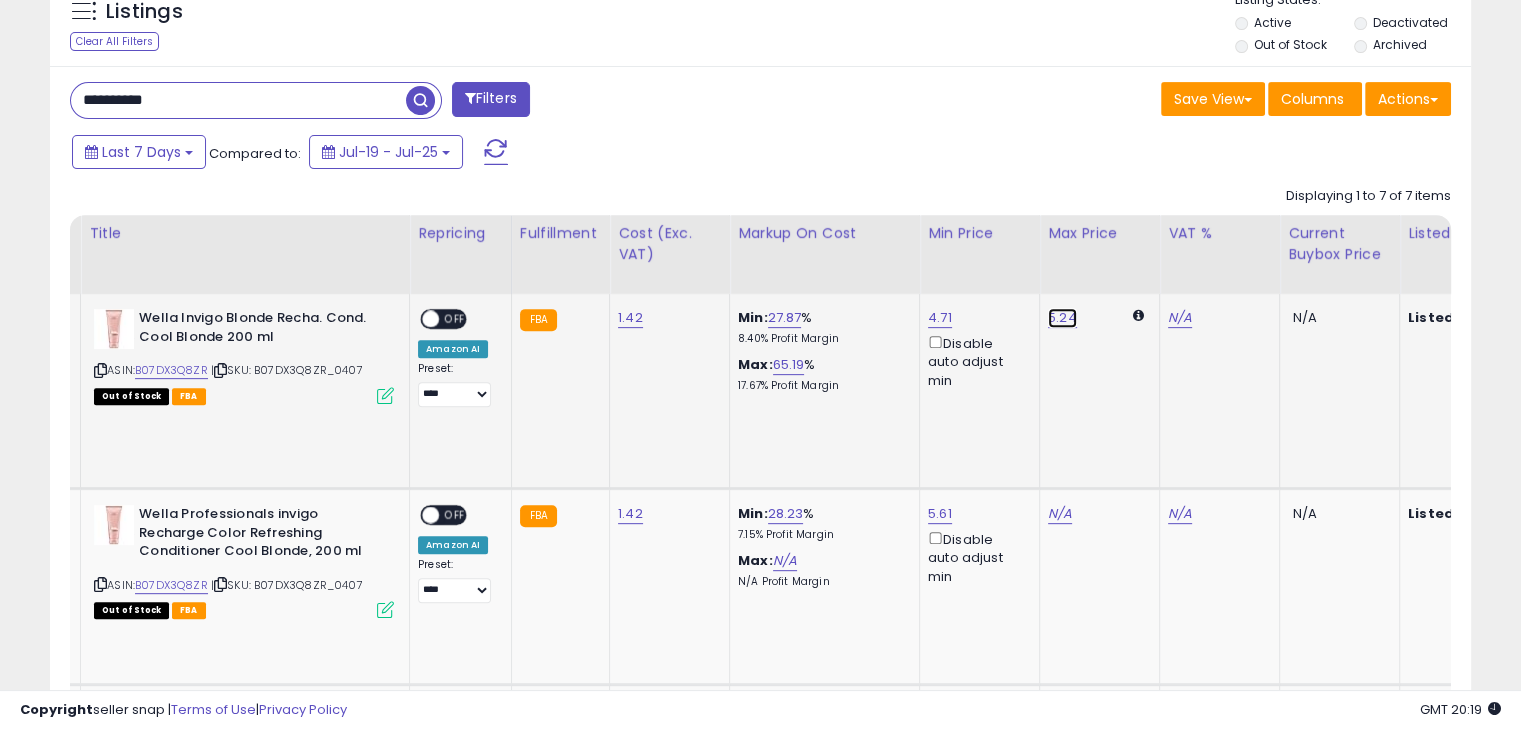 click on "5.24" at bounding box center [1062, 318] 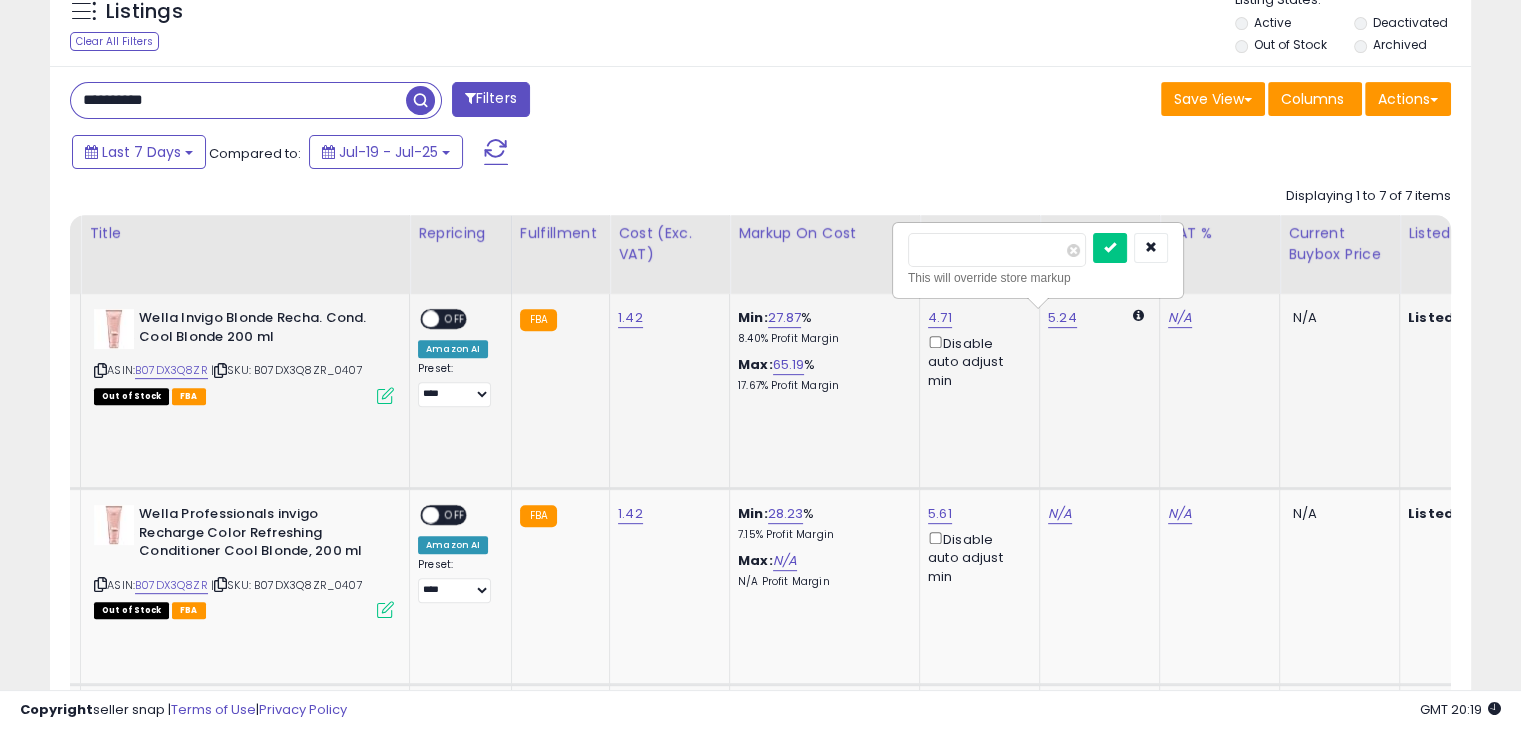 click on "5.24   **** This will override store markup" 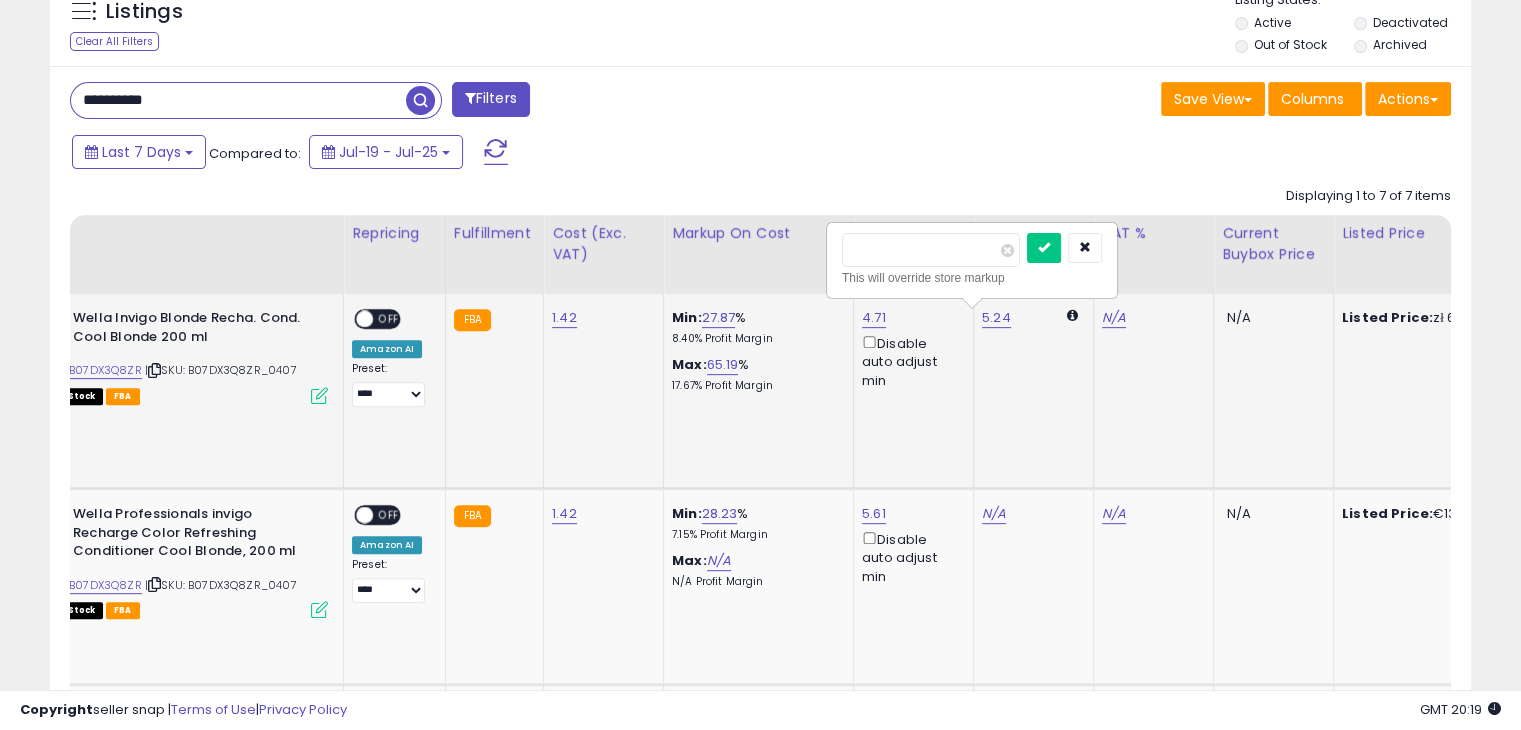 scroll, scrollTop: 0, scrollLeft: 212, axis: horizontal 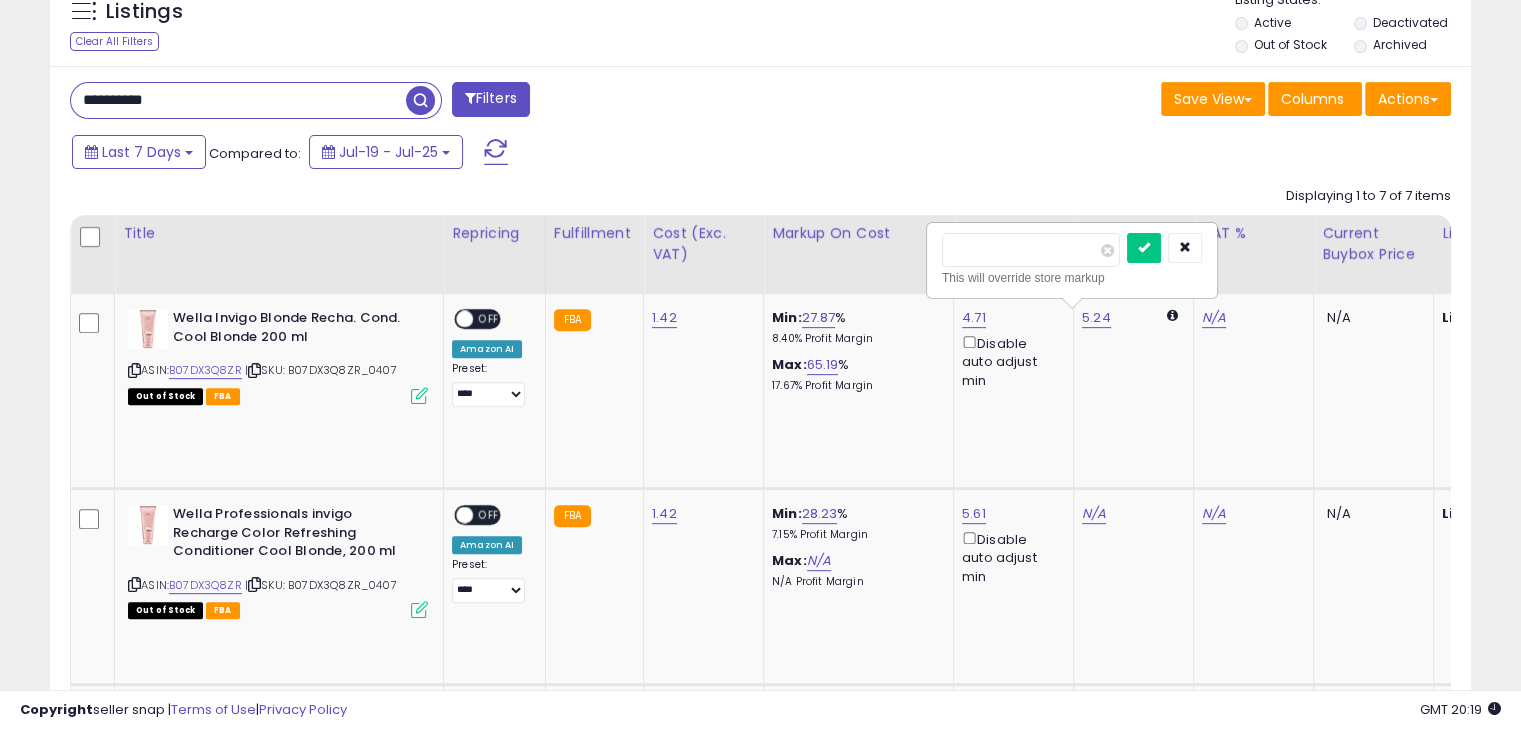 click on "1.42" 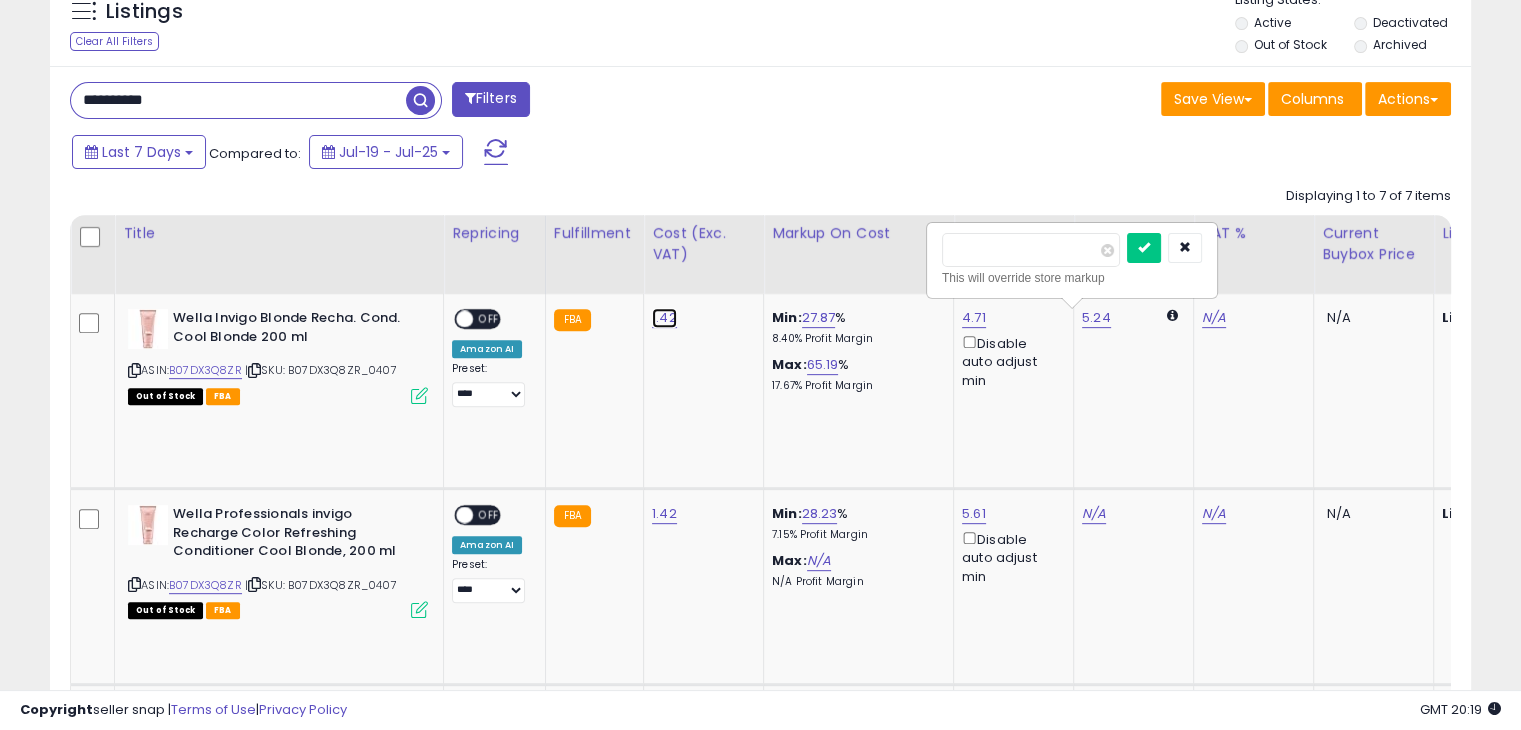 click on "1.42" at bounding box center (664, 318) 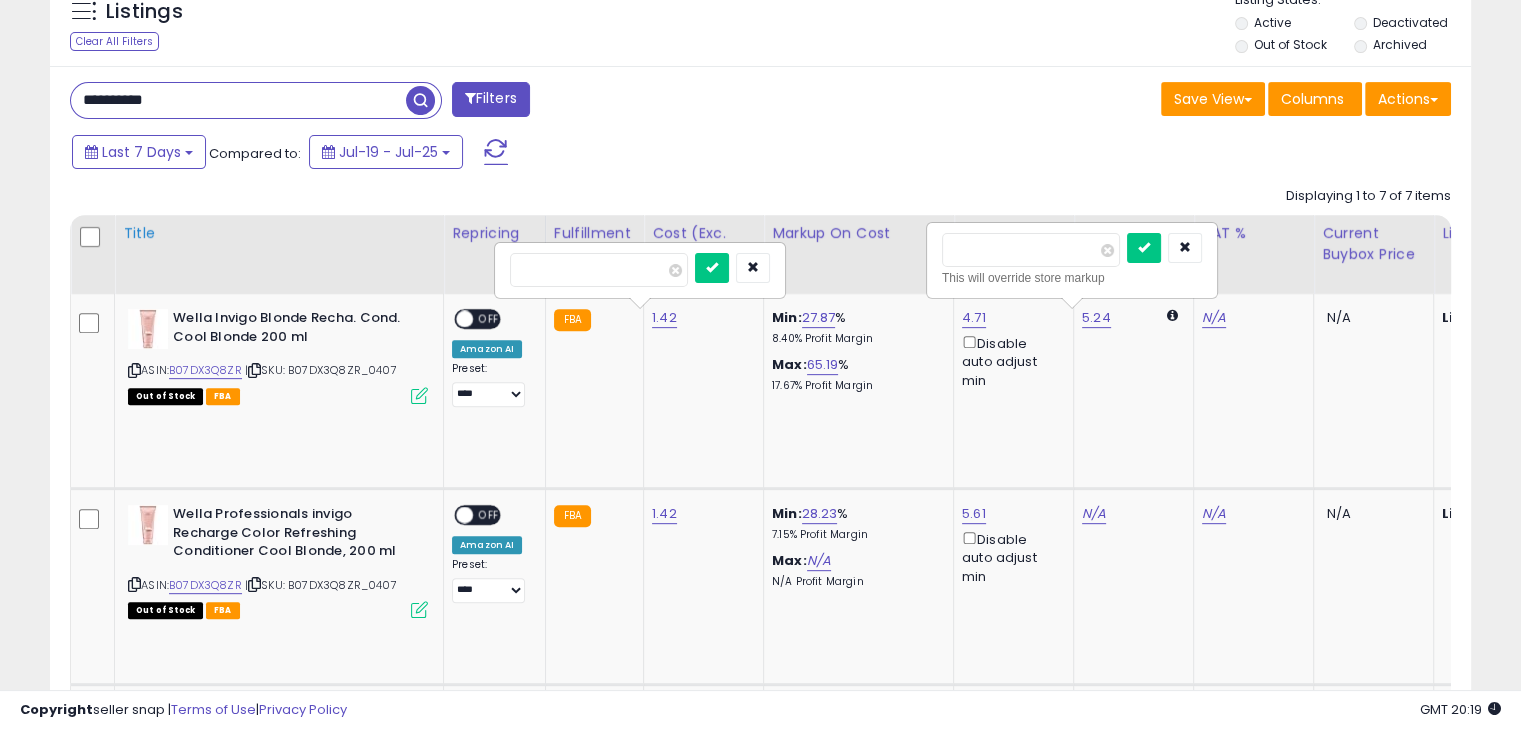 drag, startPoint x: 631, startPoint y: 273, endPoint x: 428, endPoint y: 270, distance: 203.02217 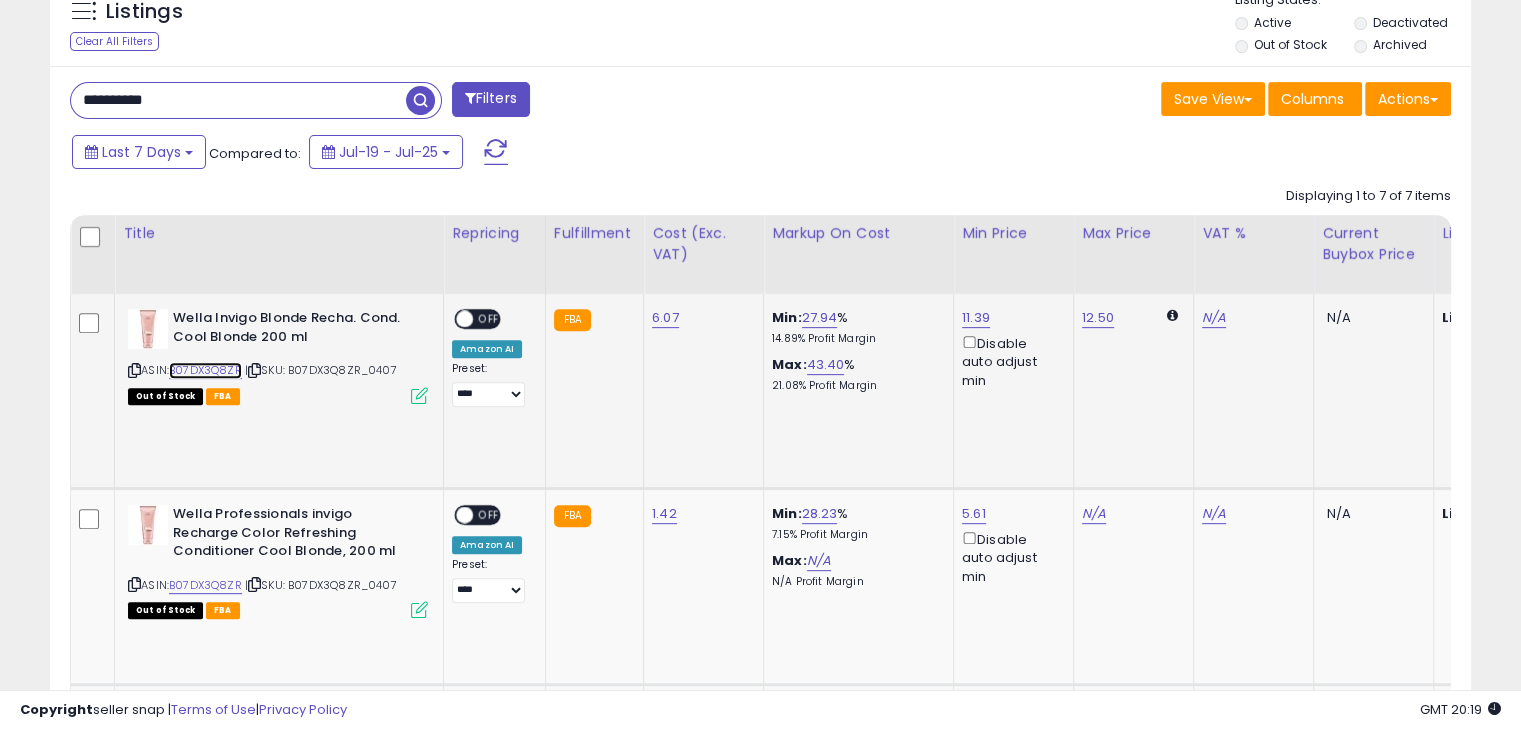 click on "B07DX3Q8ZR" at bounding box center [205, 370] 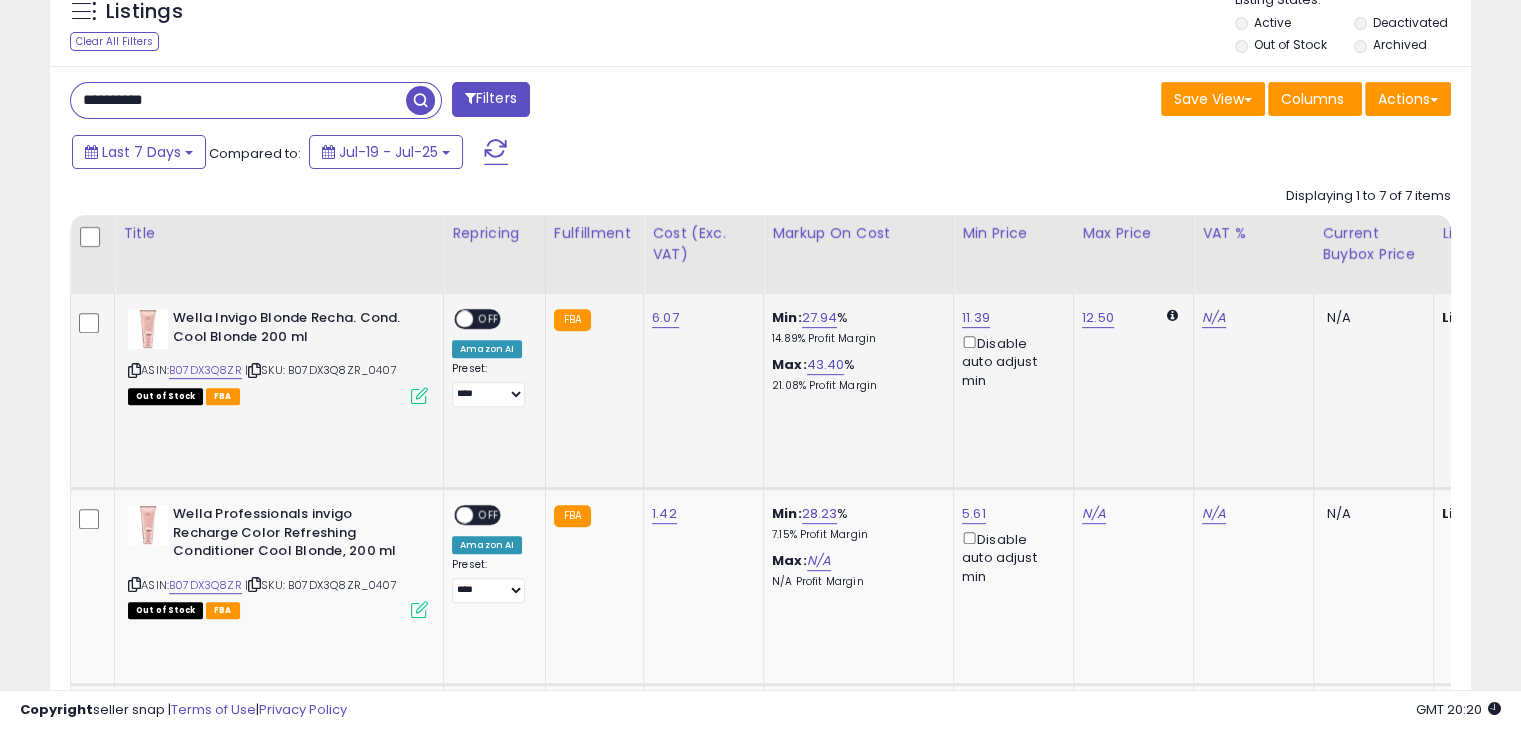 click on "12.50" 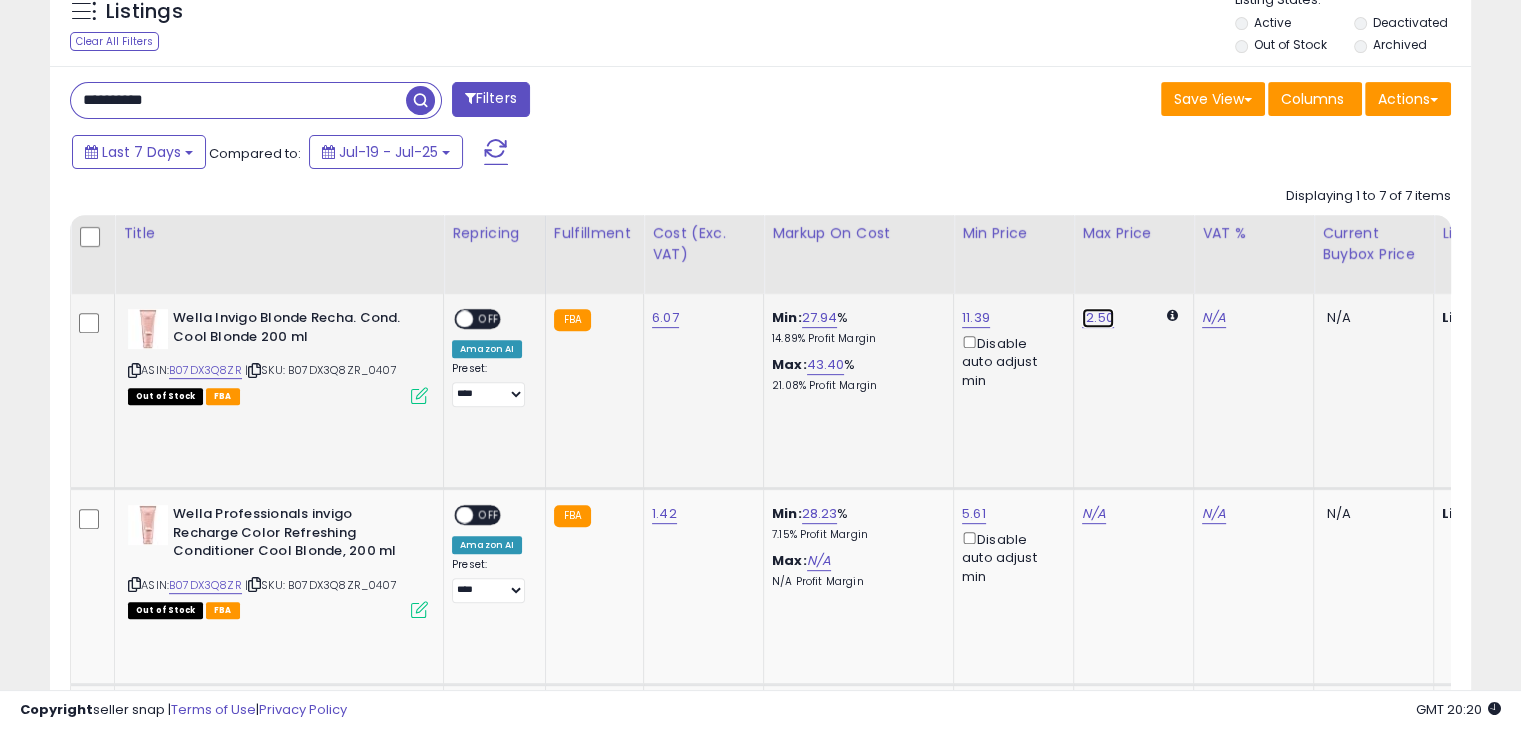 click on "12.50" at bounding box center [1098, 318] 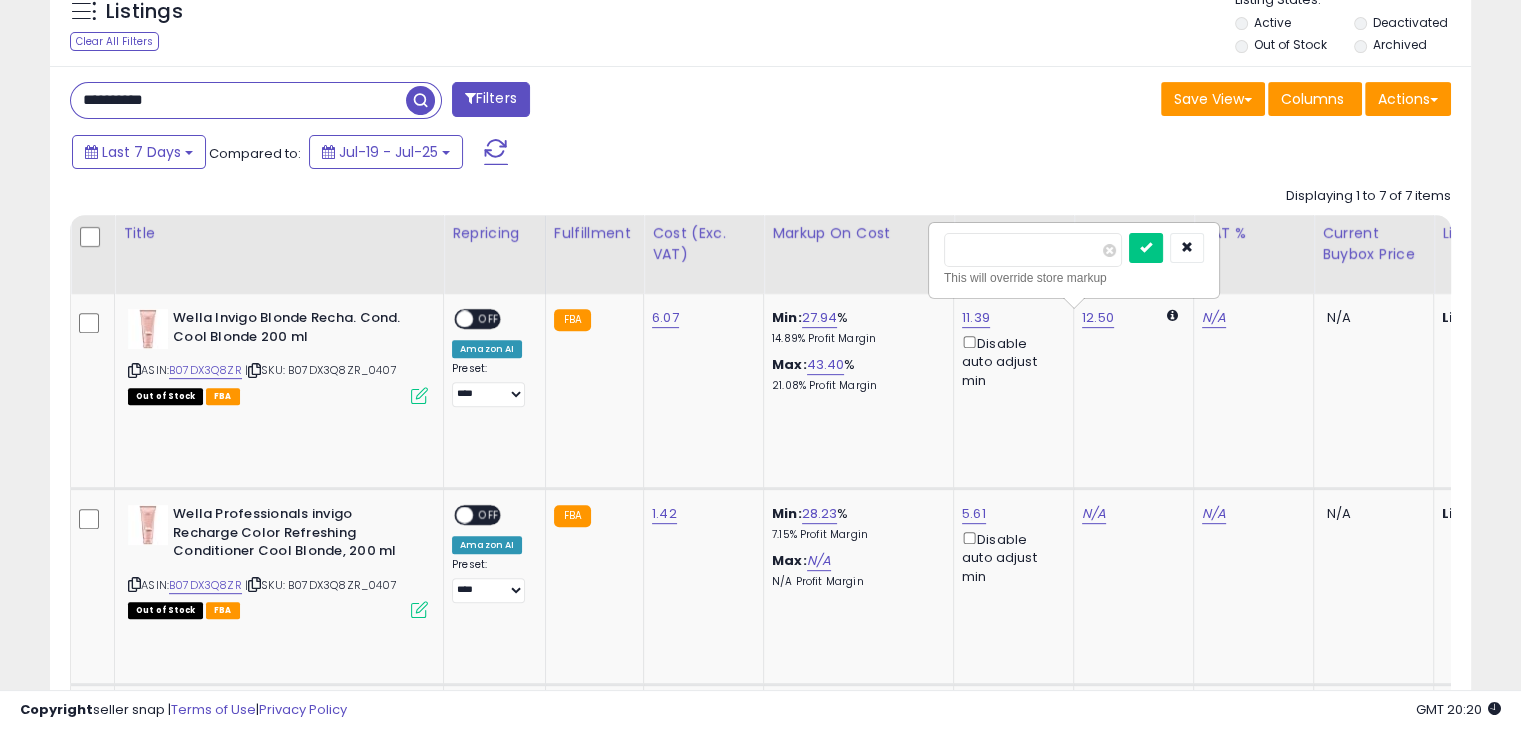 drag, startPoint x: 1020, startPoint y: 257, endPoint x: 920, endPoint y: 249, distance: 100.31949 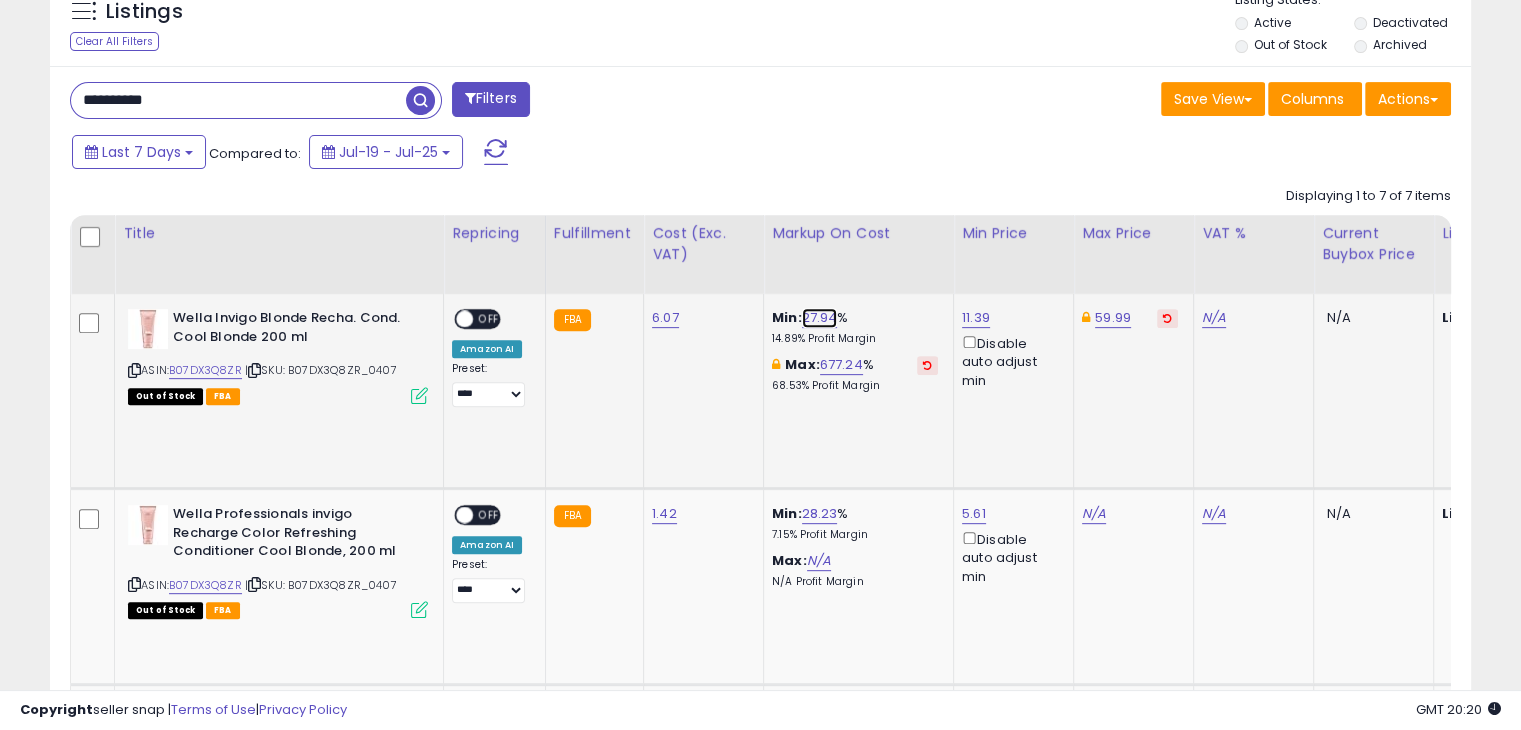 click on "27.94" at bounding box center (820, 318) 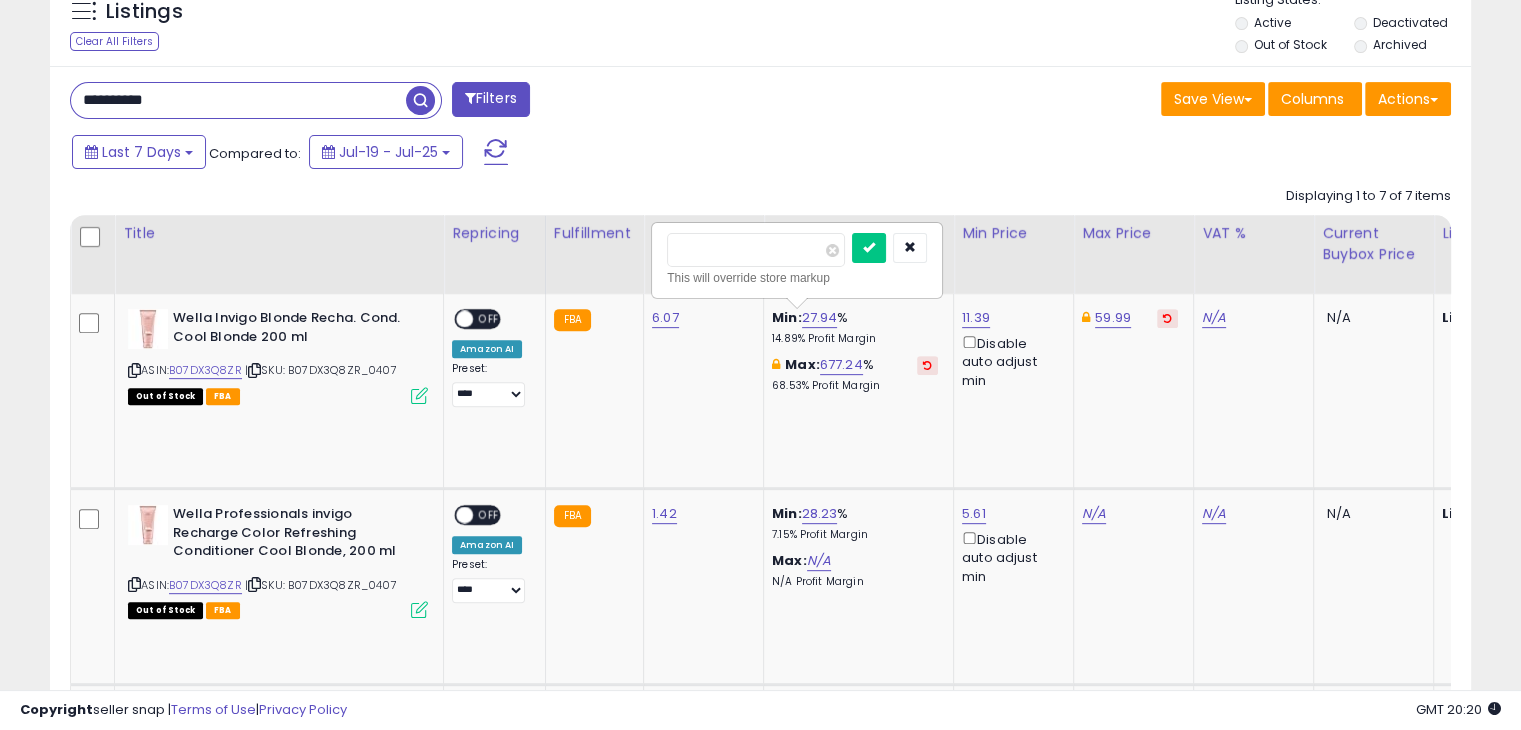 drag, startPoint x: 783, startPoint y: 250, endPoint x: 640, endPoint y: 248, distance: 143.01399 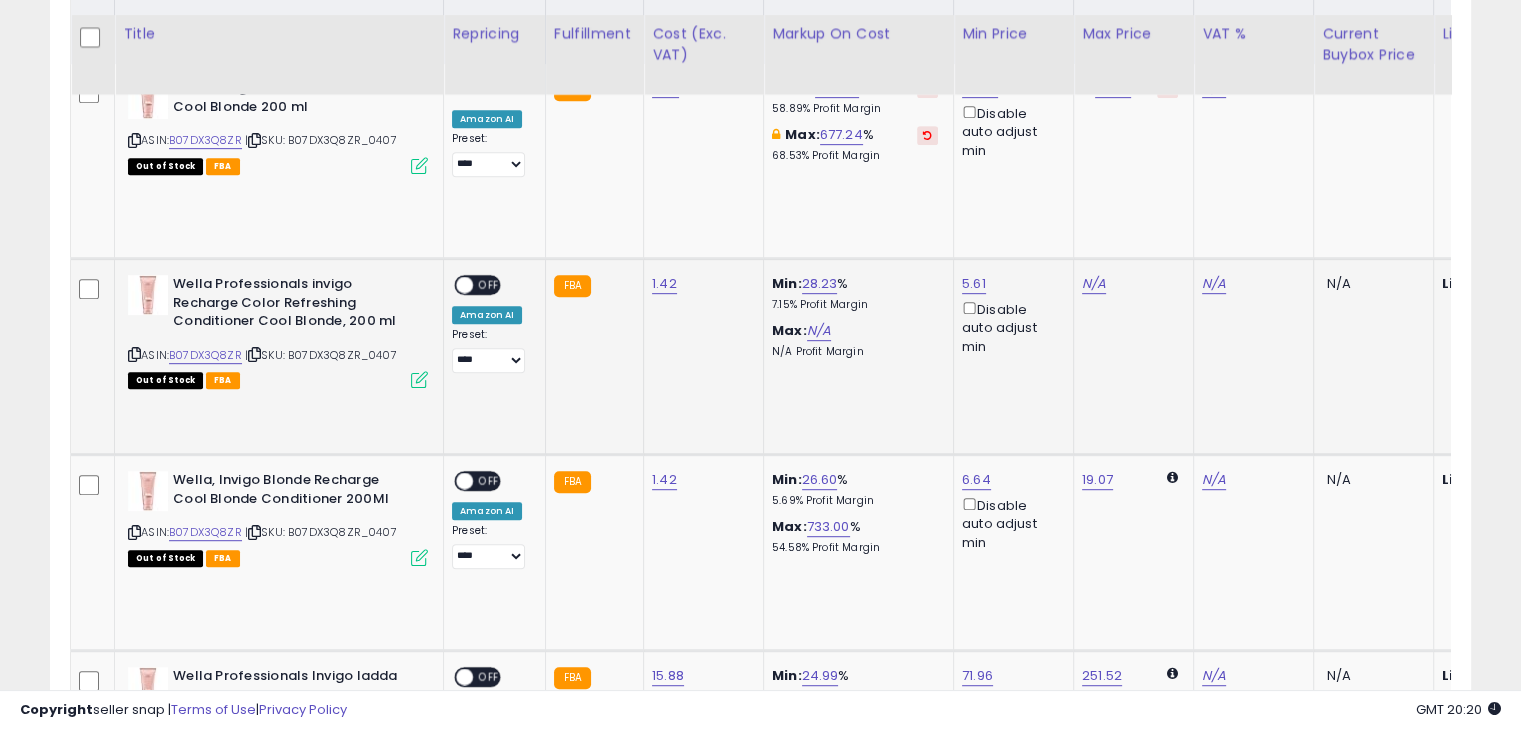 scroll, scrollTop: 956, scrollLeft: 0, axis: vertical 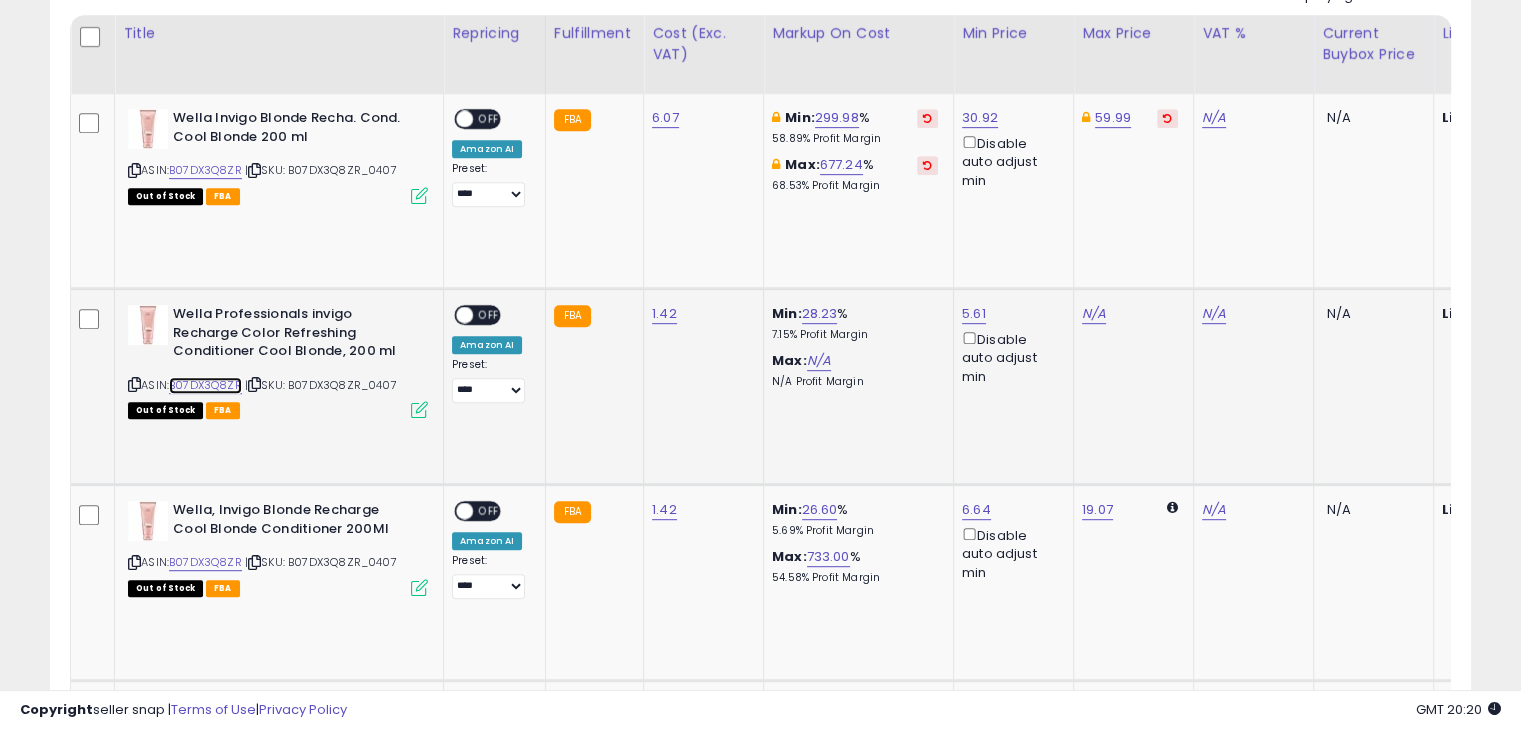 click on "B07DX3Q8ZR" at bounding box center [205, 385] 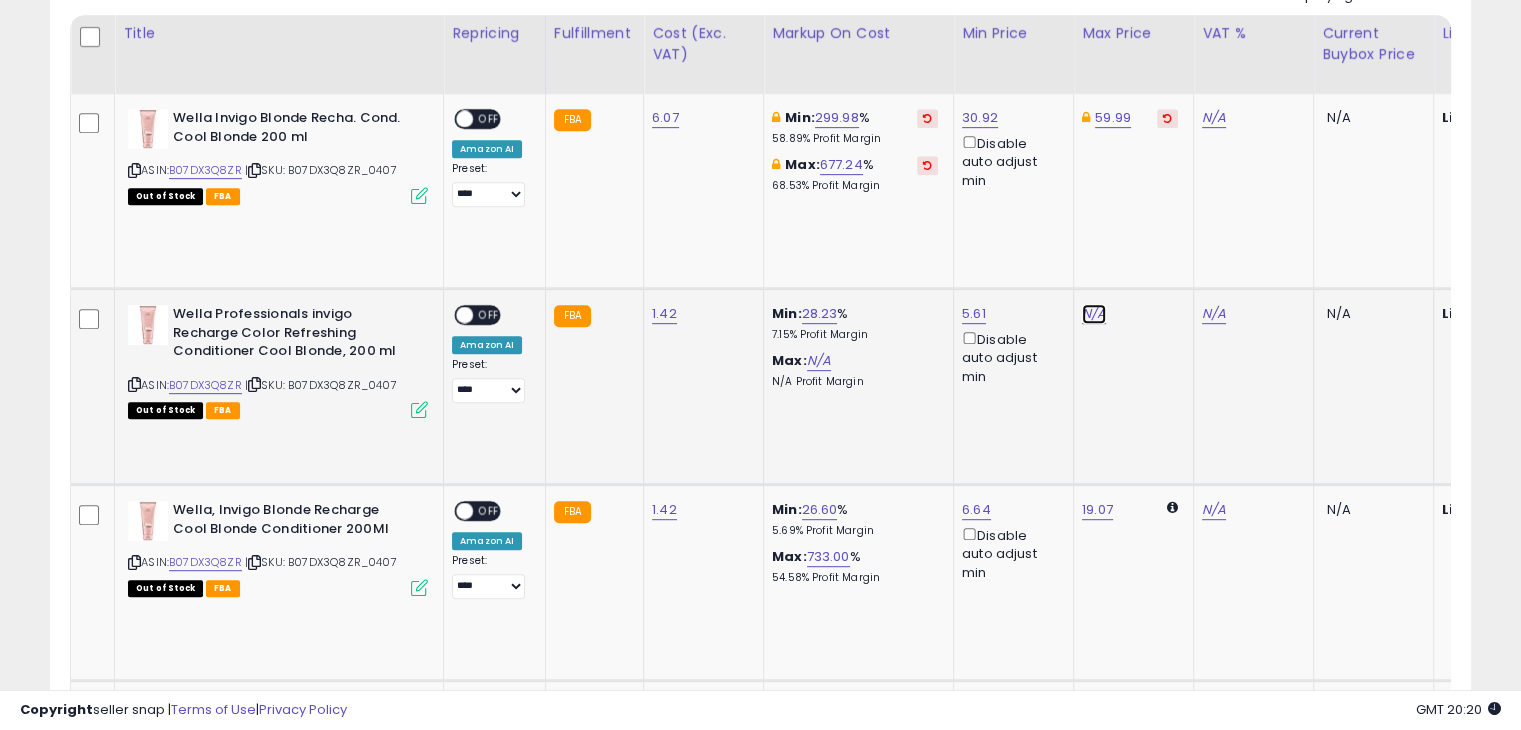 click on "N/A" at bounding box center [1094, 314] 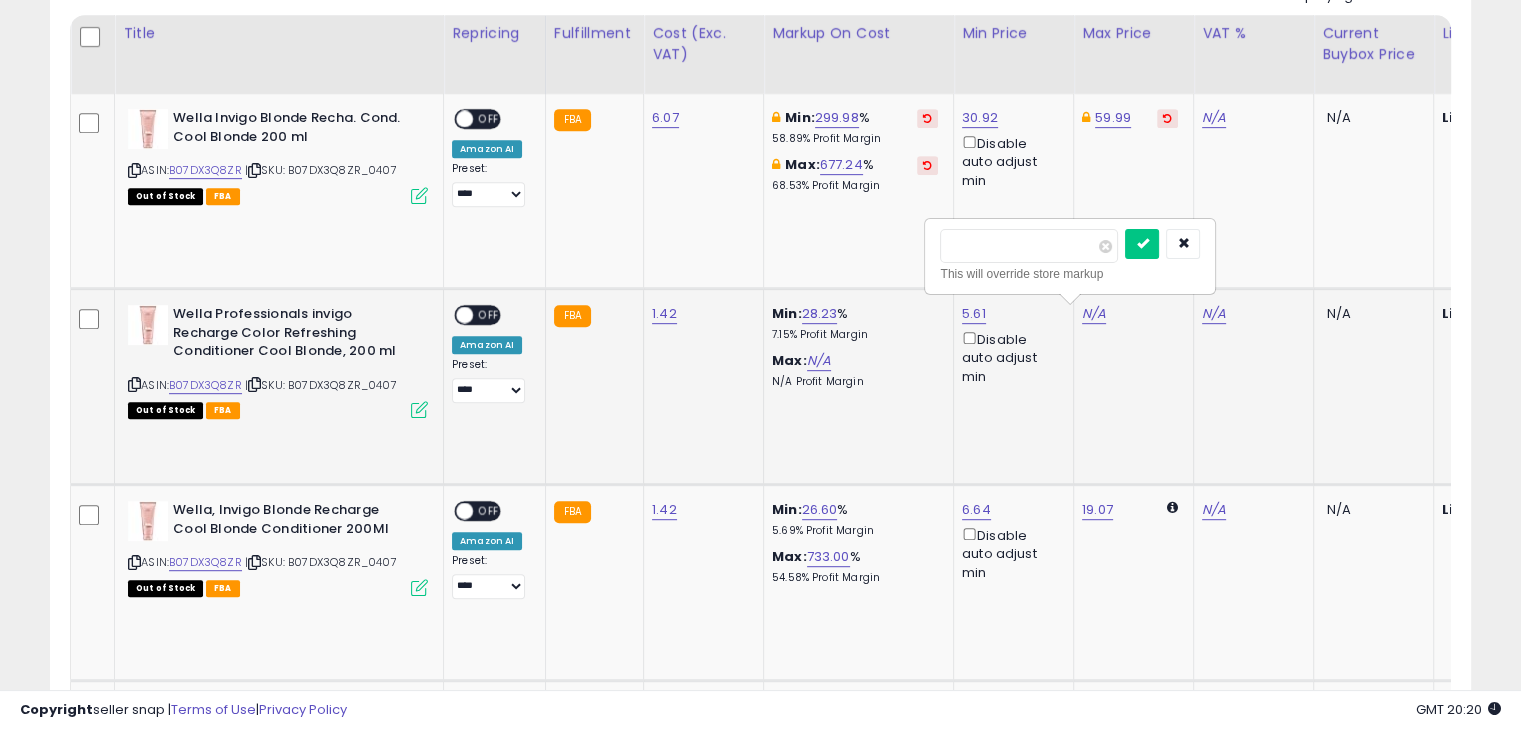 type on "*****" 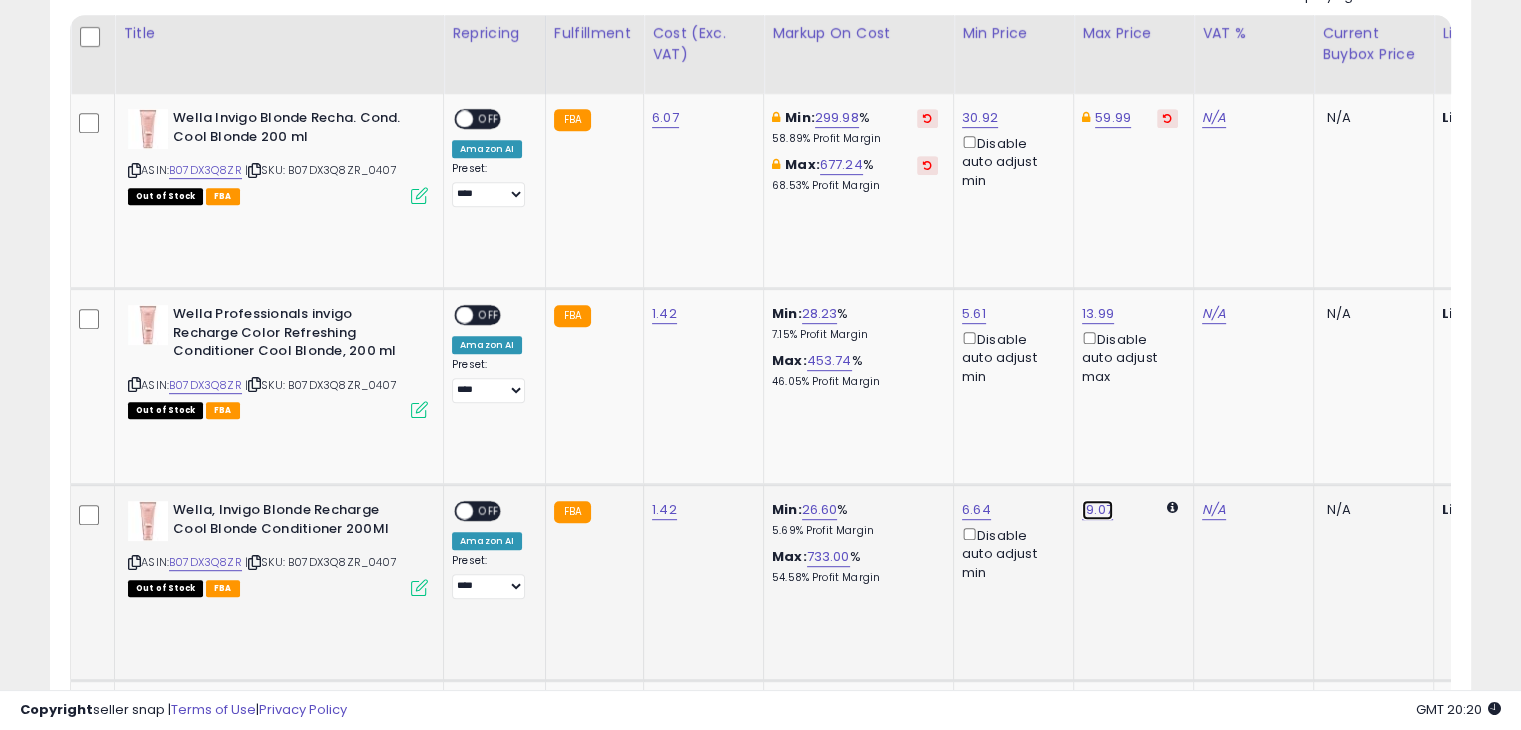 click on "19.07" at bounding box center (1098, 314) 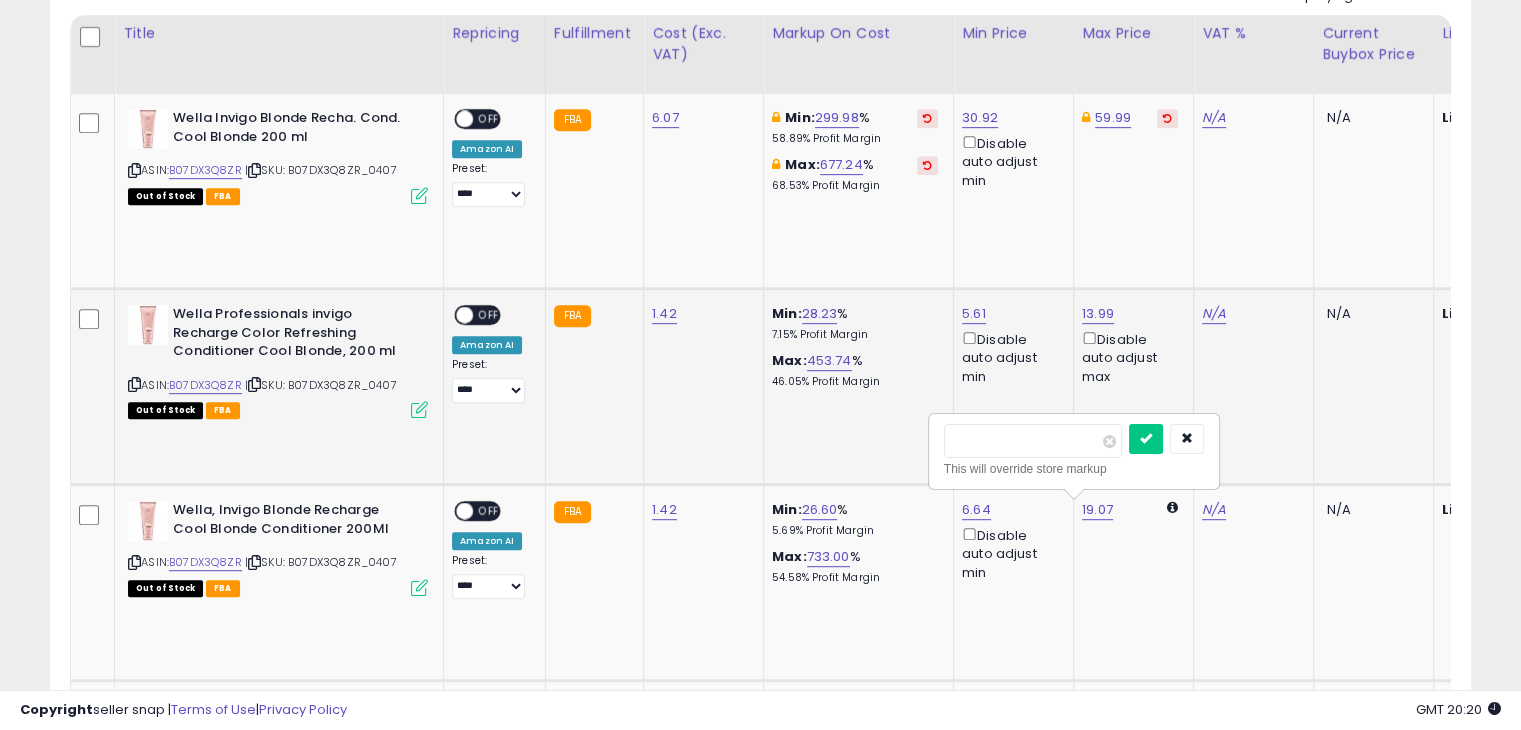 drag, startPoint x: 1016, startPoint y: 445, endPoint x: 899, endPoint y: 445, distance: 117 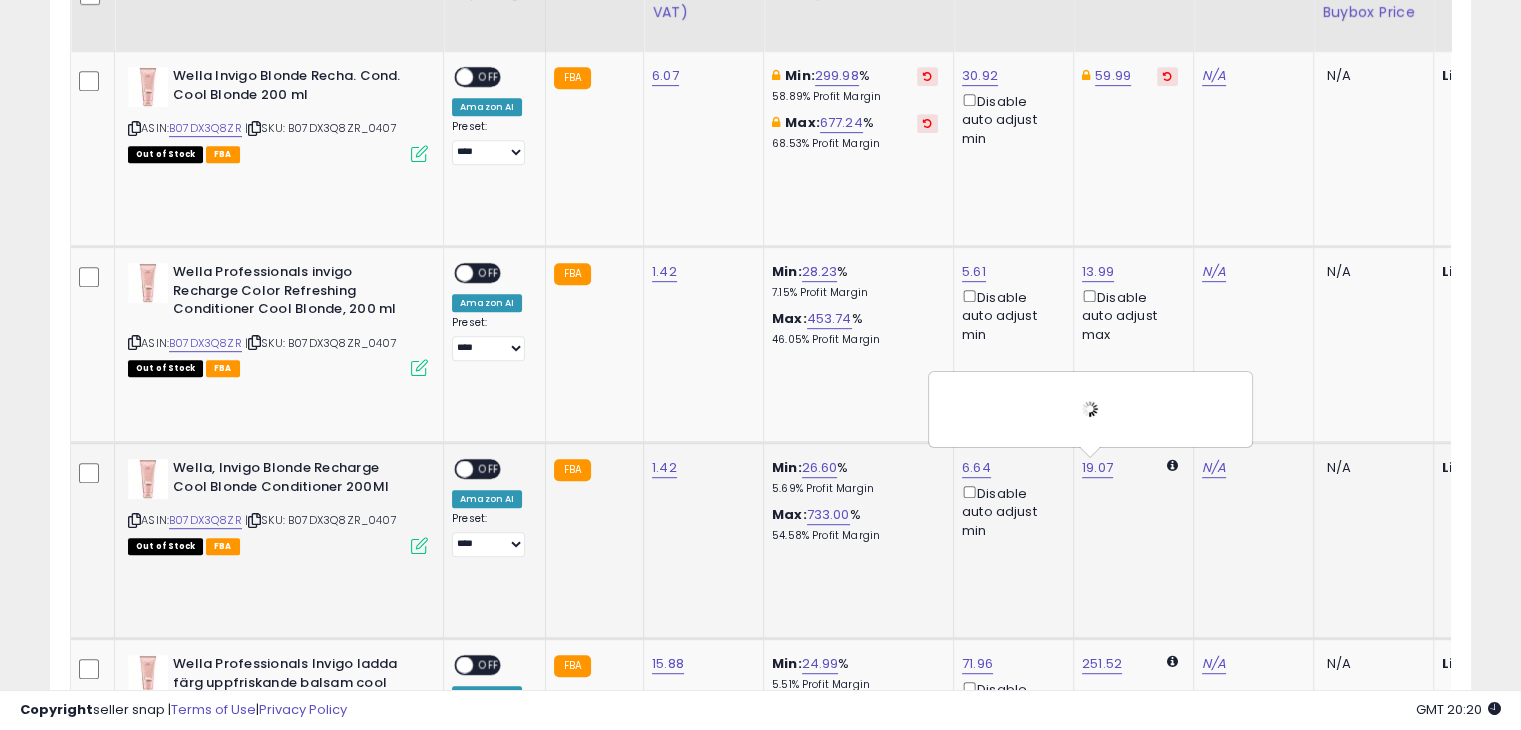 scroll, scrollTop: 1256, scrollLeft: 0, axis: vertical 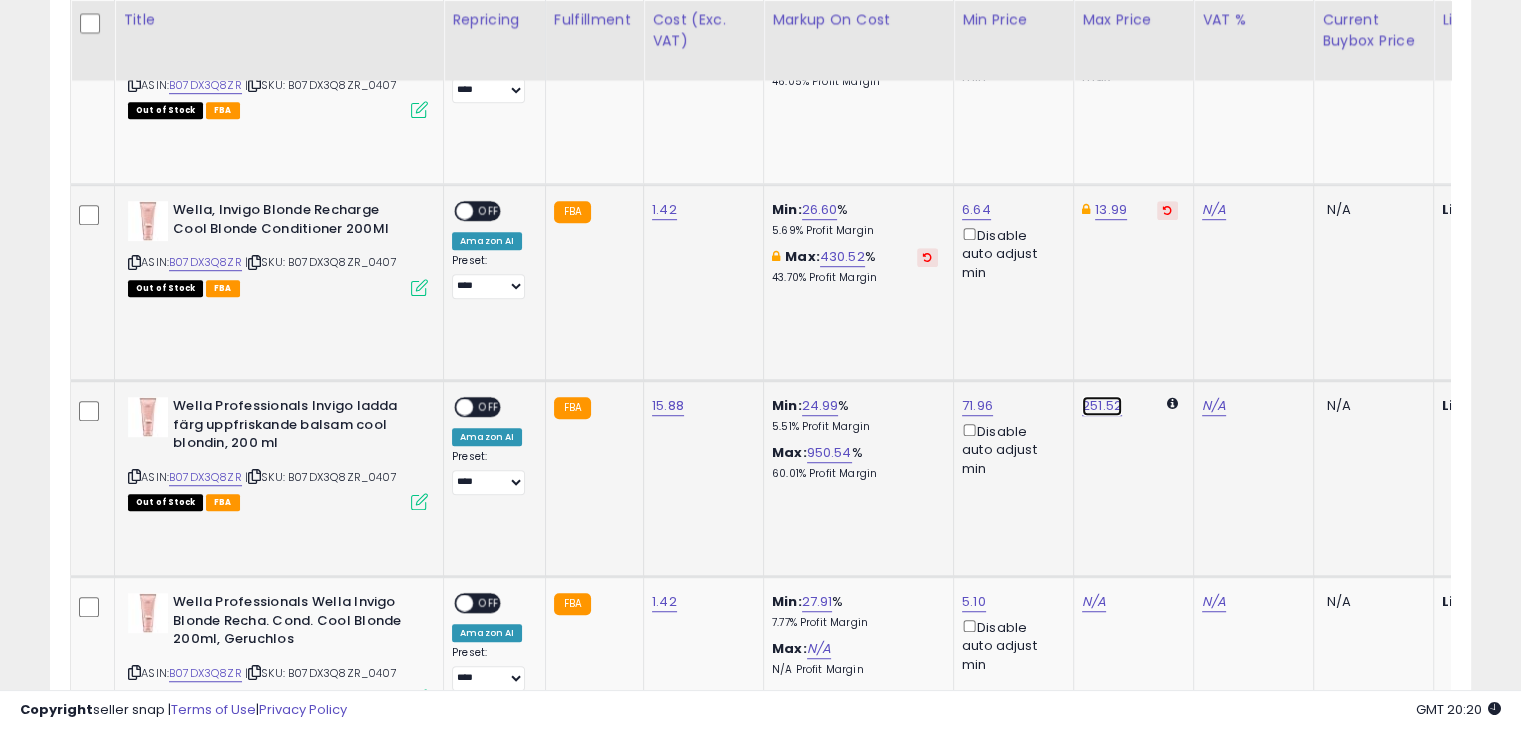 click on "251.52" at bounding box center (1098, 14) 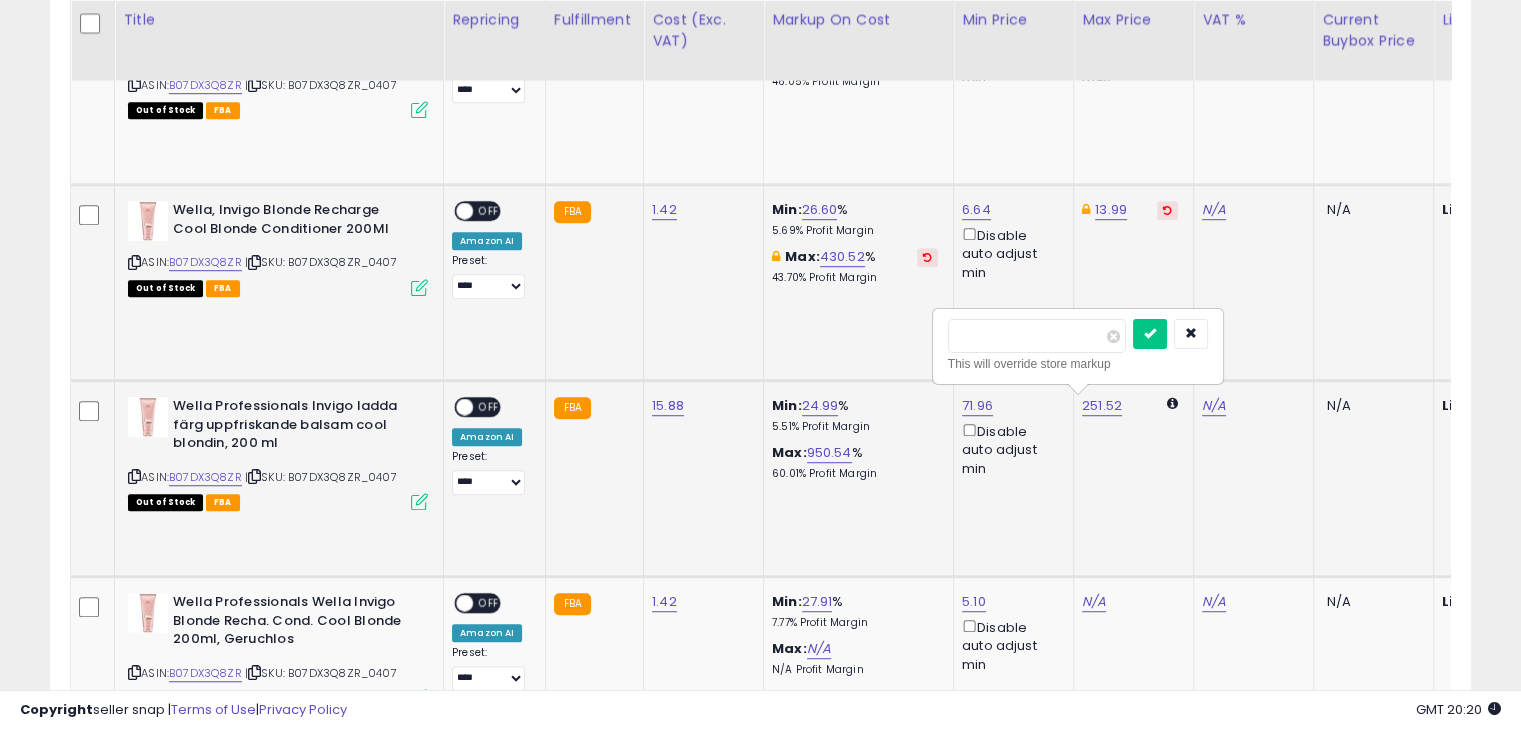 scroll, scrollTop: 0, scrollLeft: 224, axis: horizontal 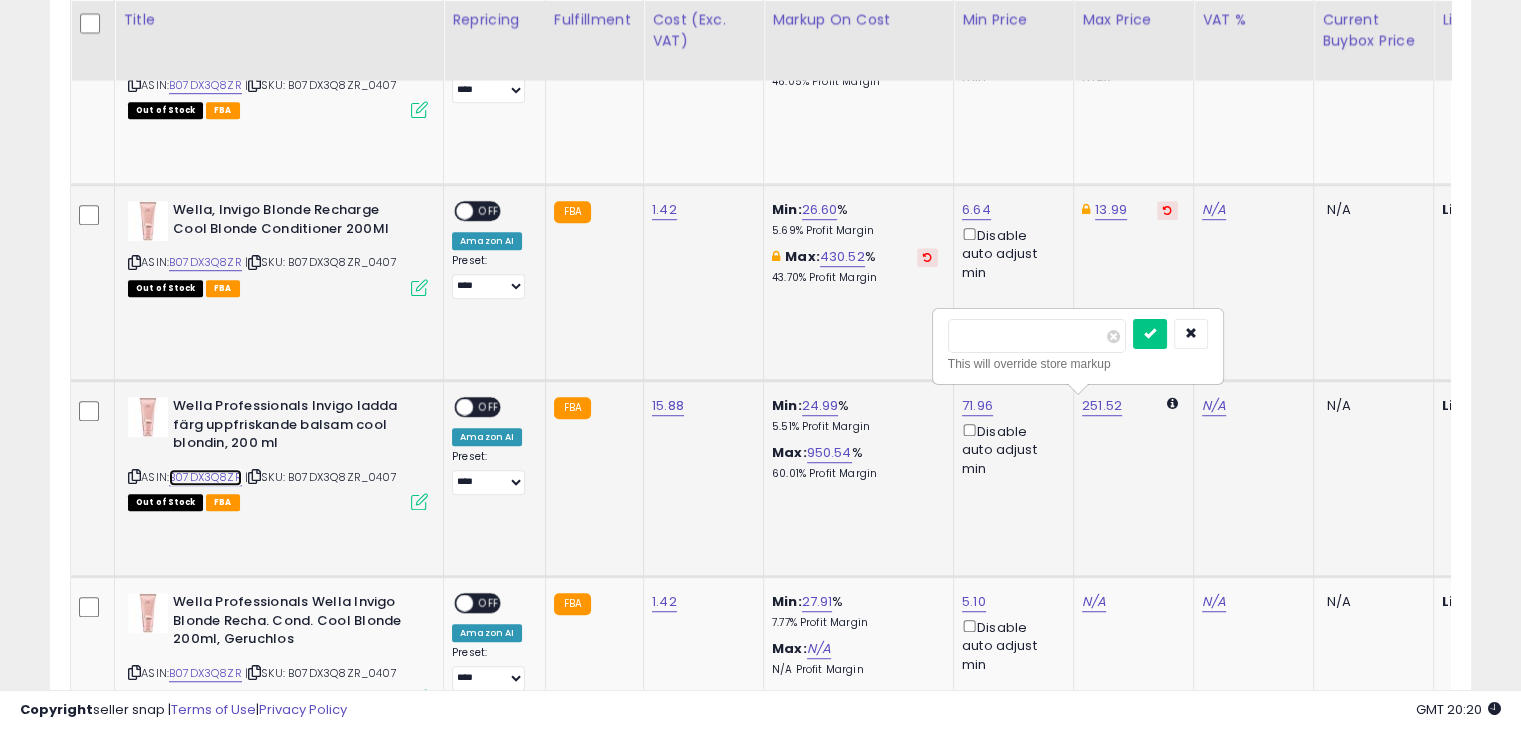 click on "B07DX3Q8ZR" at bounding box center [205, 477] 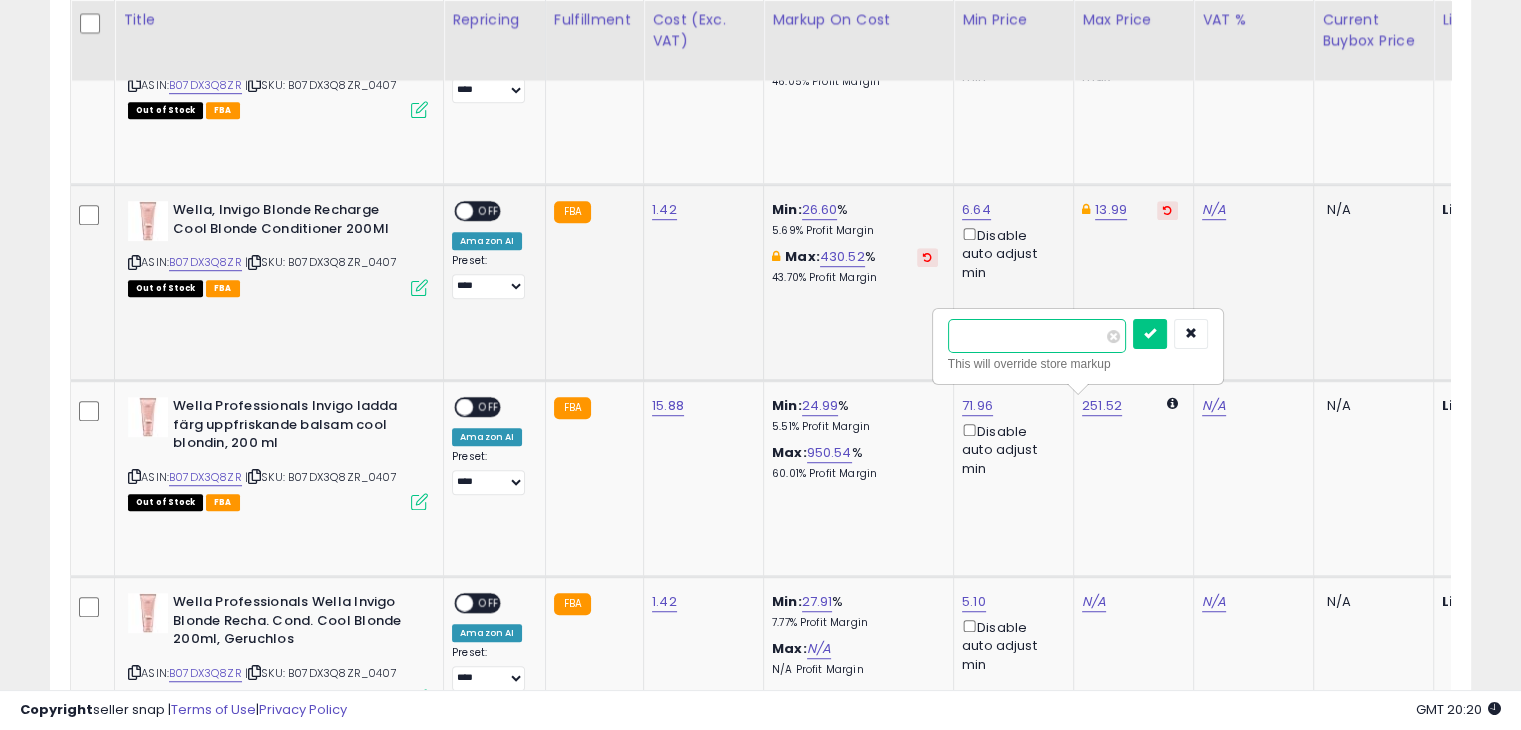 drag, startPoint x: 1003, startPoint y: 342, endPoint x: 897, endPoint y: 343, distance: 106.004715 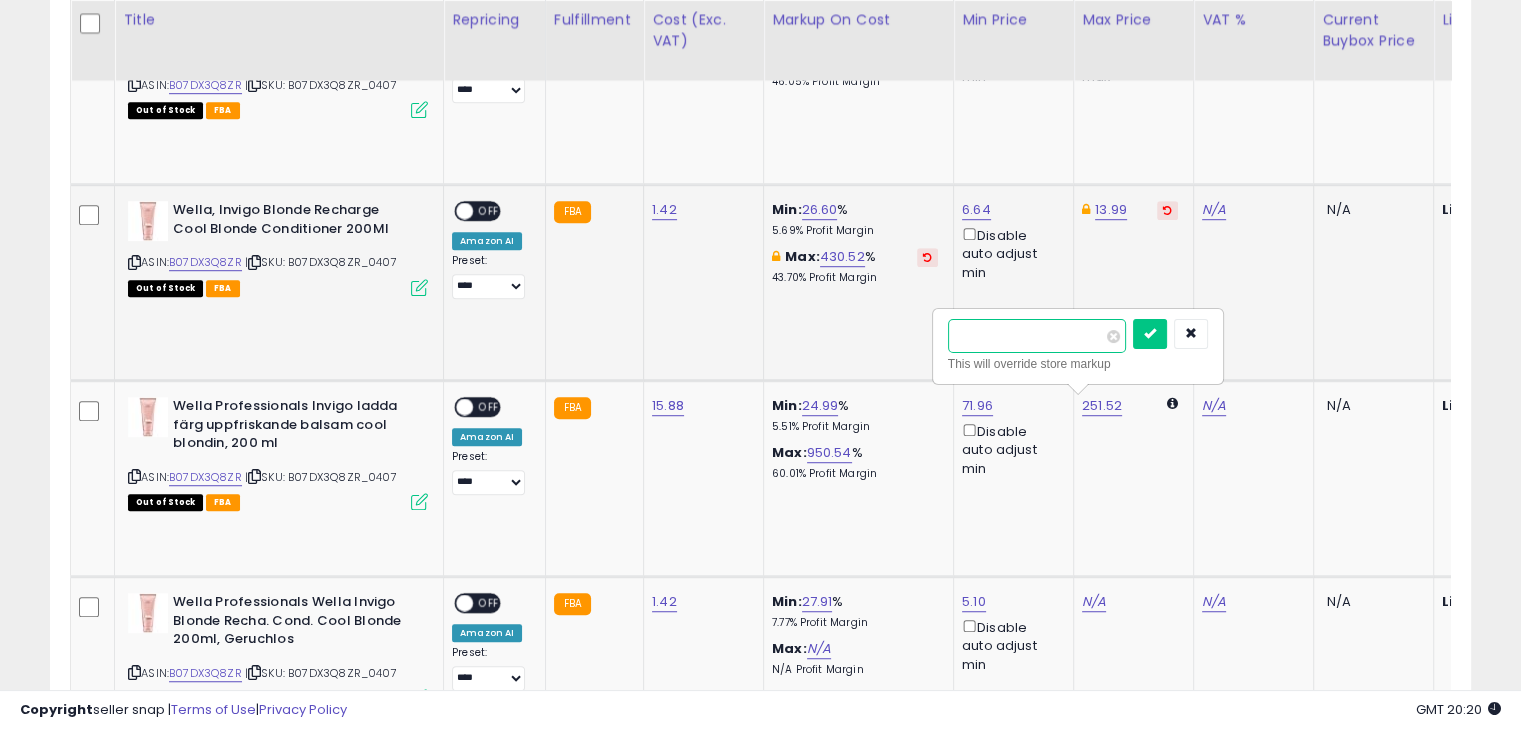 type on "***" 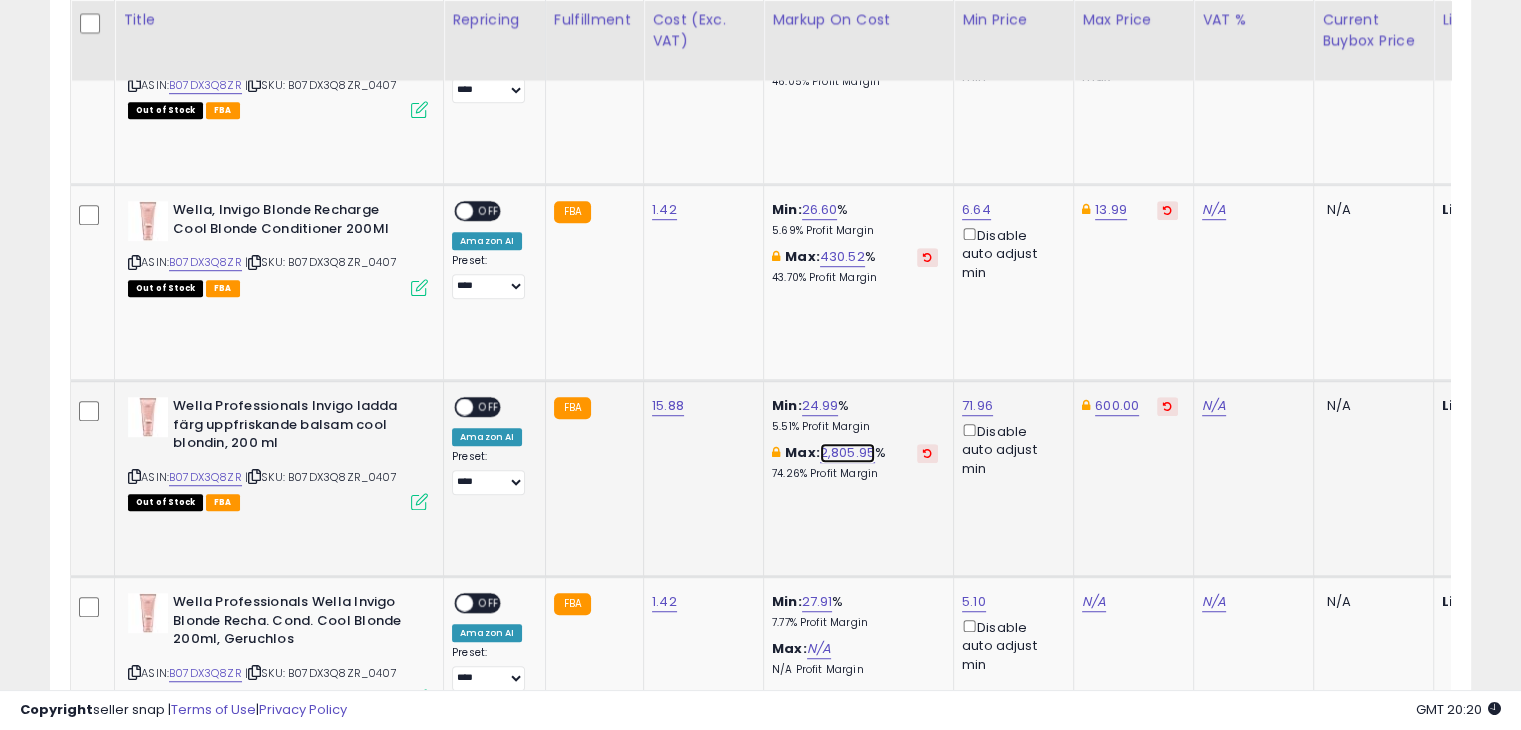 click on "2,805.95" at bounding box center [847, 453] 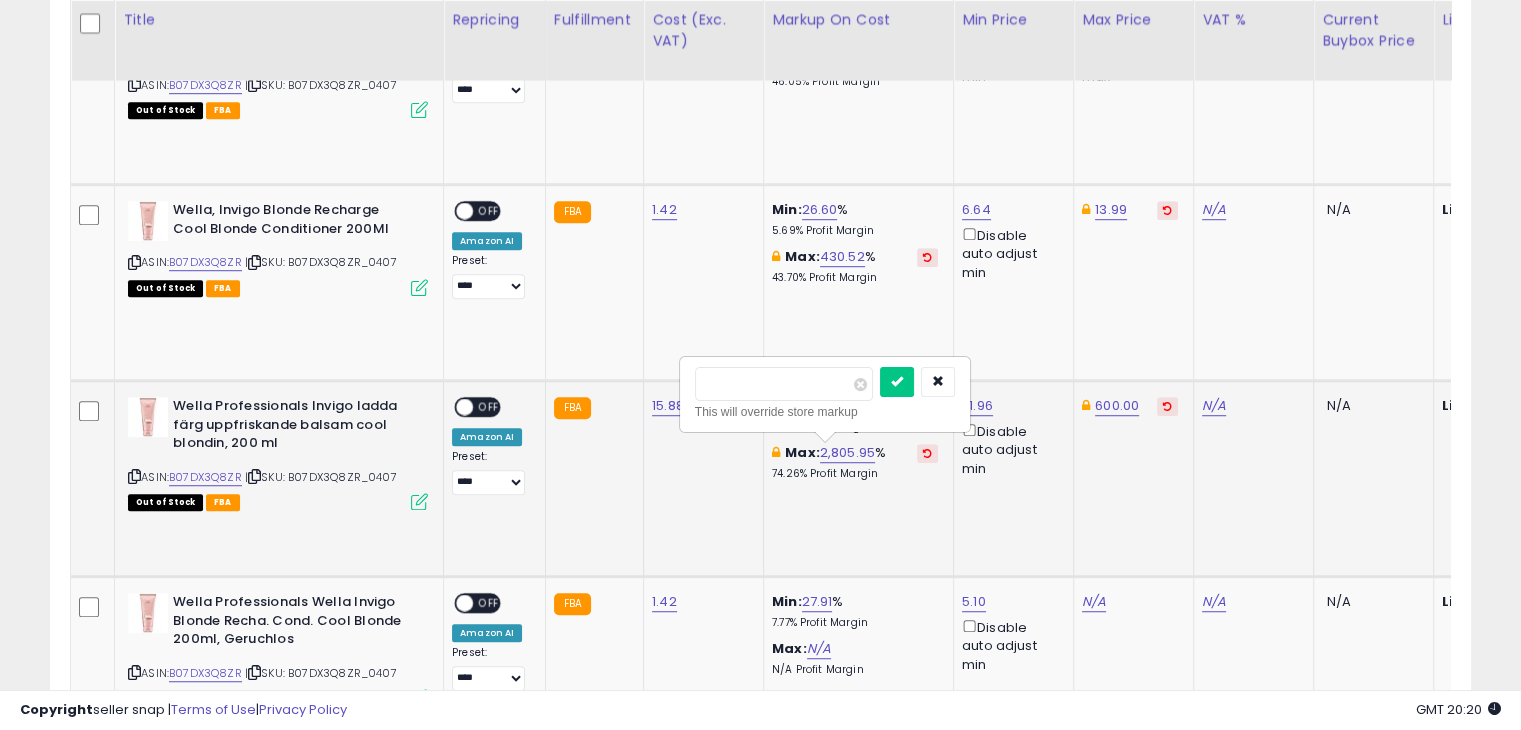 click on "This will override store markup" at bounding box center [825, 394] 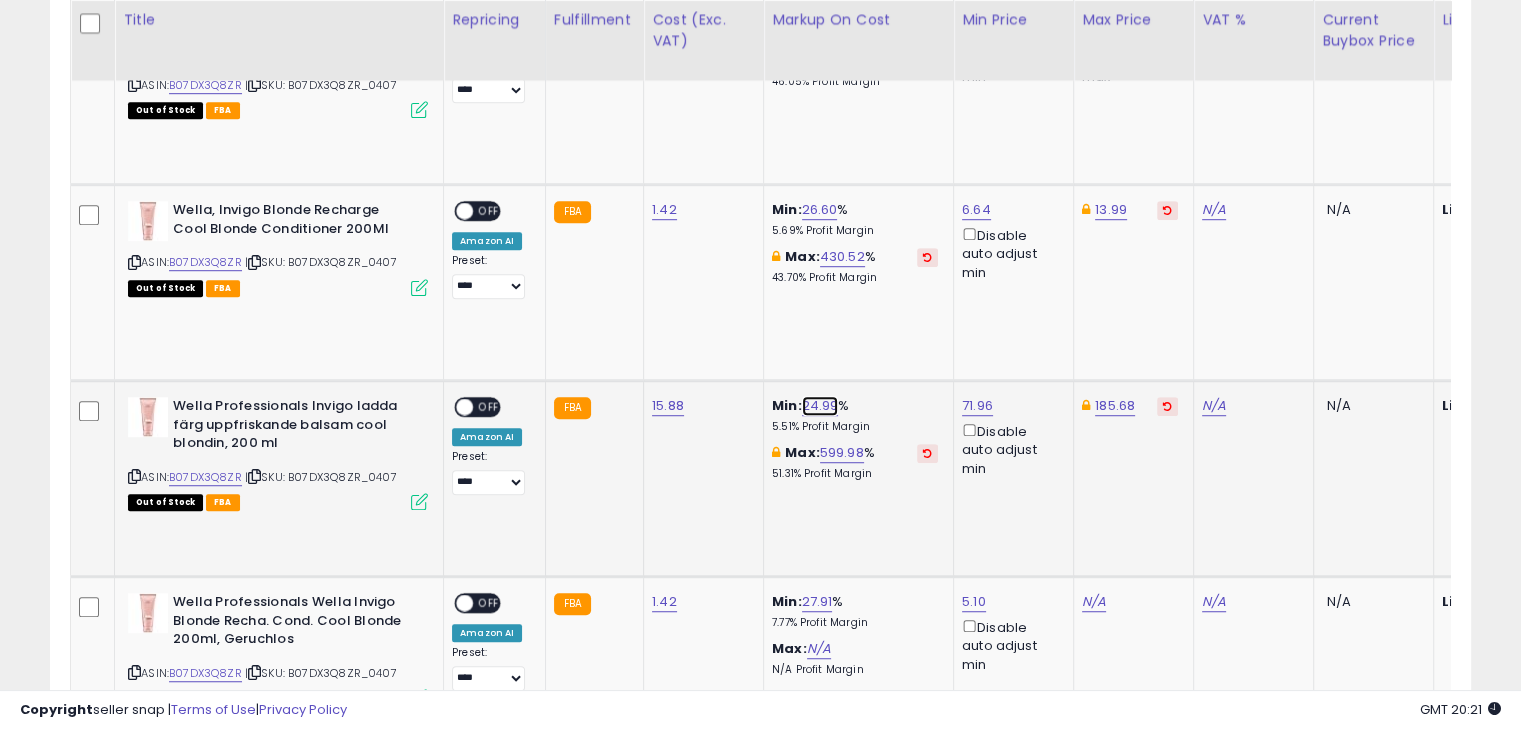 click on "24.99" at bounding box center (820, 406) 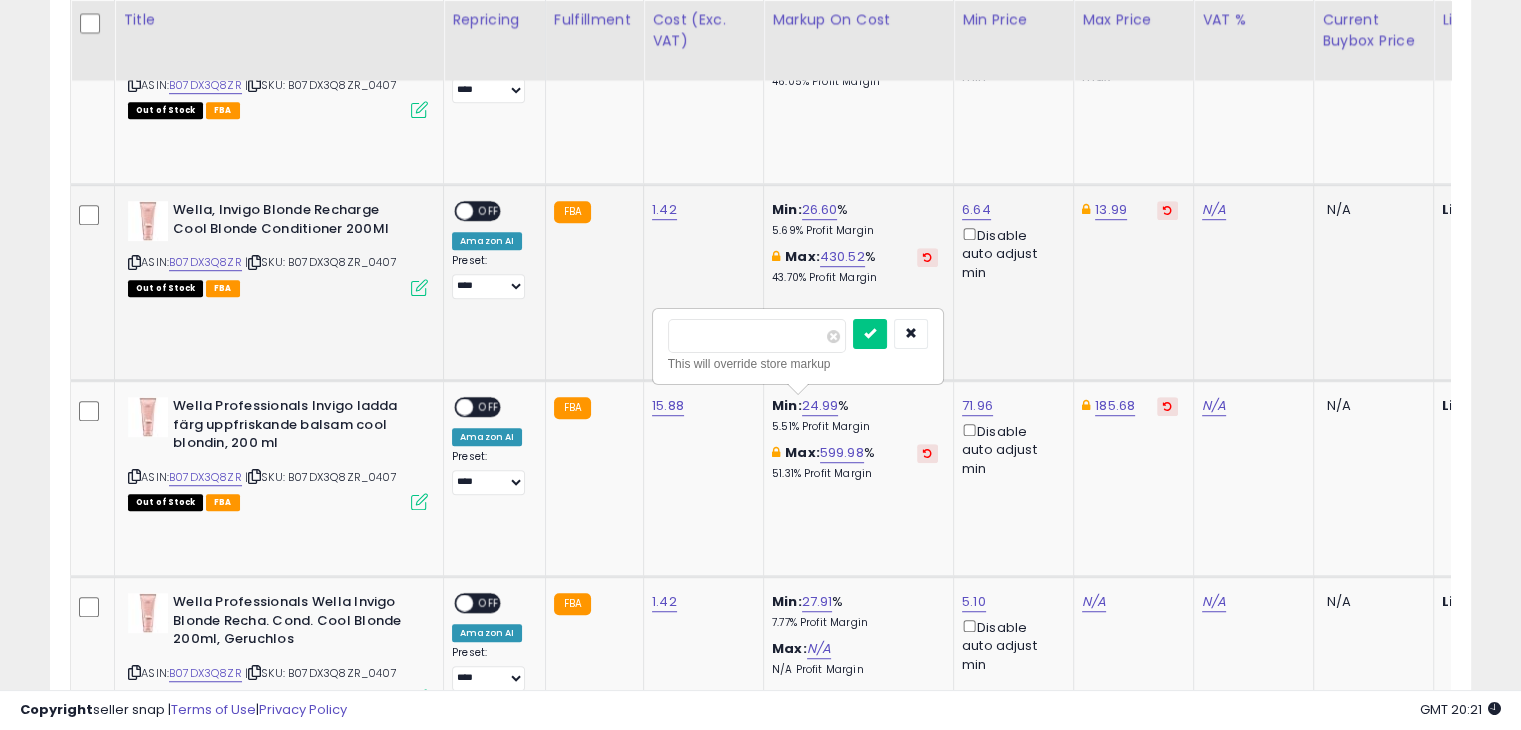 drag, startPoint x: 747, startPoint y: 337, endPoint x: 640, endPoint y: 343, distance: 107.16809 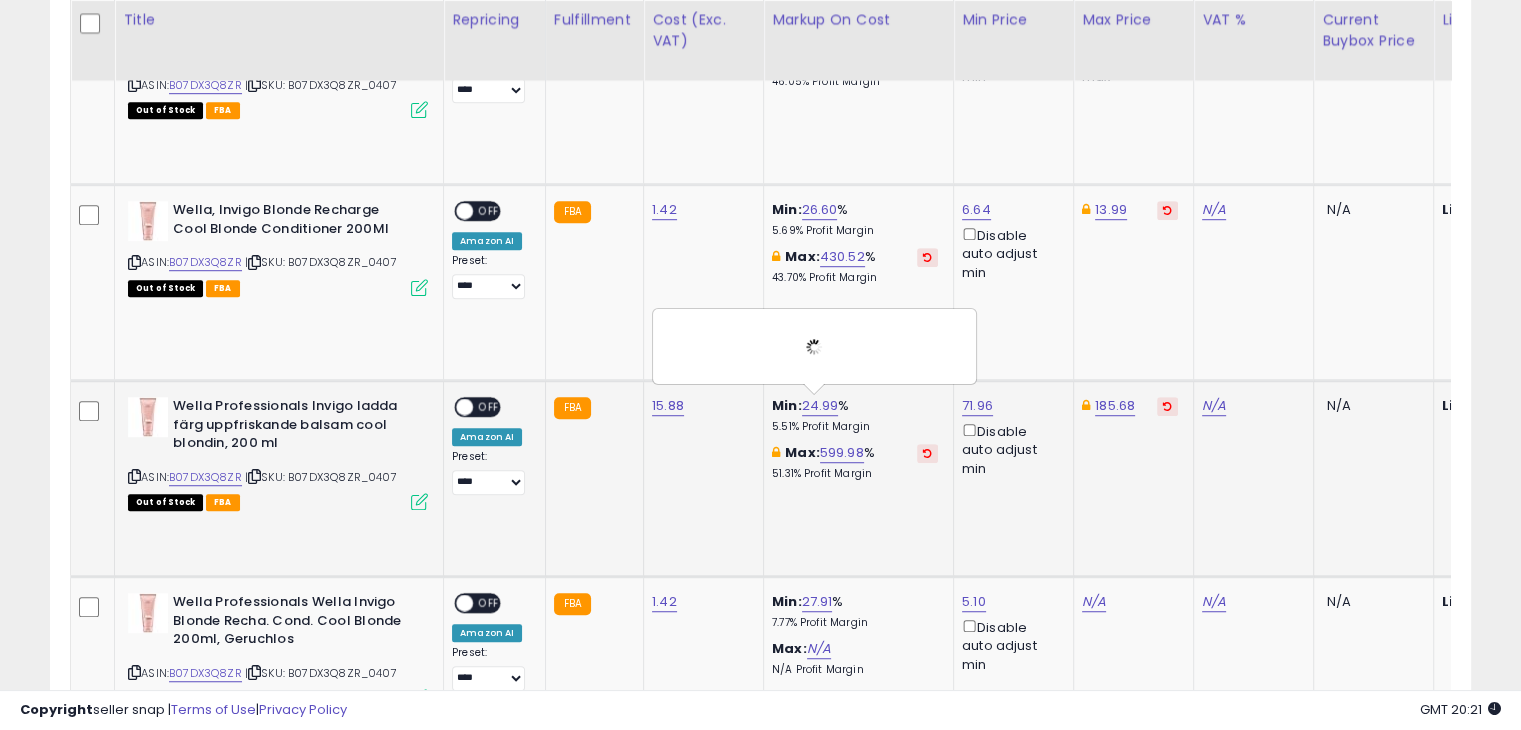 scroll, scrollTop: 1156, scrollLeft: 0, axis: vertical 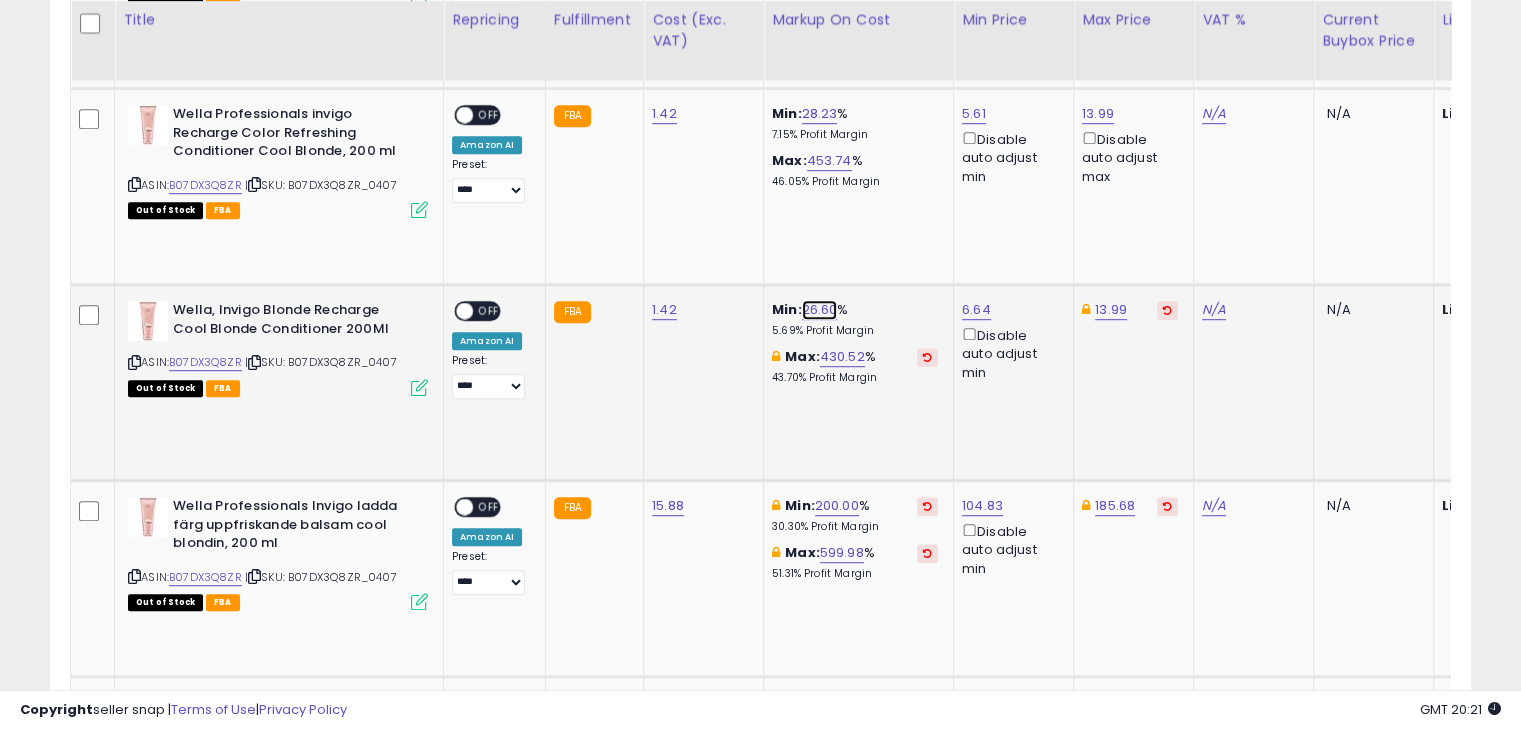 click on "26.60" at bounding box center (820, 310) 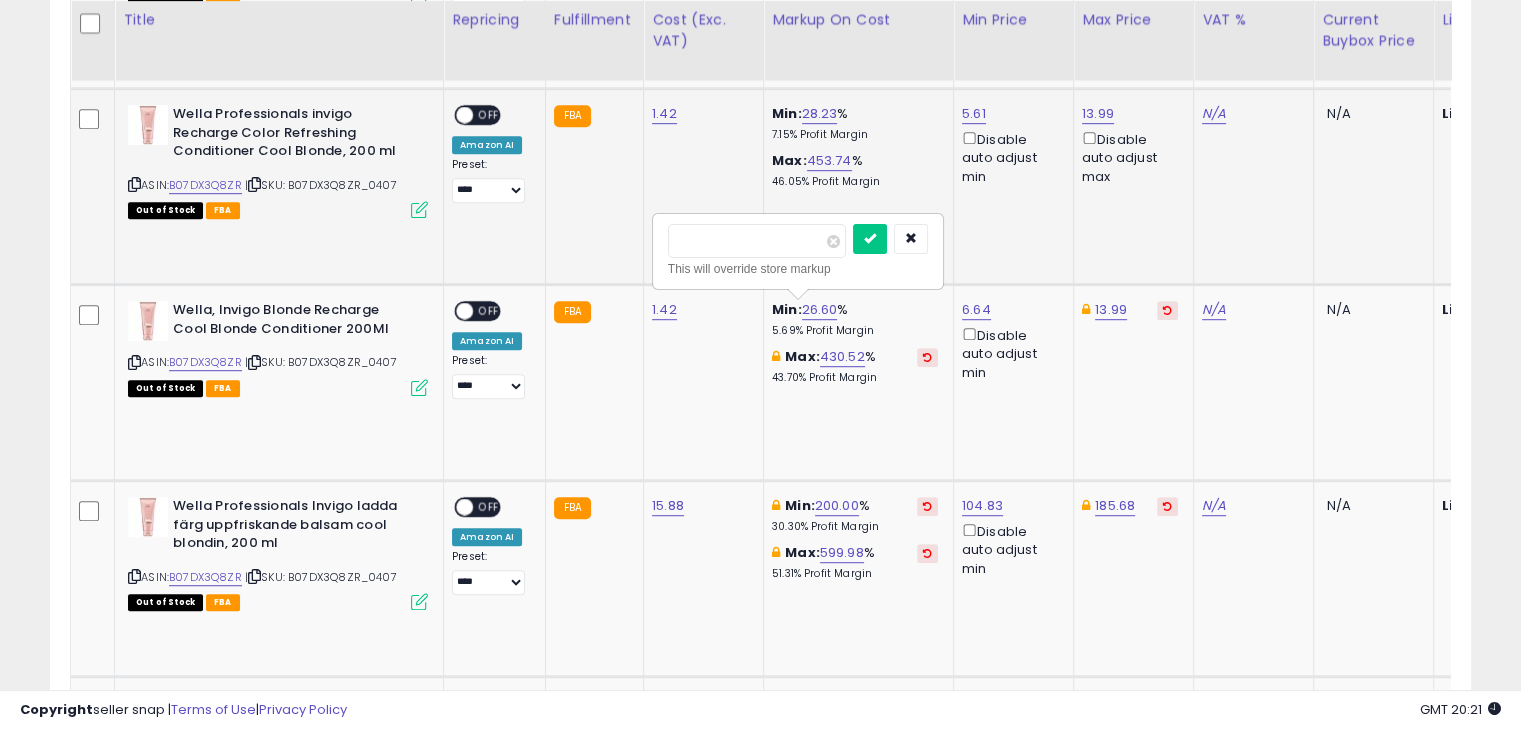 drag, startPoint x: 730, startPoint y: 236, endPoint x: 589, endPoint y: 236, distance: 141 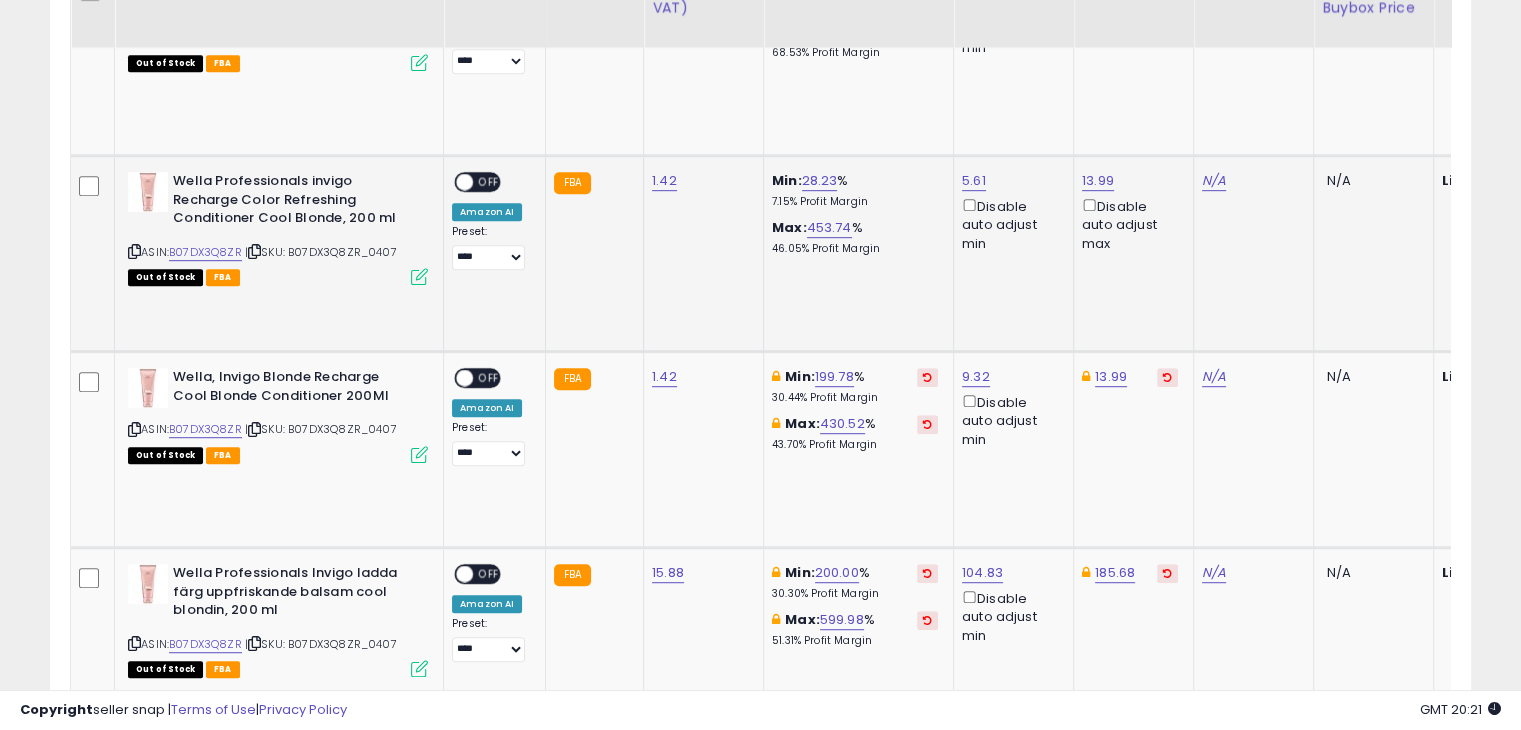scroll, scrollTop: 1056, scrollLeft: 0, axis: vertical 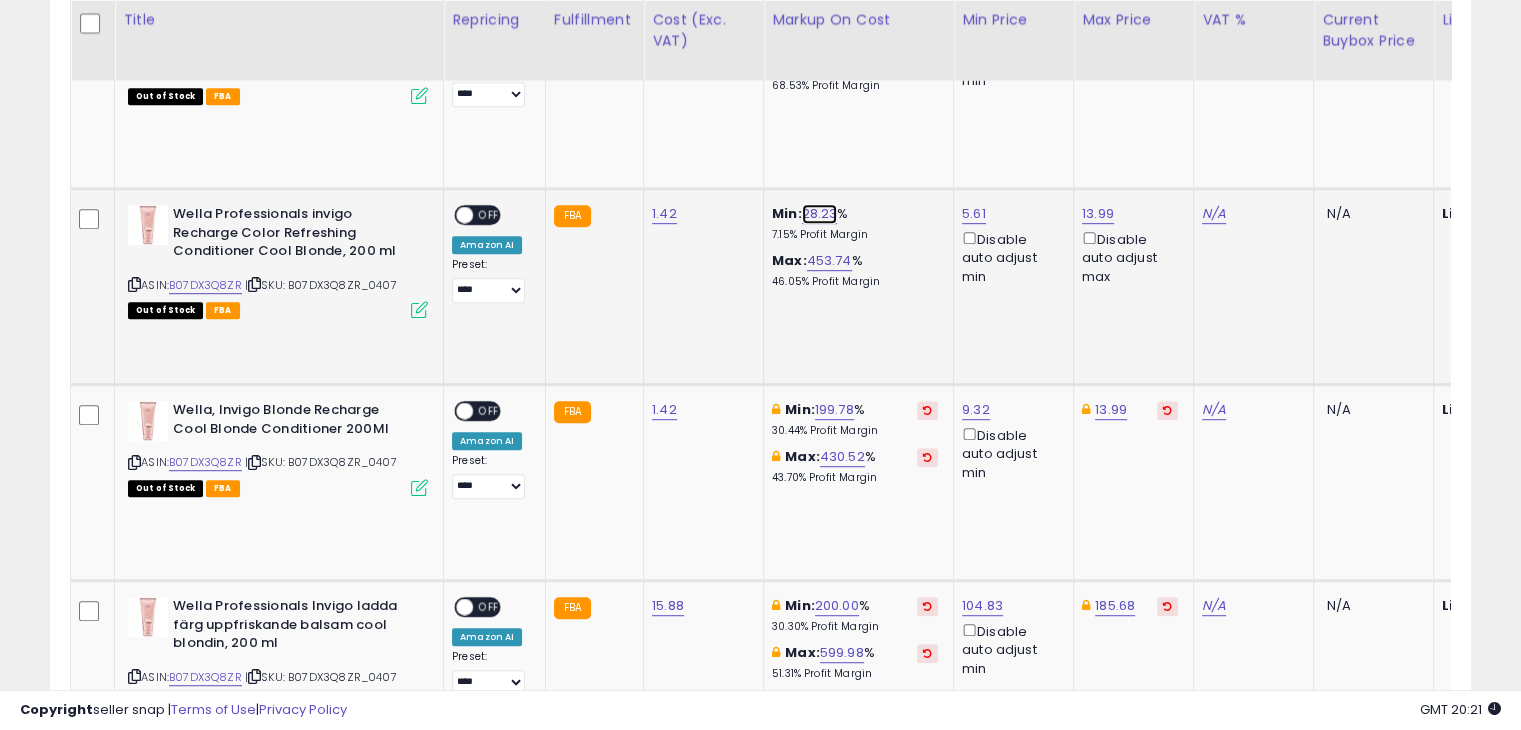 click on "28.23" at bounding box center [820, 214] 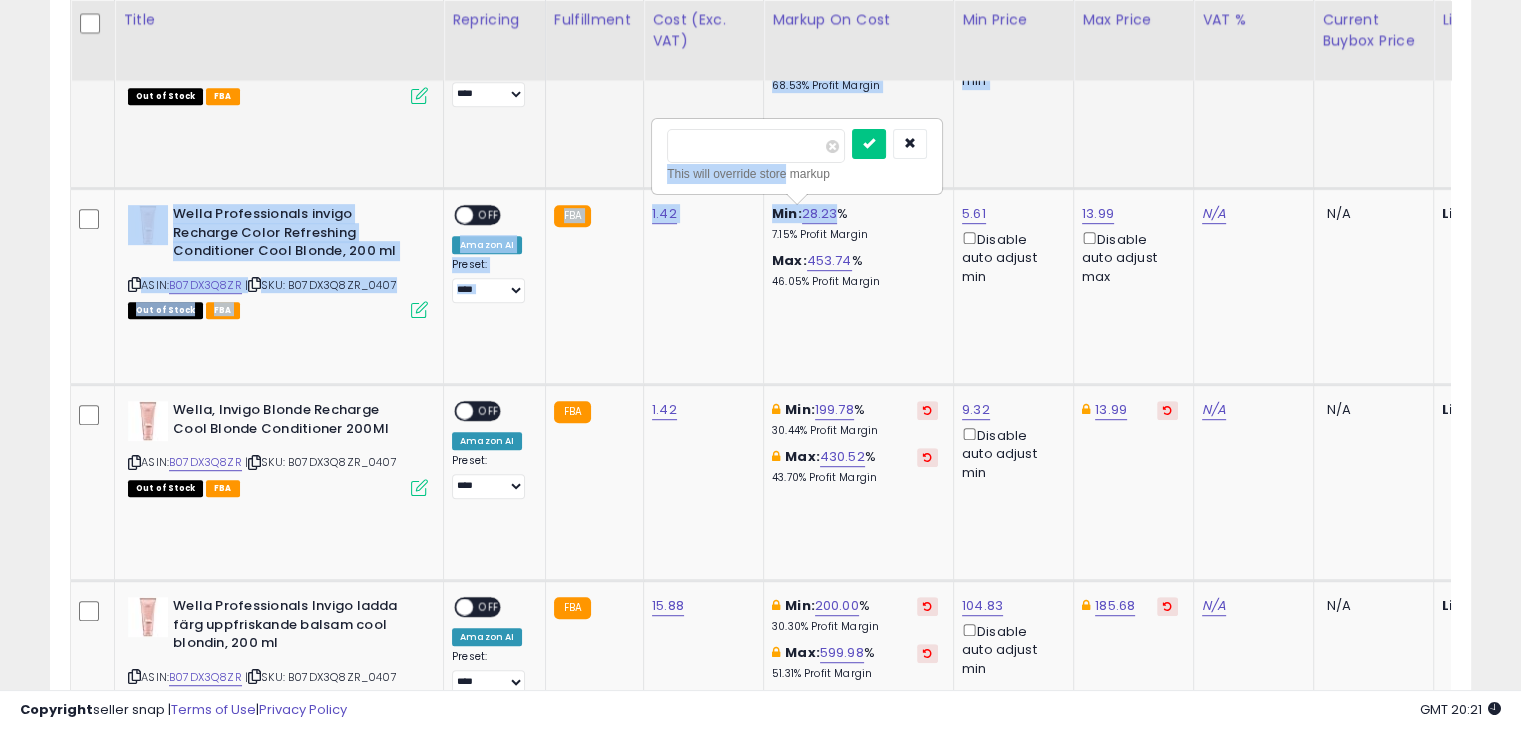 drag, startPoint x: 784, startPoint y: 162, endPoint x: 611, endPoint y: 153, distance: 173.23395 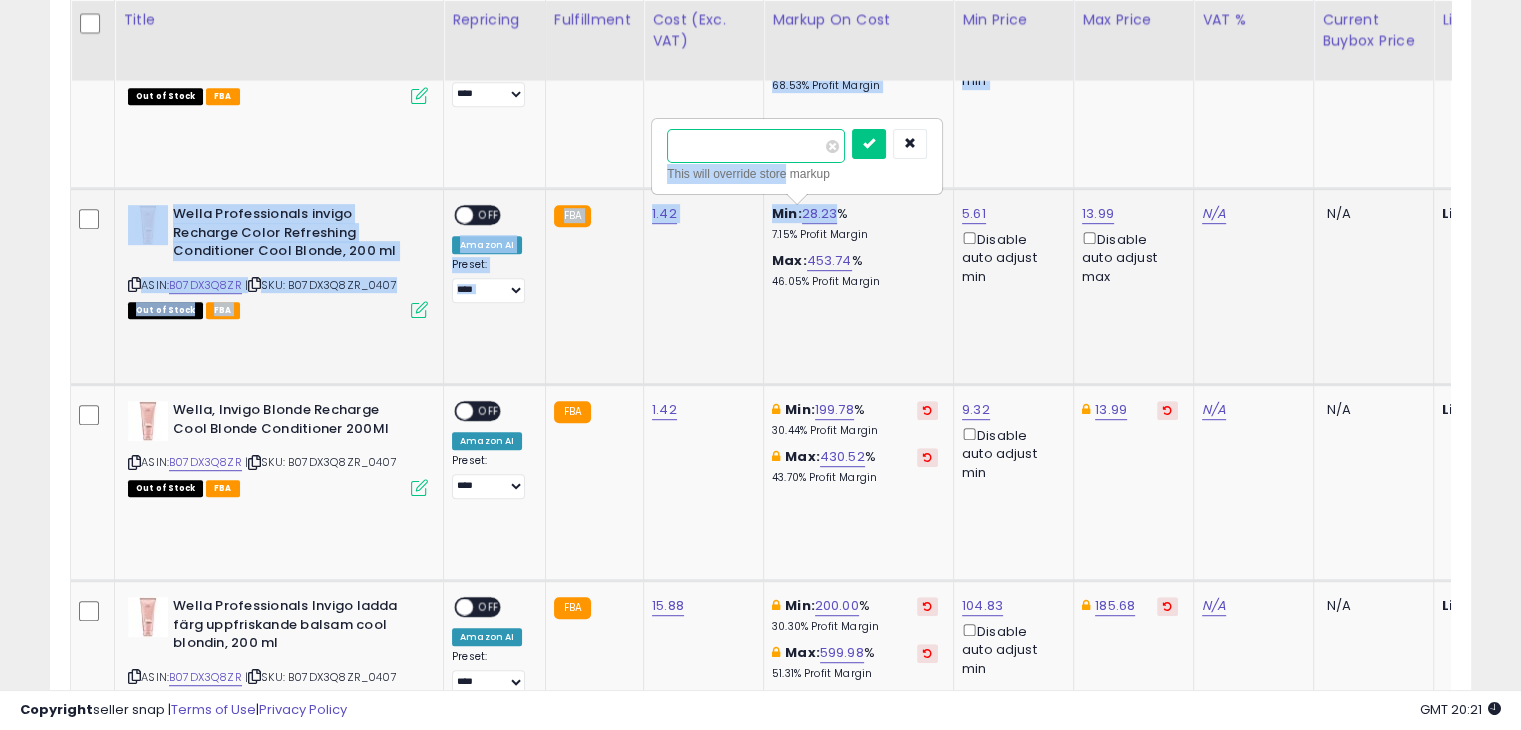 click on "*****" at bounding box center (756, 146) 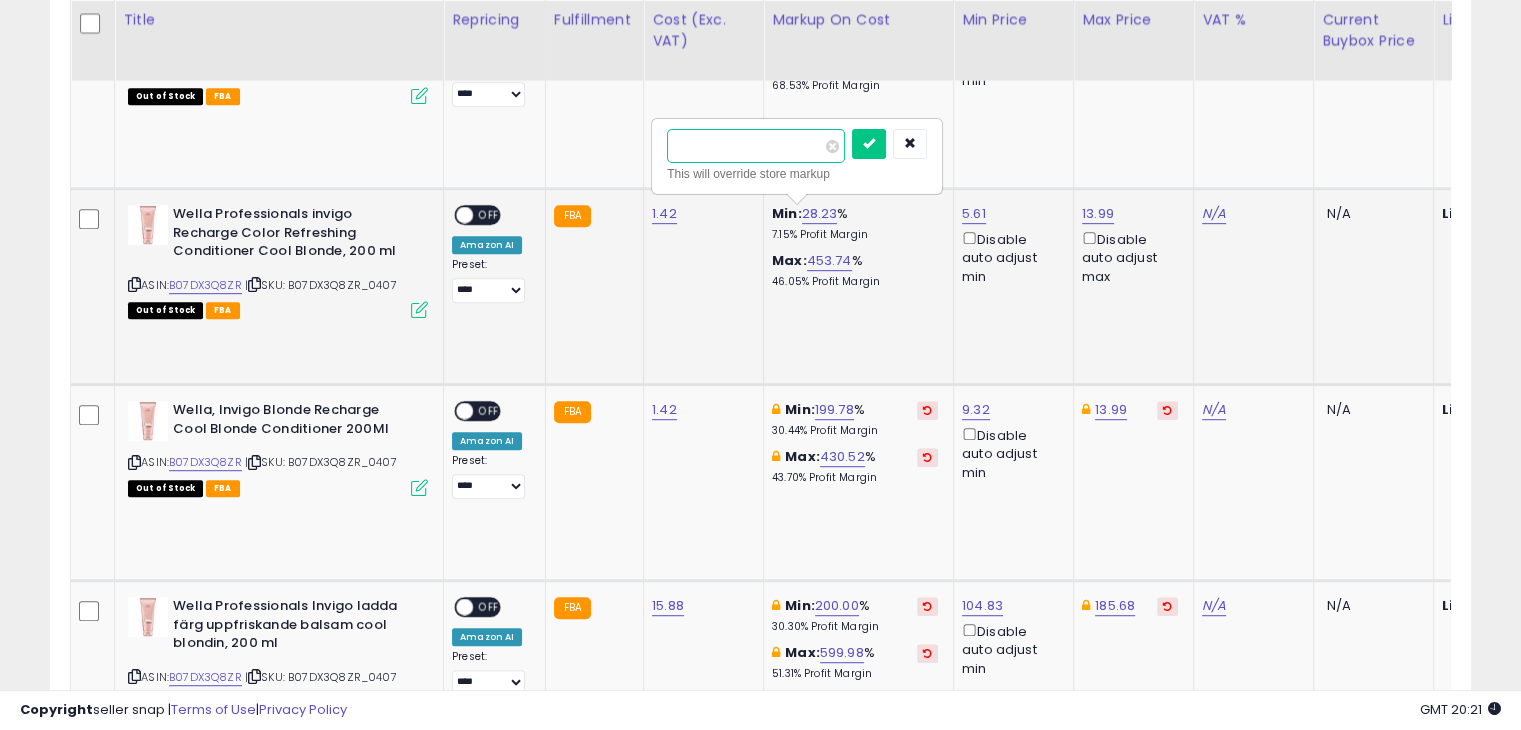 click on "*****" at bounding box center [756, 146] 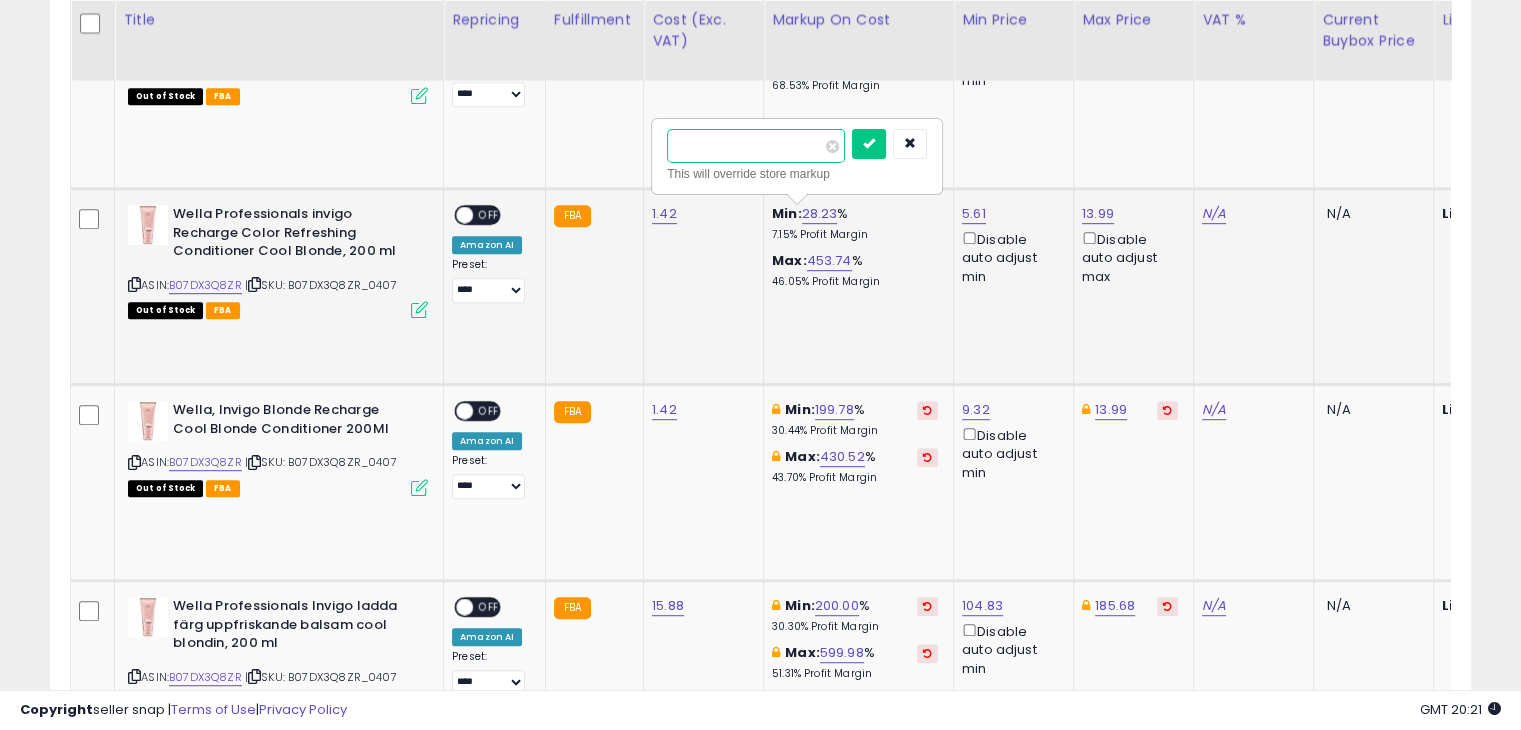 type on "***" 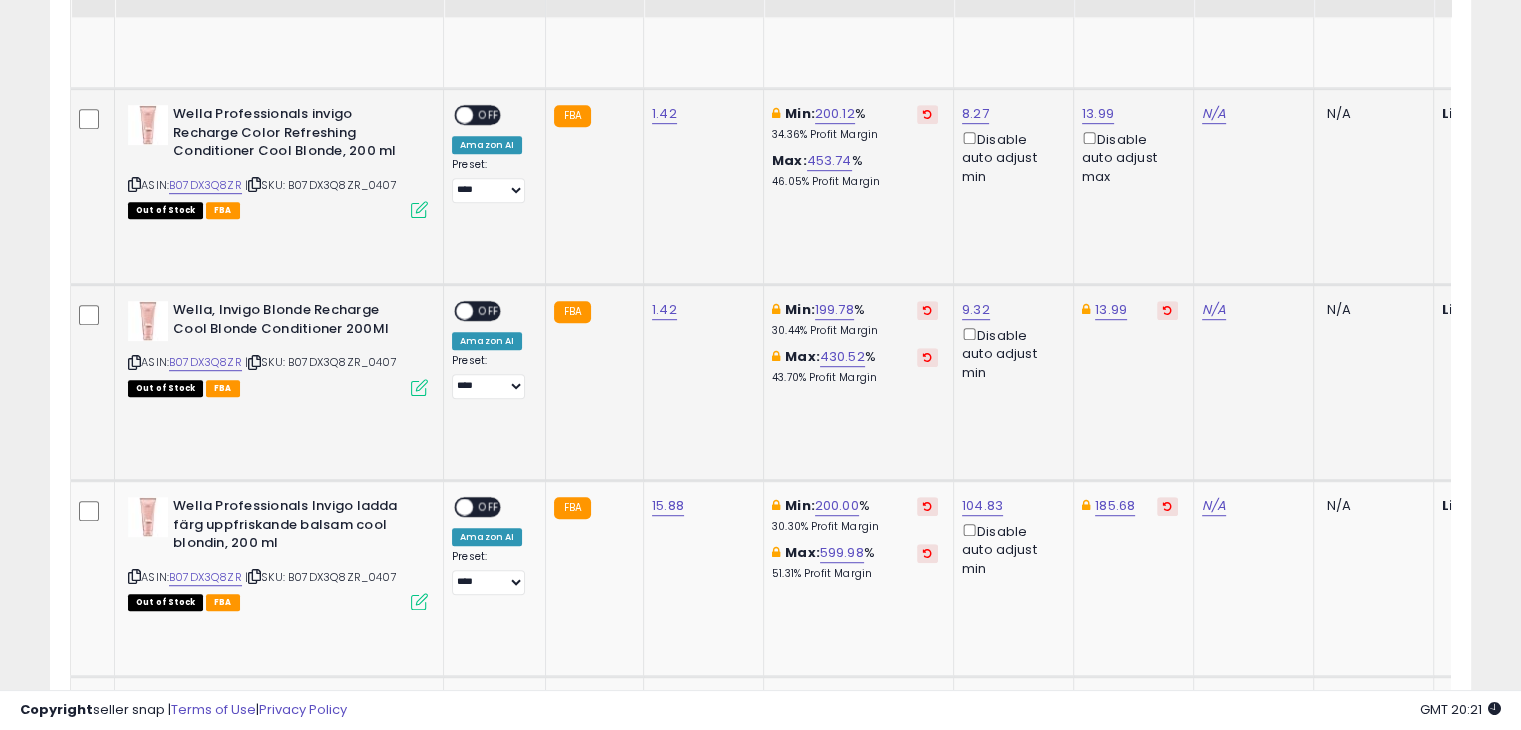scroll, scrollTop: 956, scrollLeft: 0, axis: vertical 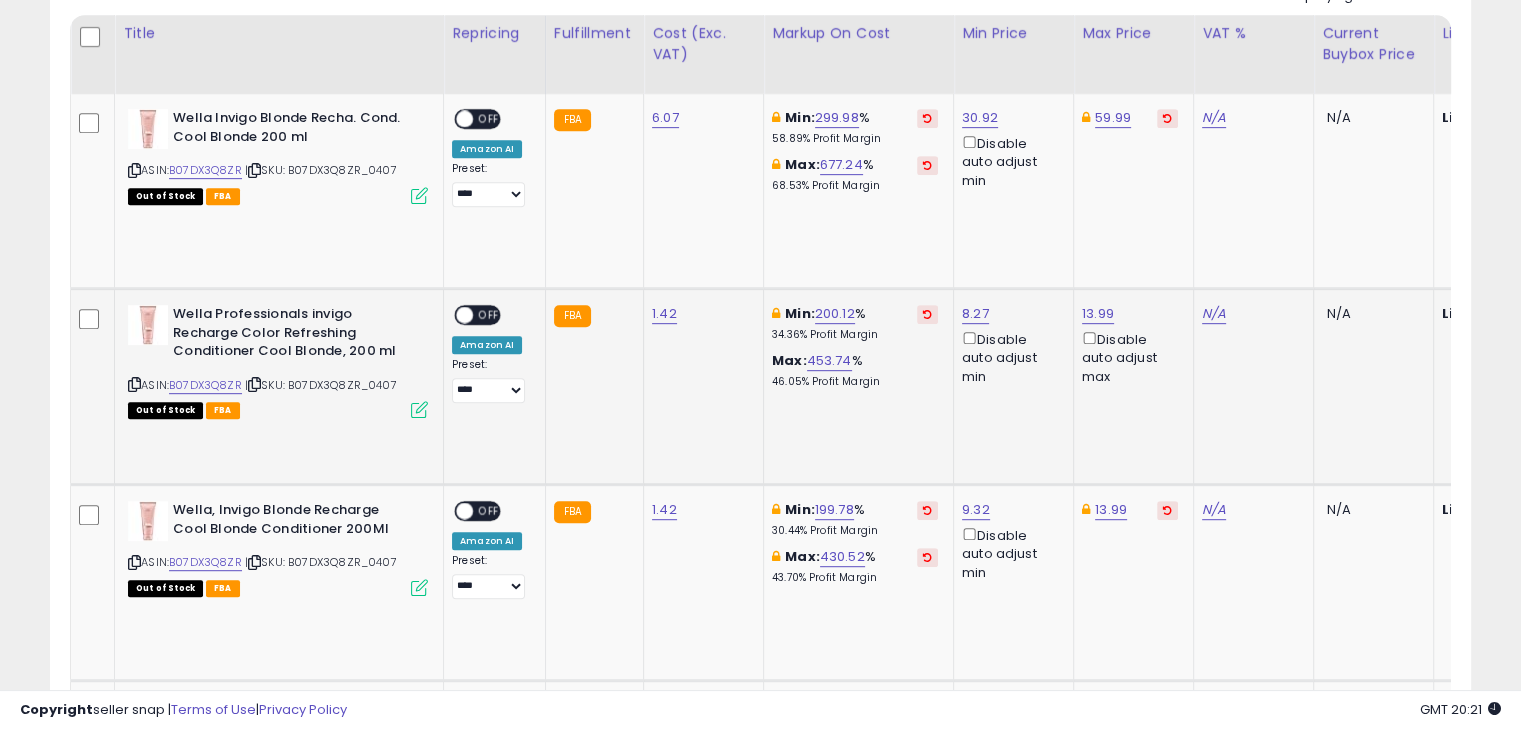 click on "ASIN:  B07DX3Q8ZR    |   SKU: B07DX3Q8ZR_0407 Out of Stock FBA" at bounding box center (278, 360) 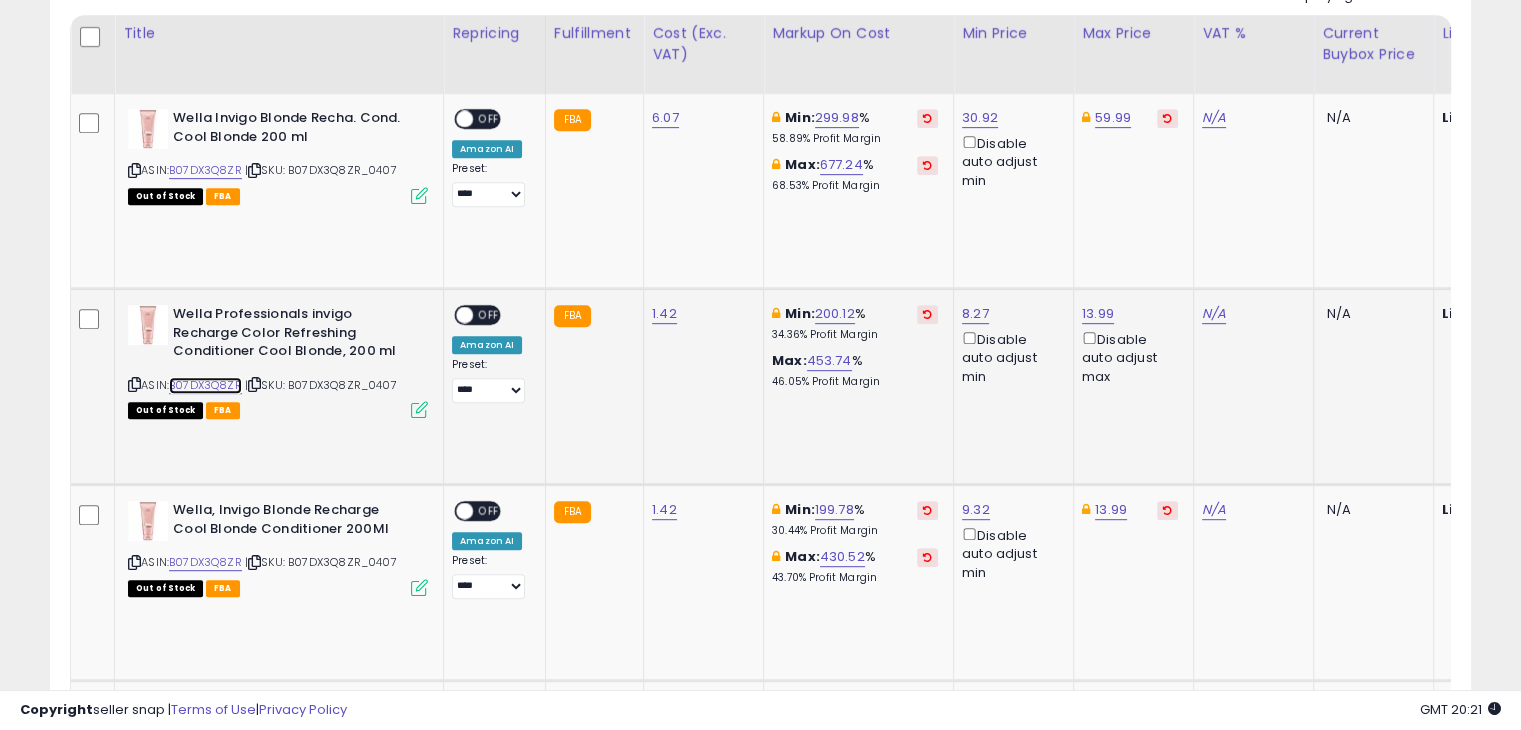 click on "B07DX3Q8ZR" at bounding box center [205, 385] 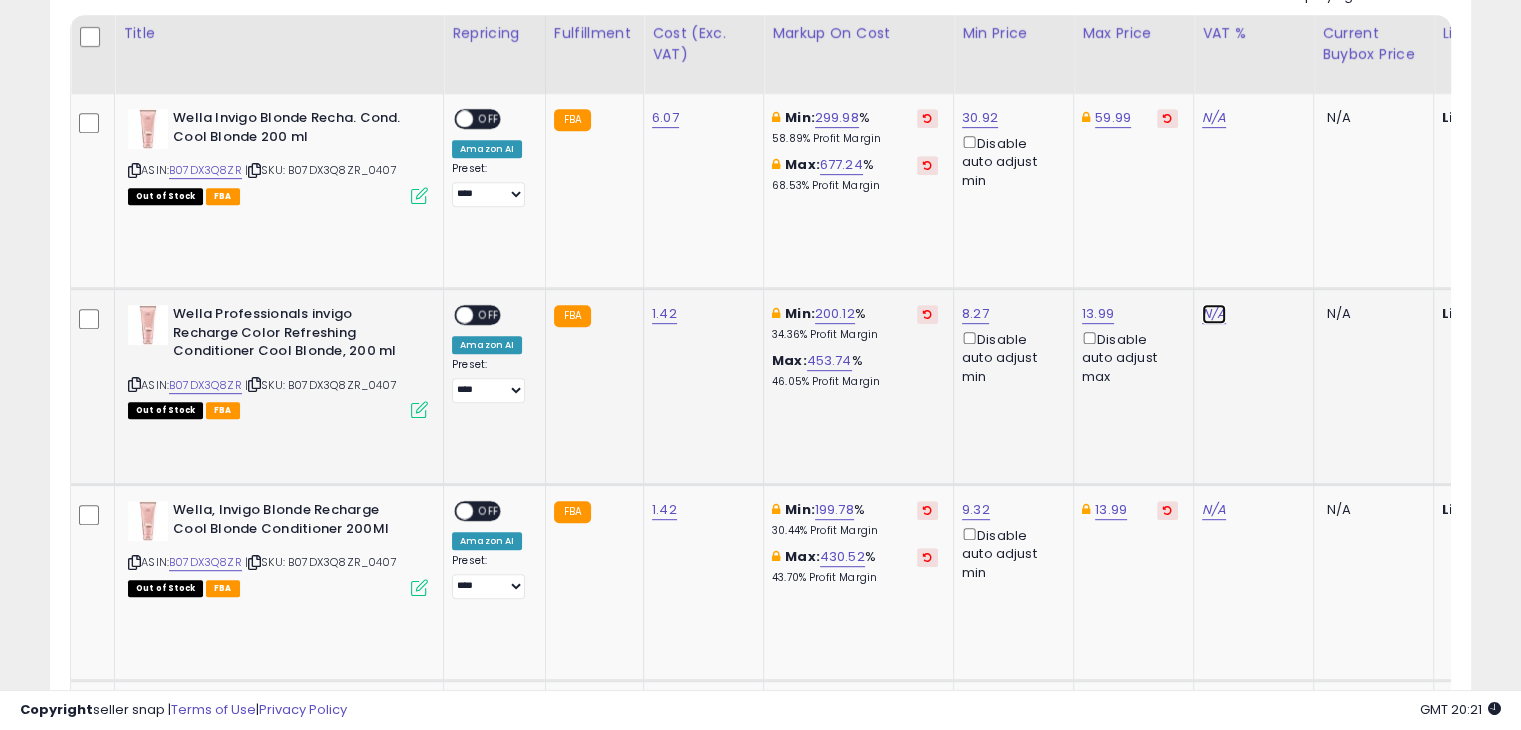 click on "N/A" at bounding box center [1214, 314] 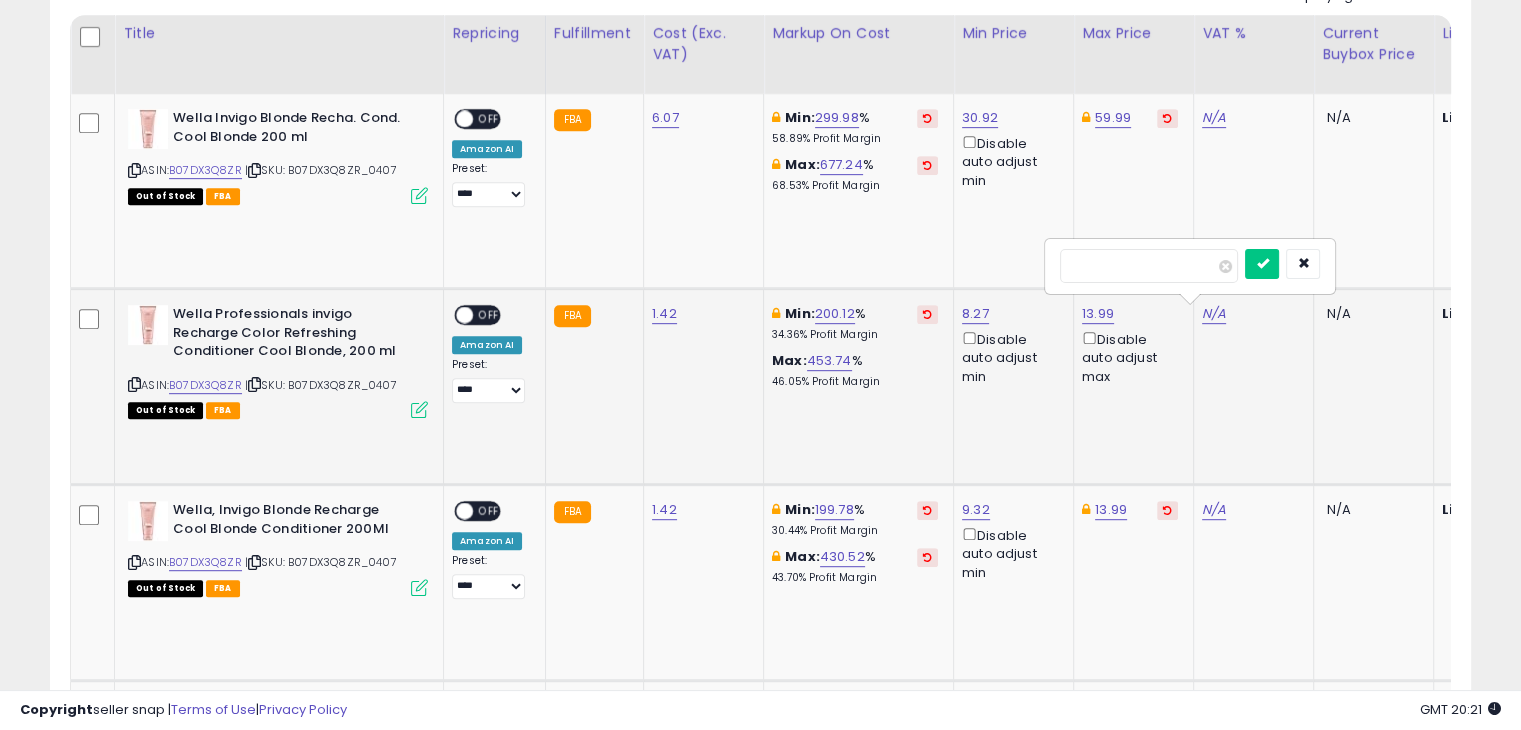 type on "**" 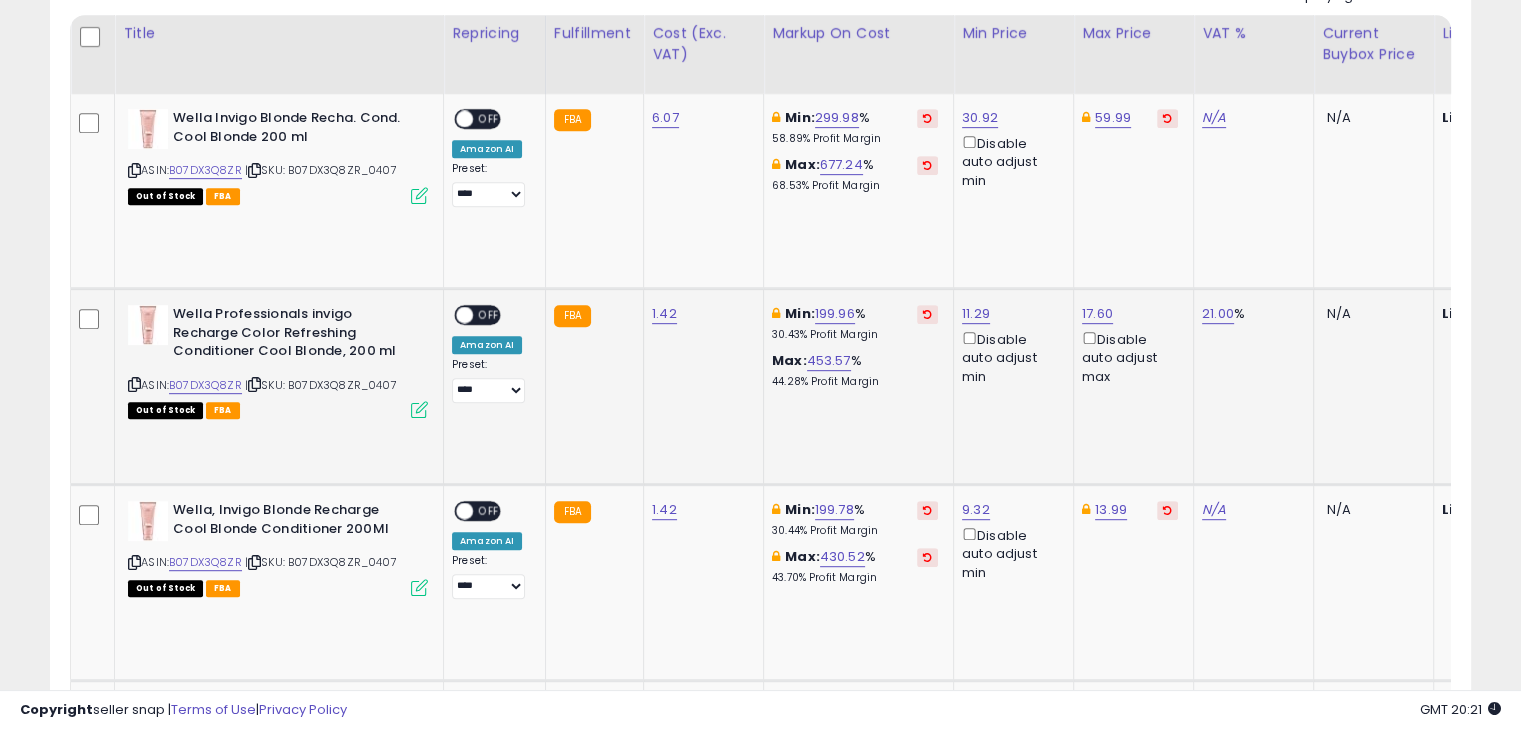 scroll, scrollTop: 0, scrollLeft: 48, axis: horizontal 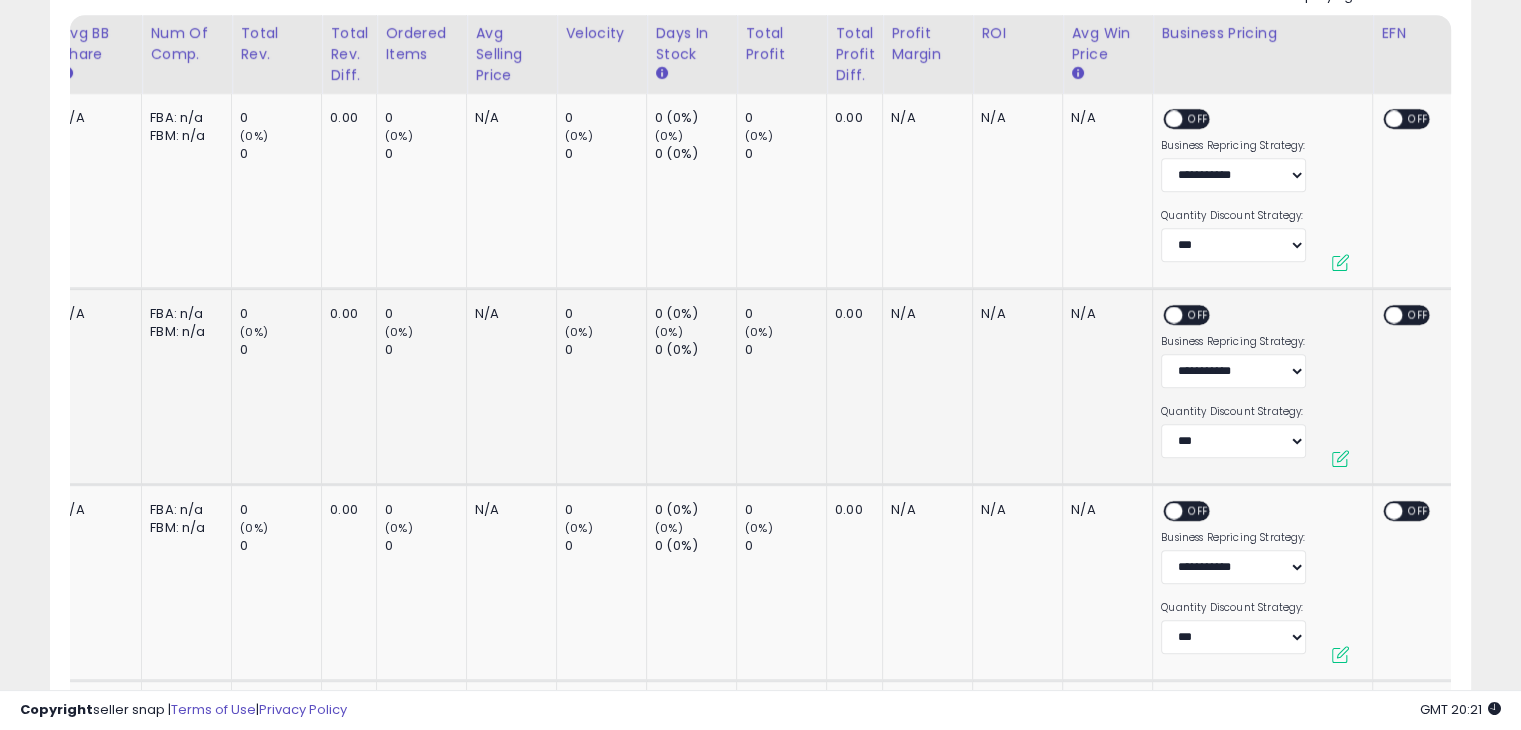 click on "ON   OFF" at bounding box center [1406, 315] 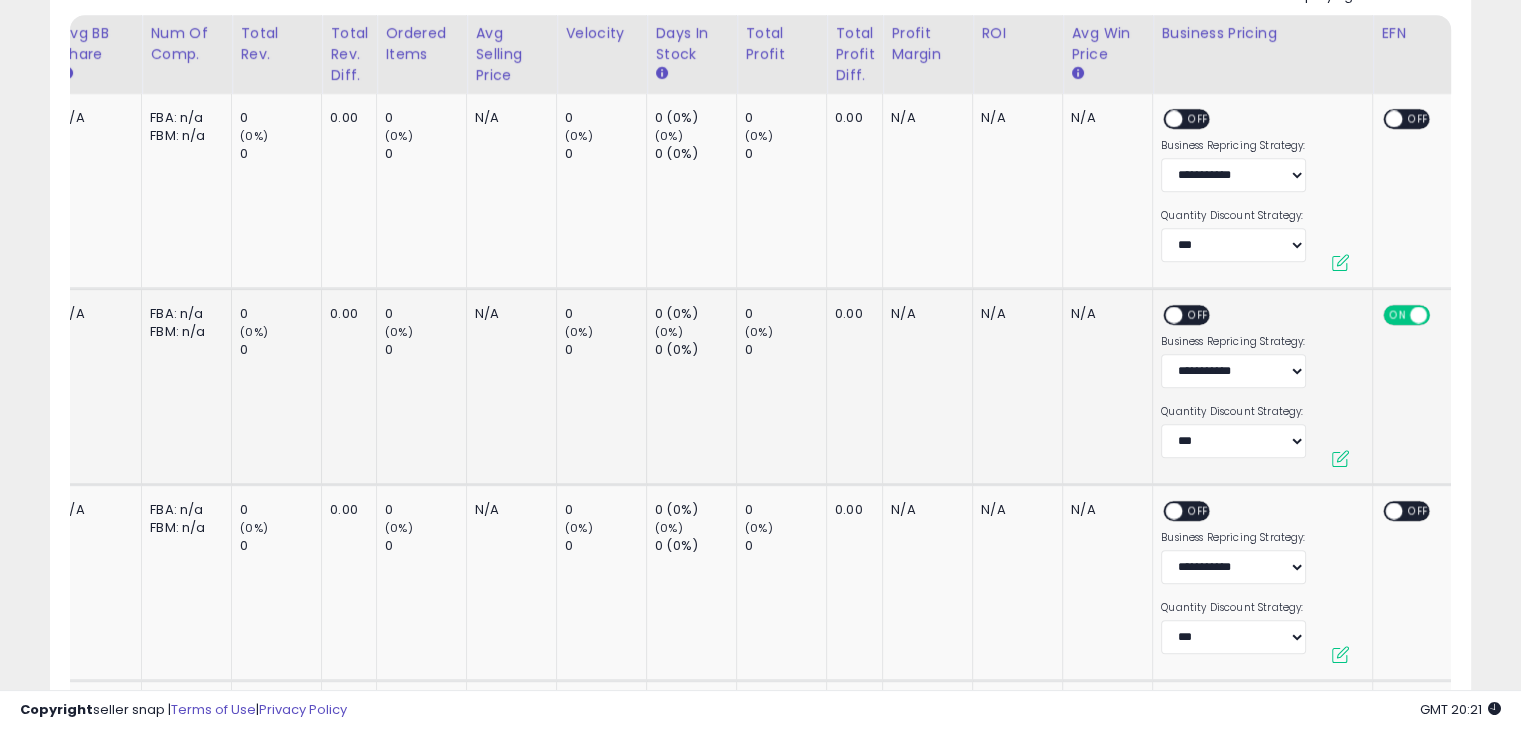drag, startPoint x: 1379, startPoint y: 353, endPoint x: 1192, endPoint y: 349, distance: 187.04277 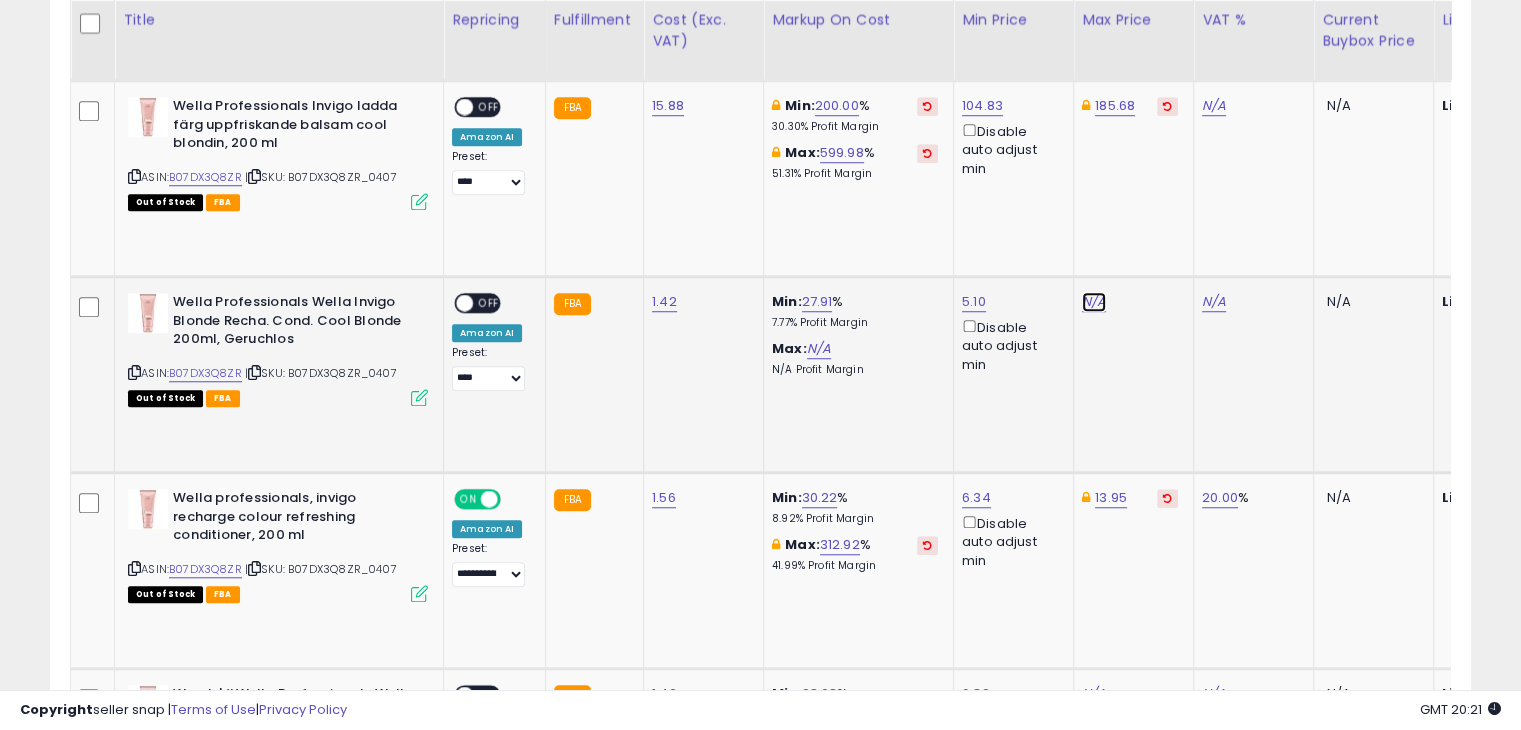 click on "N/A" at bounding box center [1094, 302] 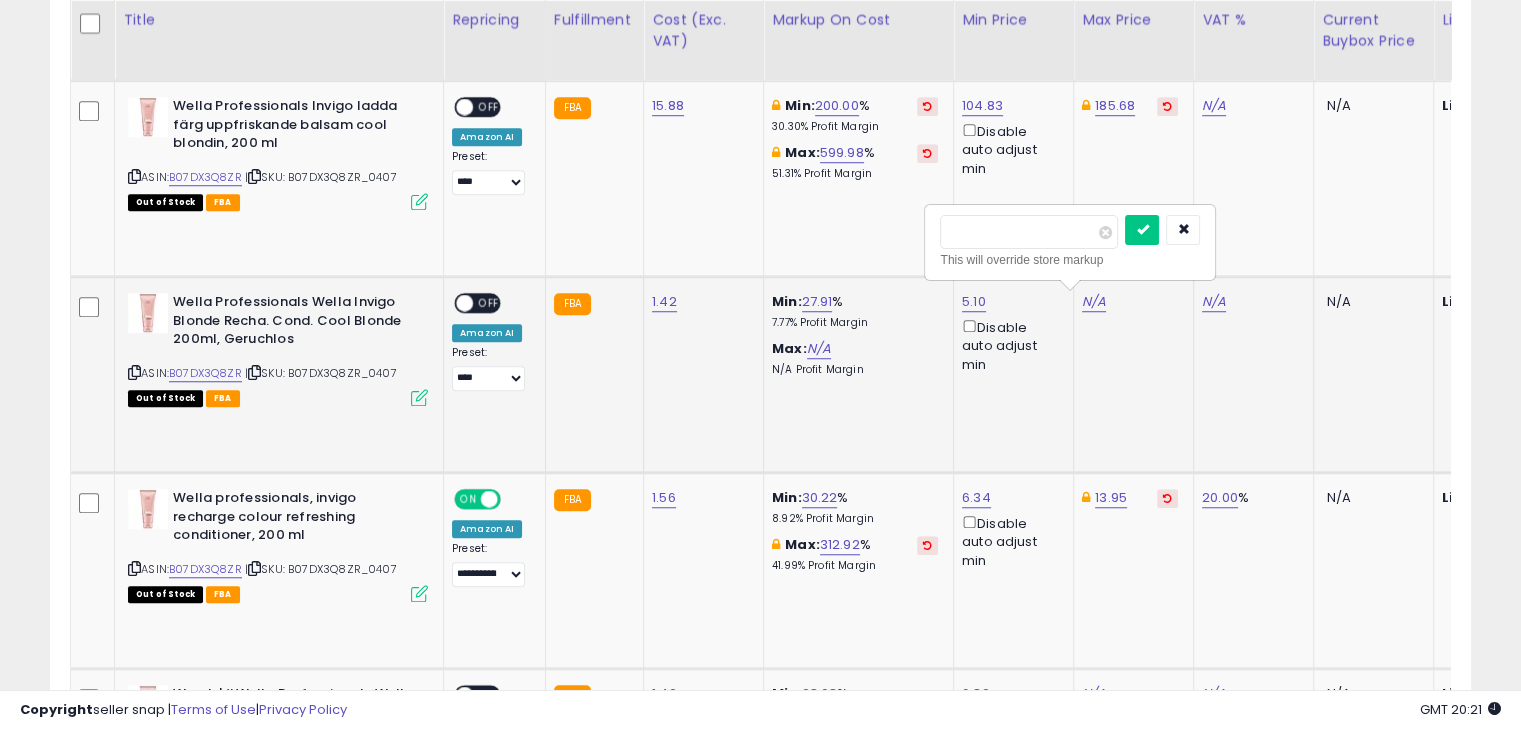 type on "*****" 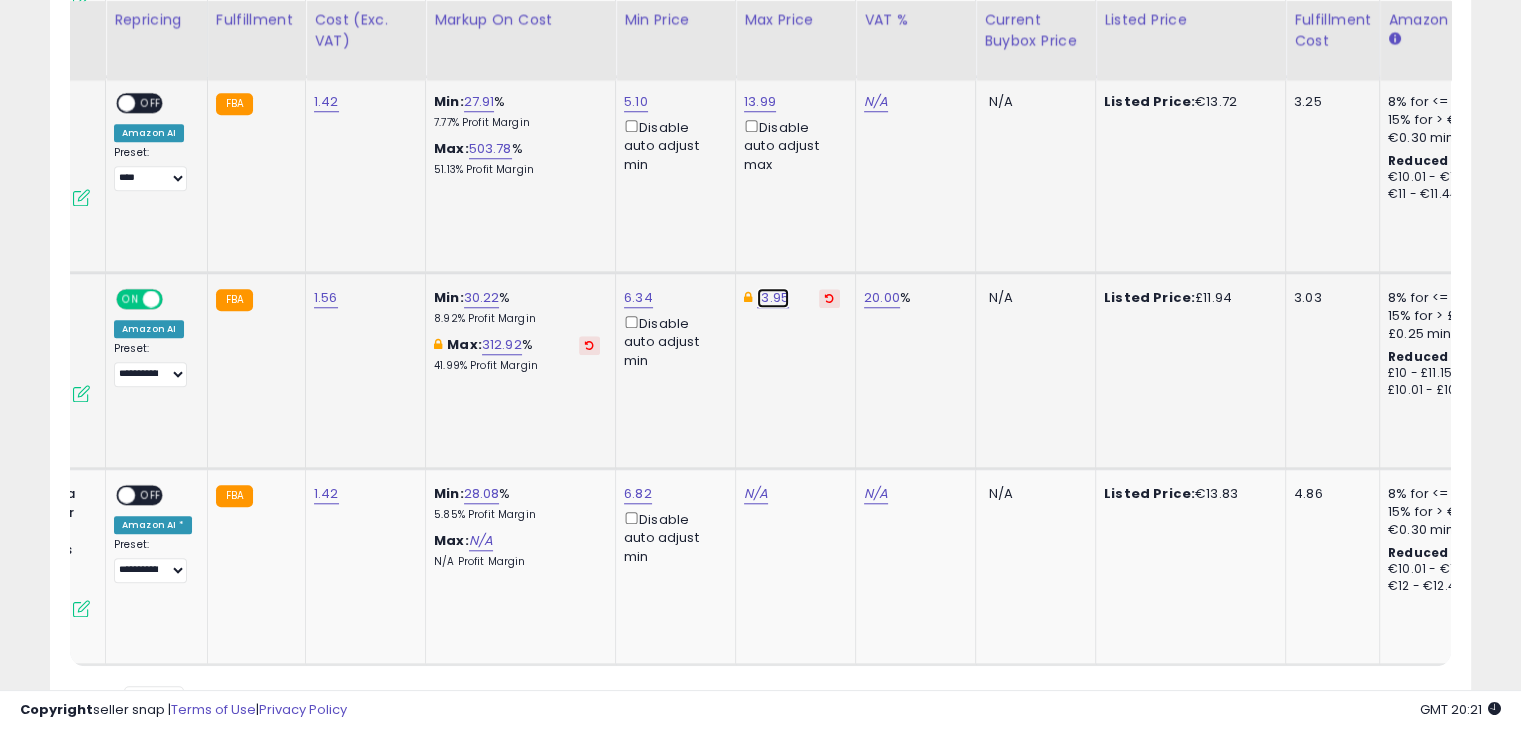 click on "13.95" at bounding box center (775, -682) 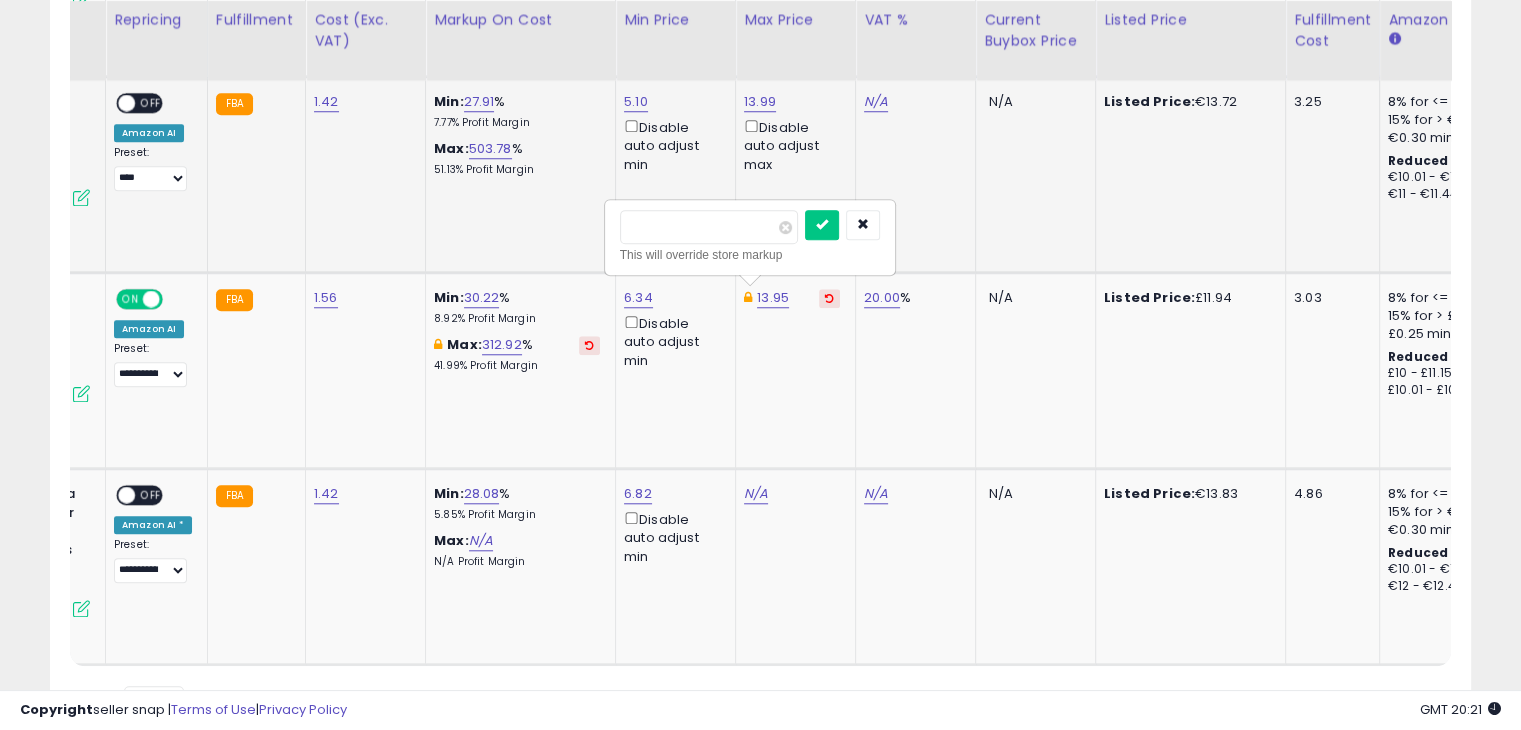 drag, startPoint x: 734, startPoint y: 229, endPoint x: 561, endPoint y: 233, distance: 173.04623 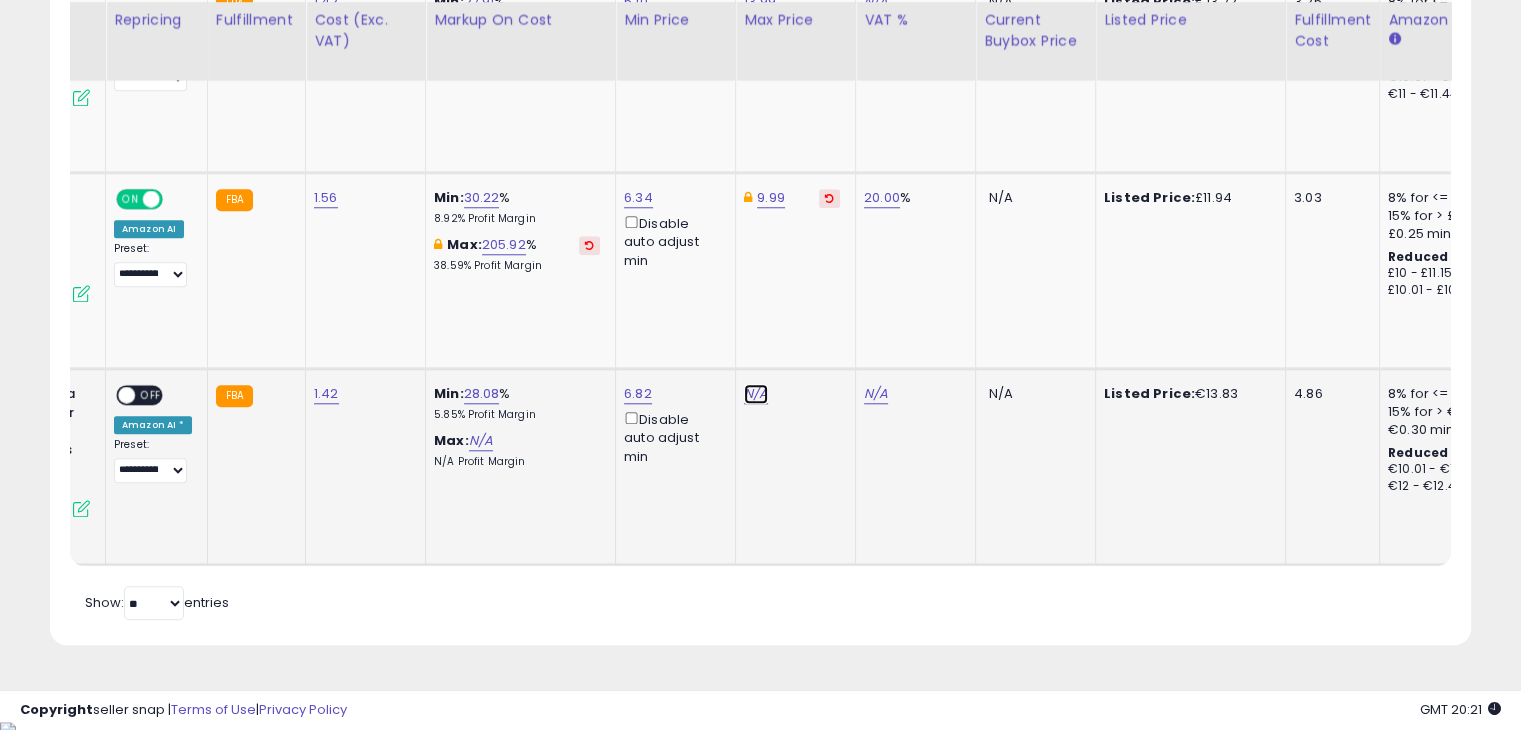 click on "N/A" at bounding box center (756, 394) 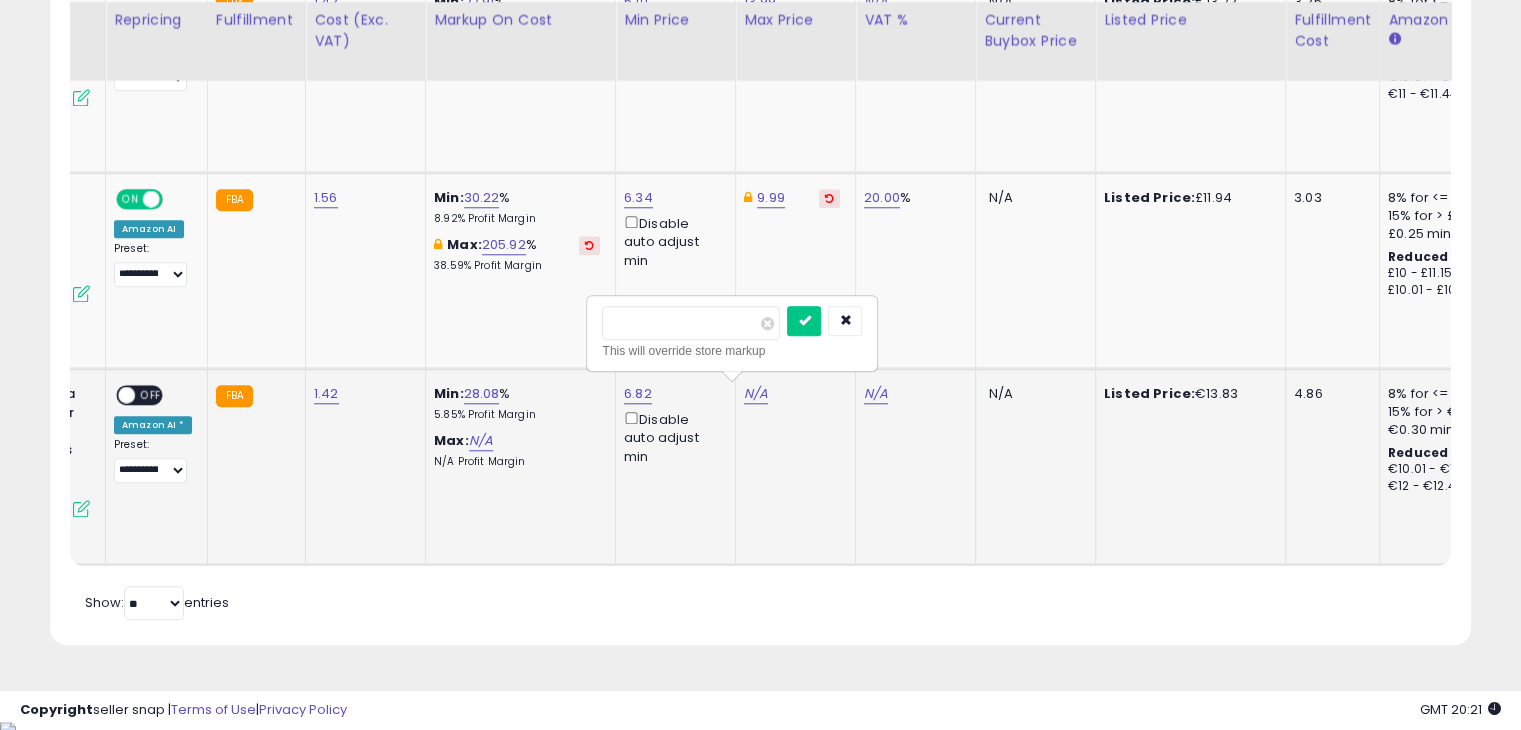type on "*****" 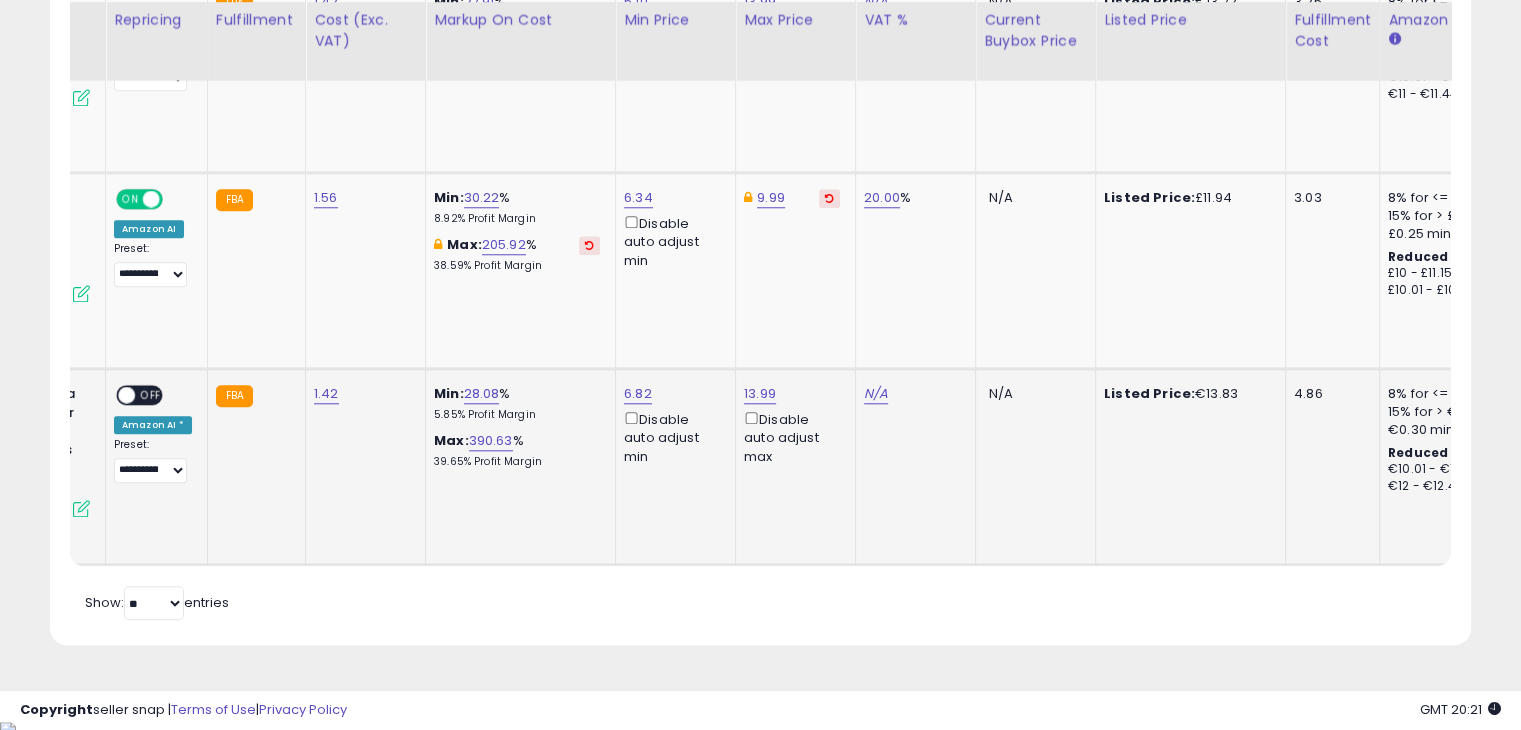 click on "Title
Repricing" at bounding box center (1600, -160) 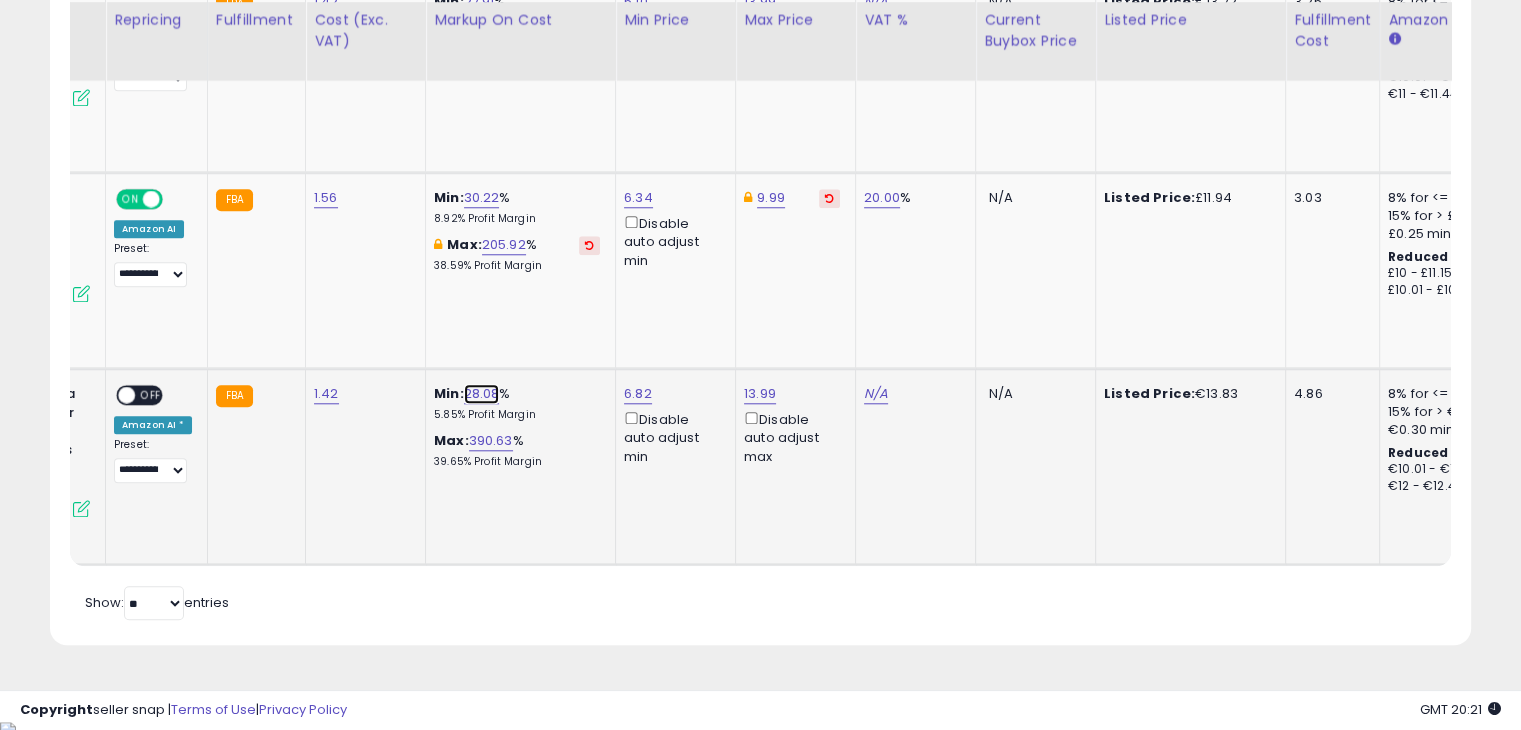 click on "28.08" at bounding box center (482, 394) 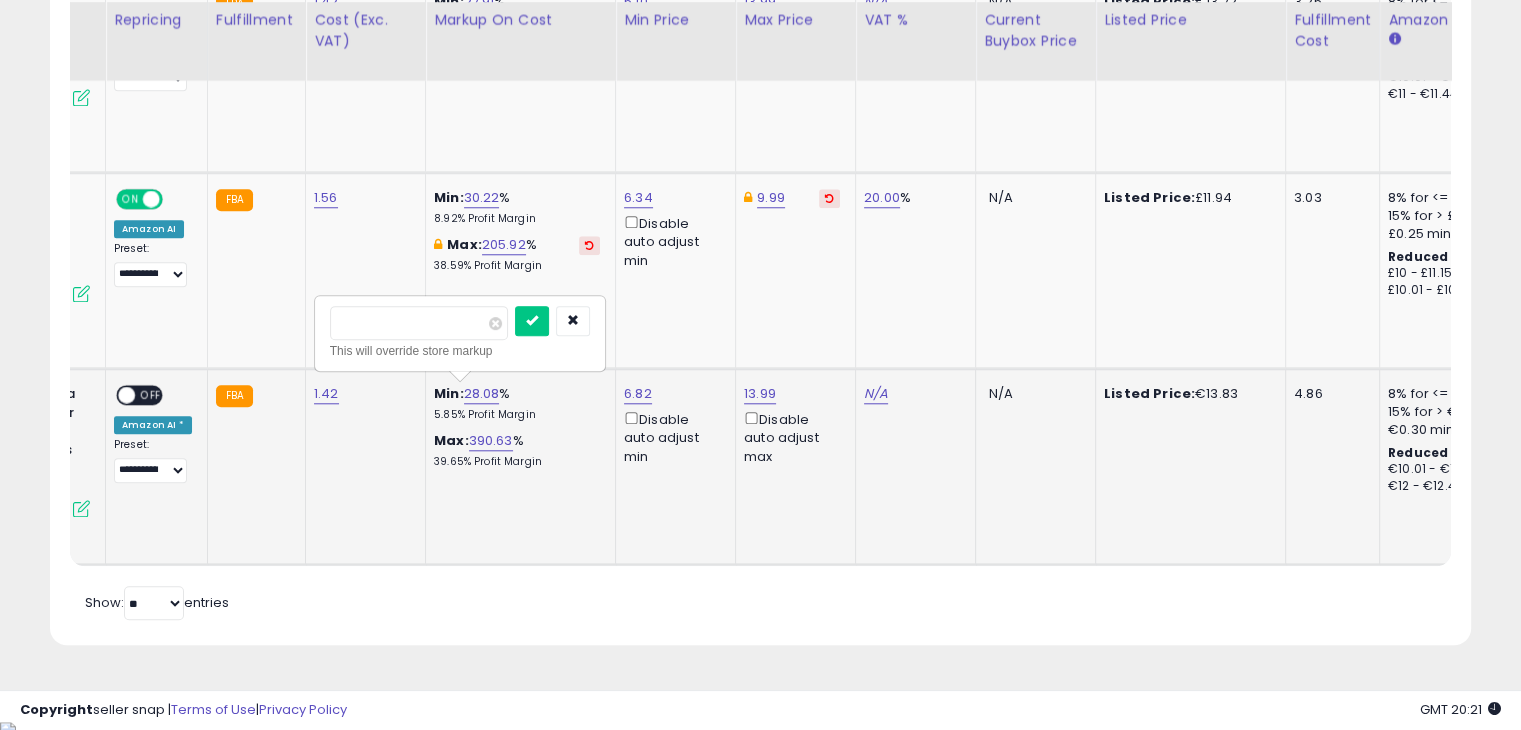 drag, startPoint x: 396, startPoint y: 327, endPoint x: 343, endPoint y: 329, distance: 53.037724 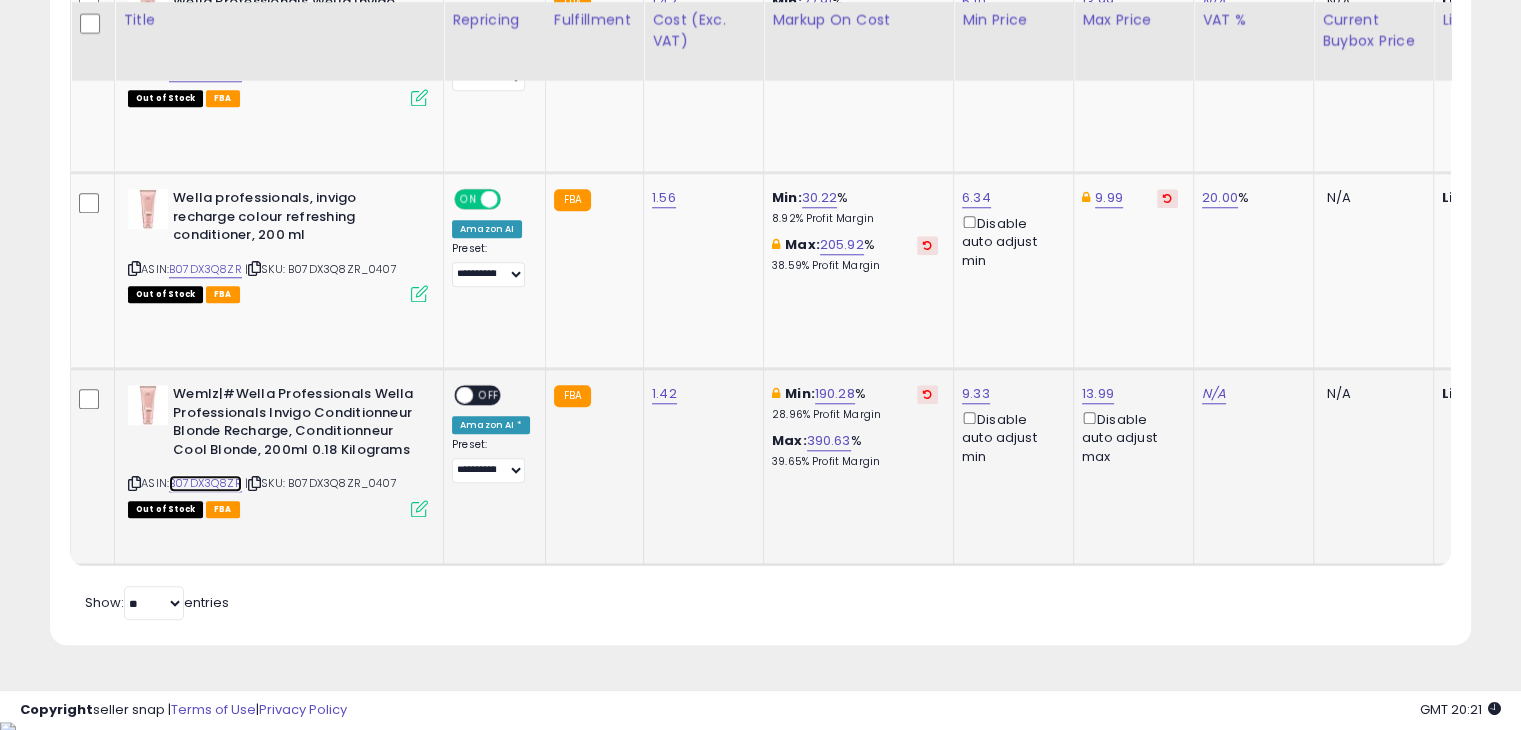 click on "B07DX3Q8ZR" at bounding box center [205, 483] 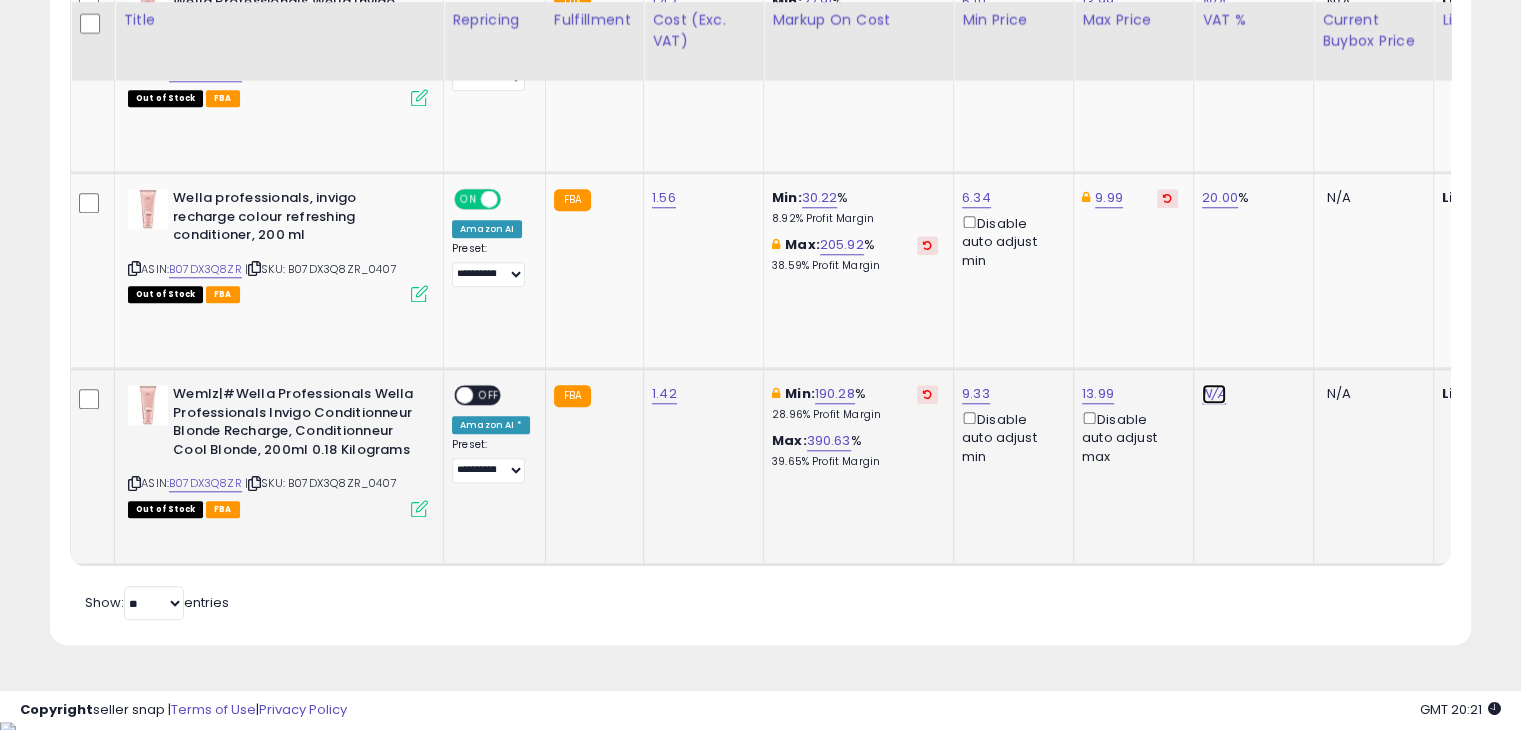 click on "N/A" at bounding box center [1214, 394] 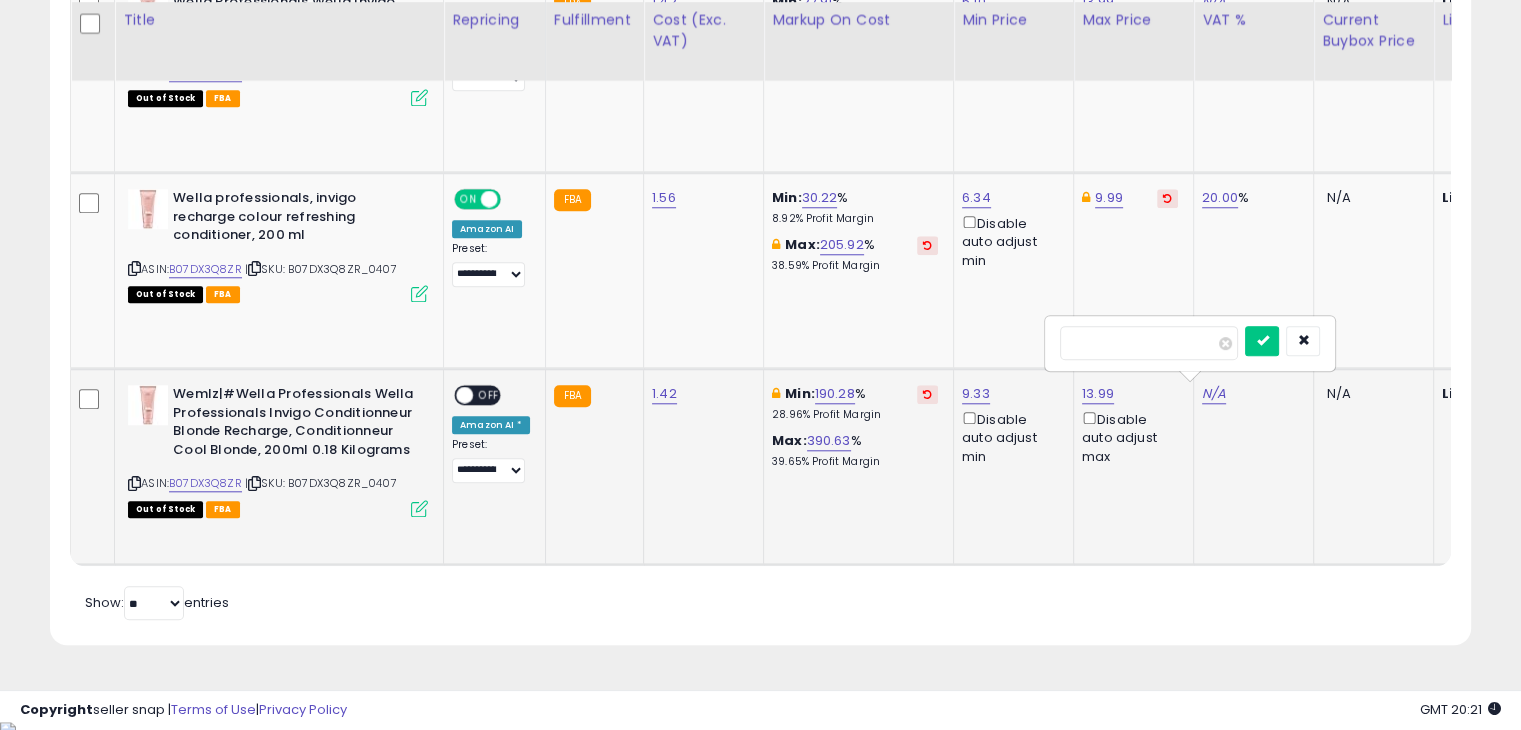 type on "**" 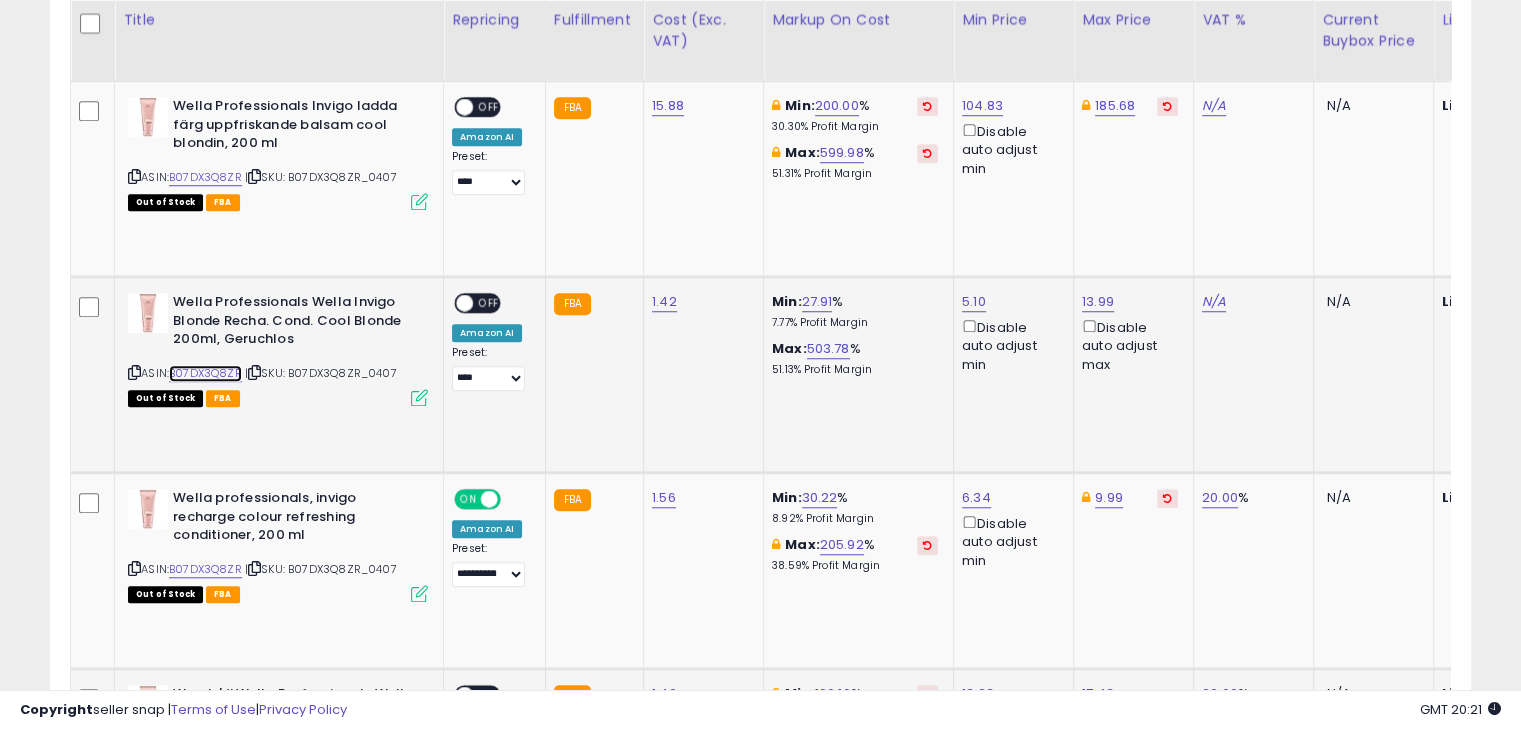 click on "B07DX3Q8ZR" at bounding box center [205, 373] 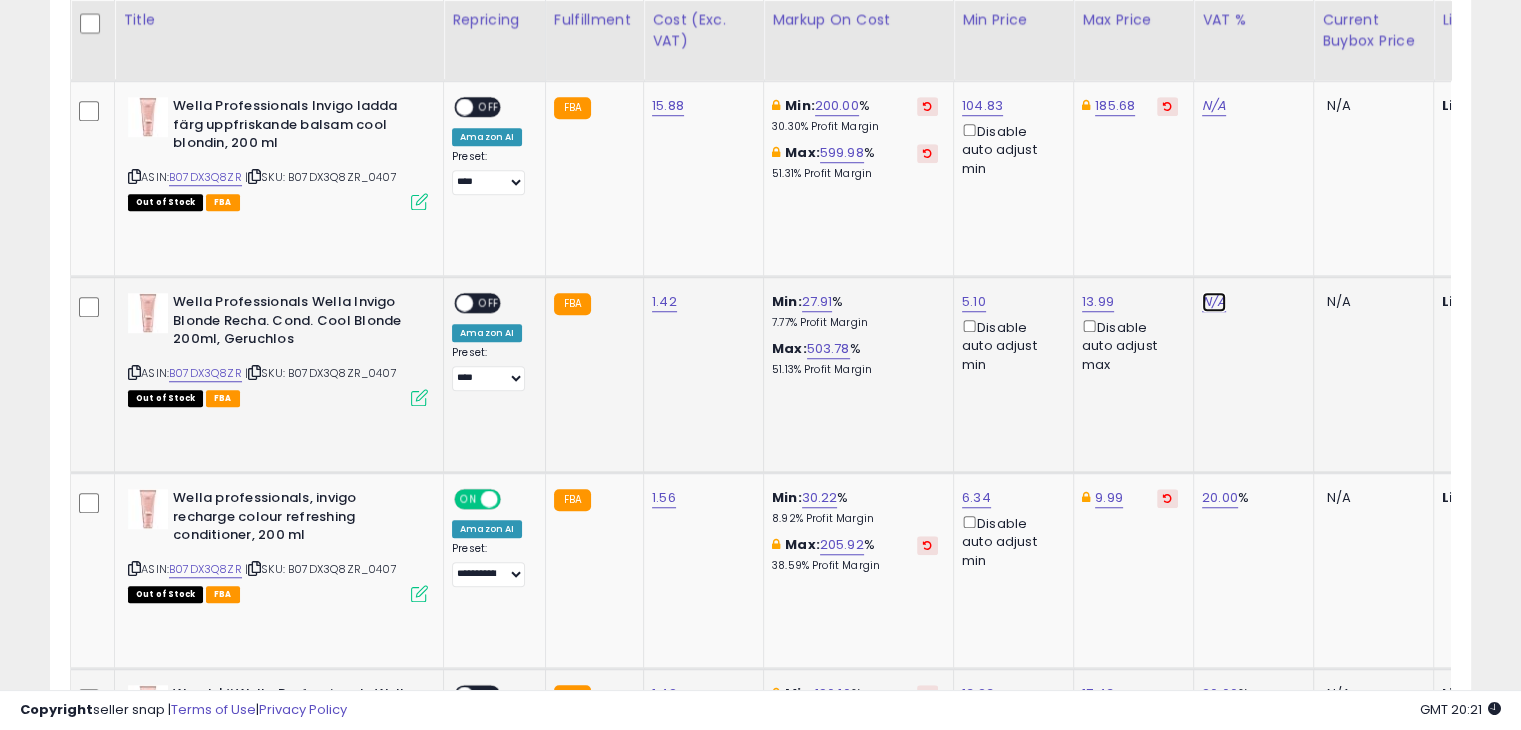 click on "N/A" at bounding box center (1214, 302) 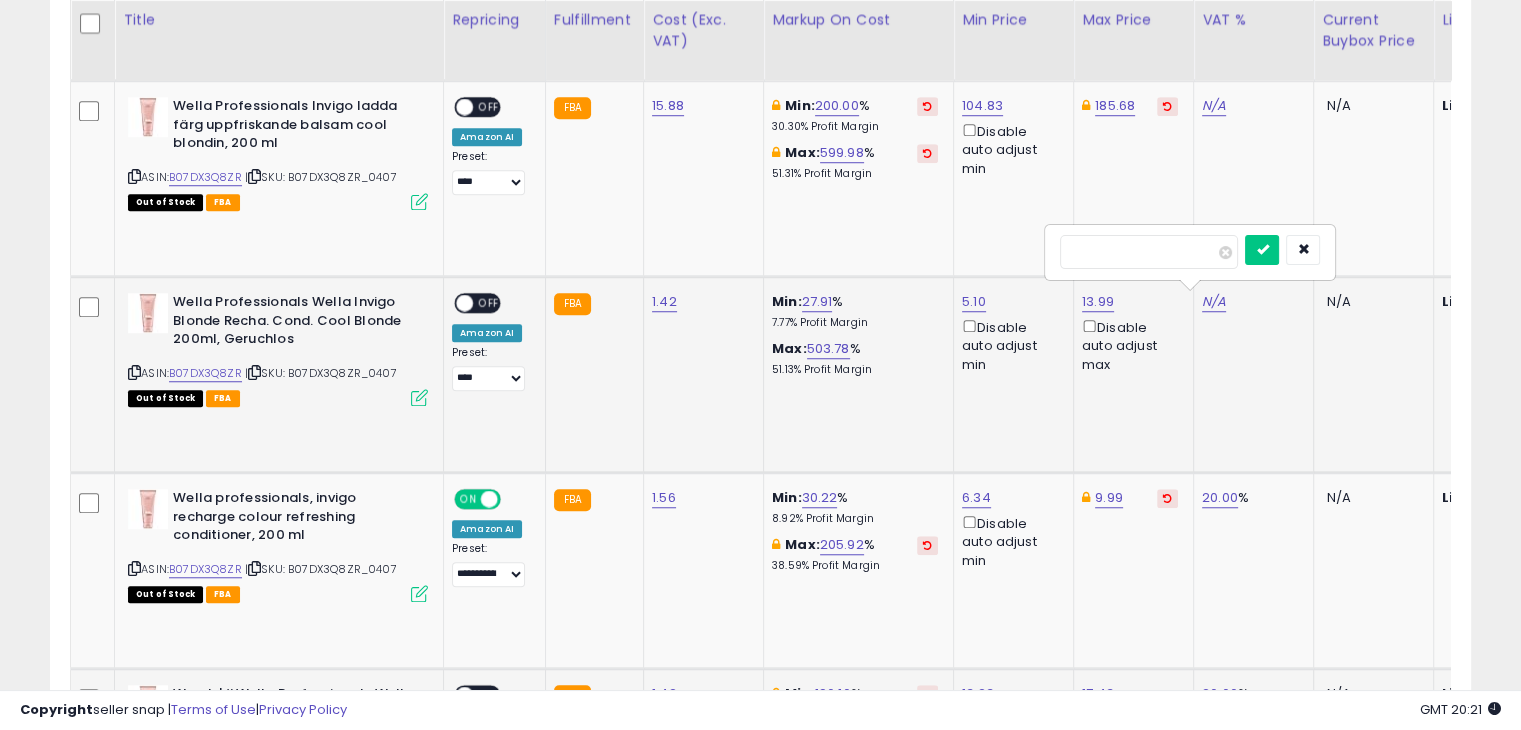 type on "**" 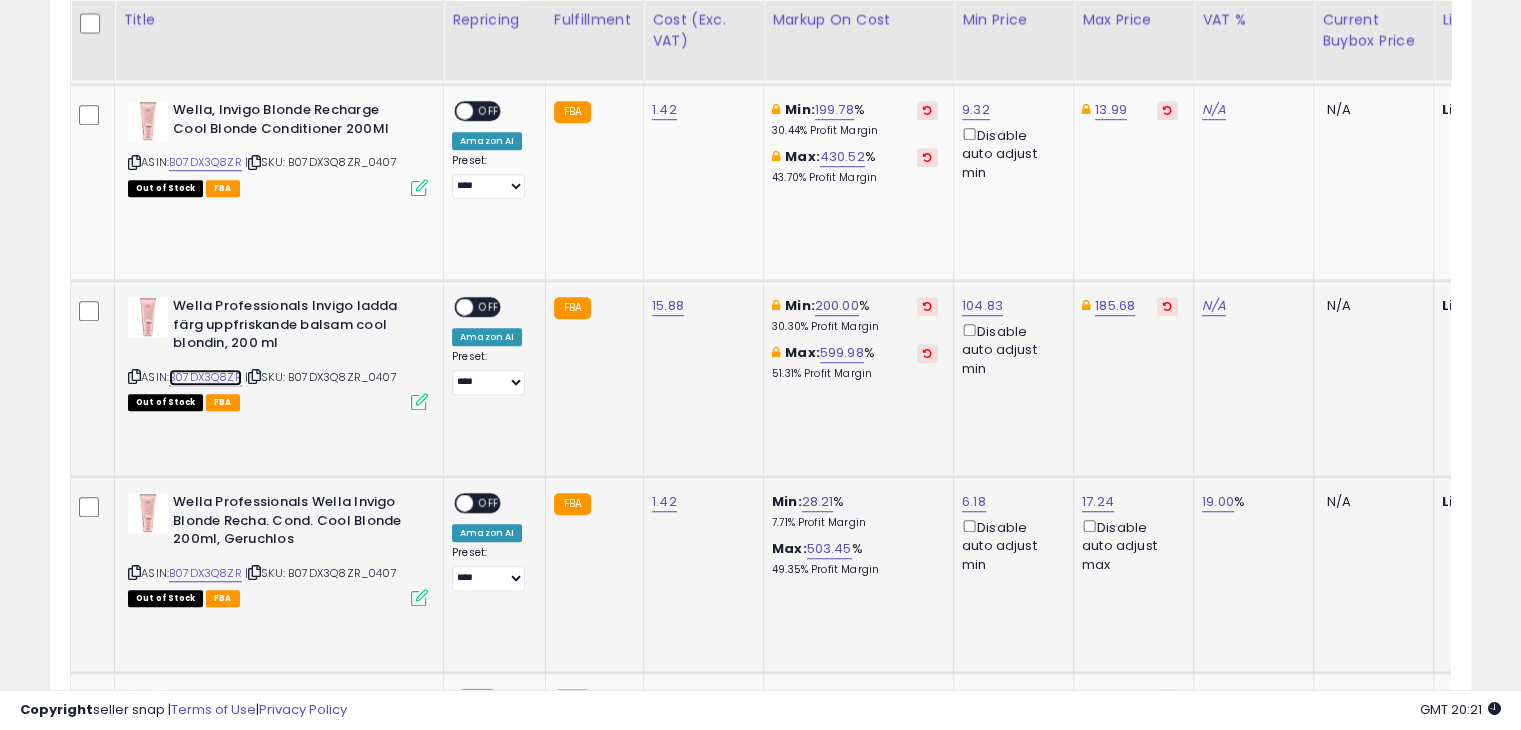 click on "B07DX3Q8ZR" at bounding box center (205, 377) 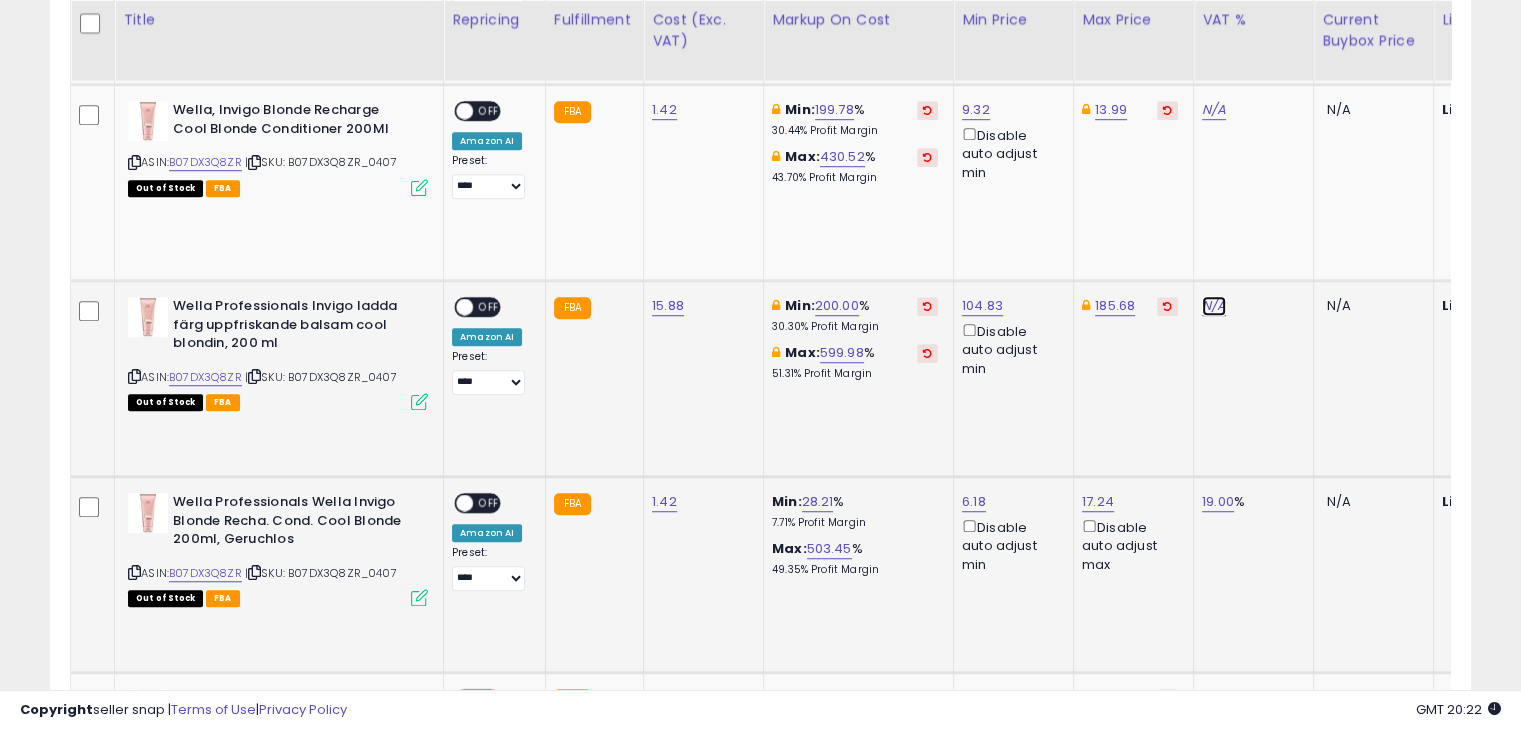 click on "N/A" at bounding box center (1214, 306) 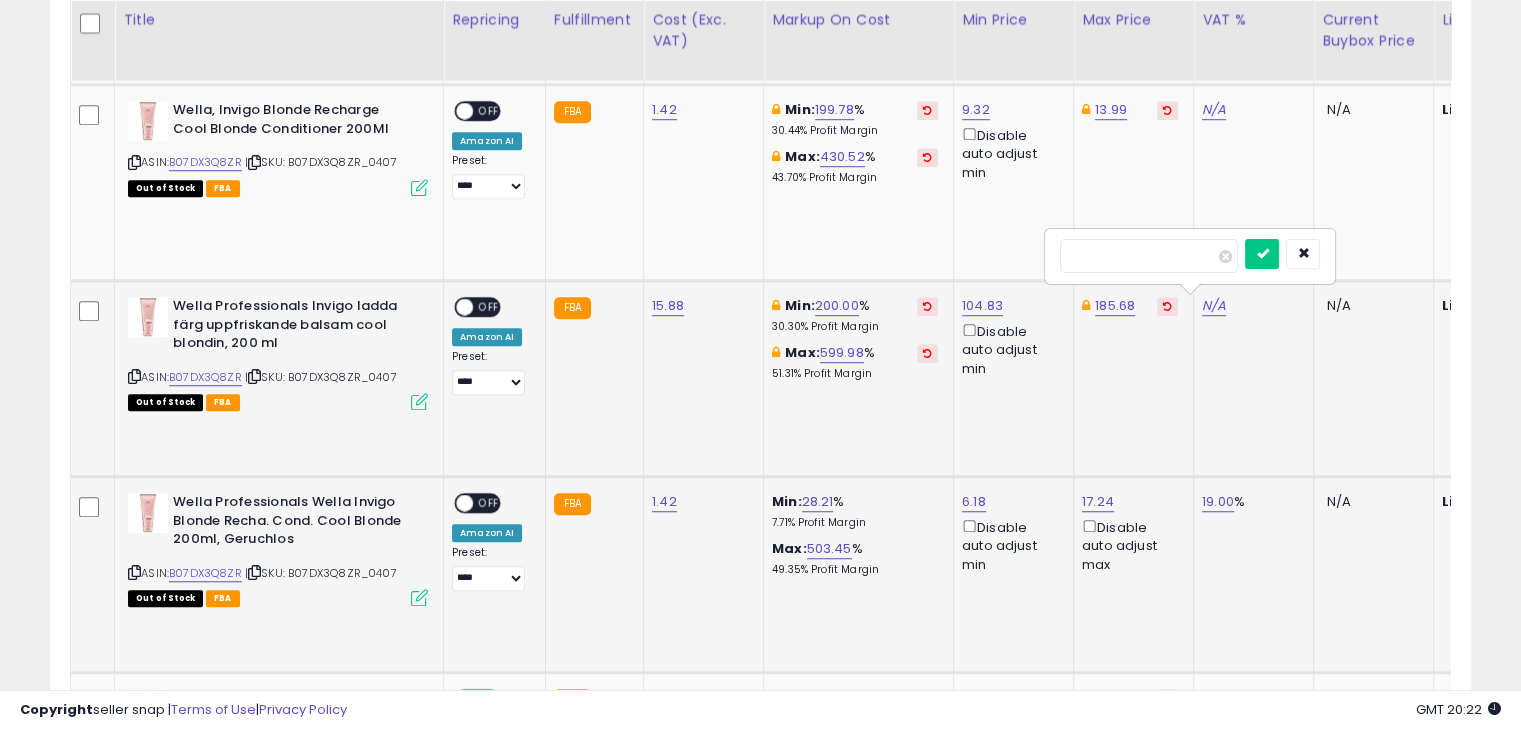 type on "**" 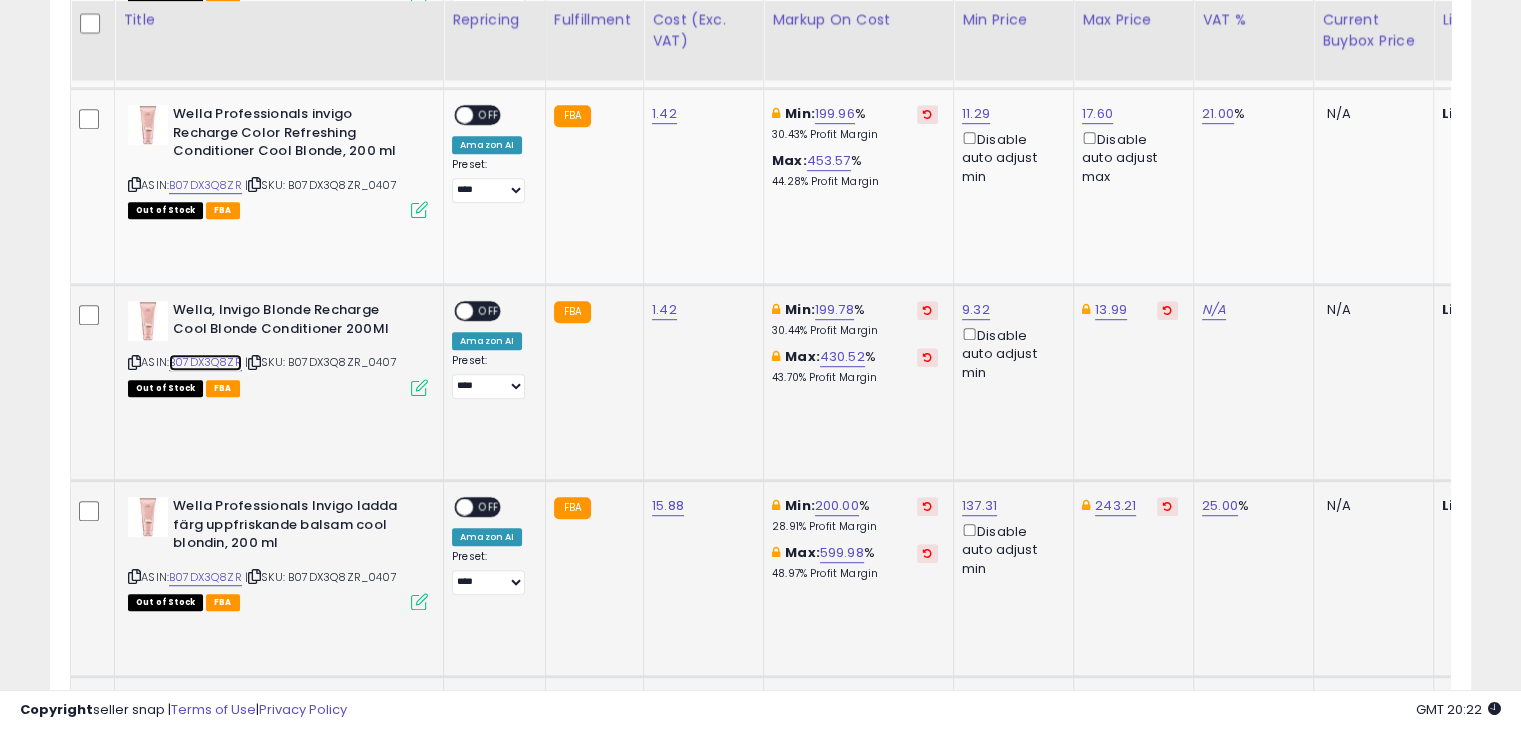 click on "B07DX3Q8ZR" at bounding box center (205, 362) 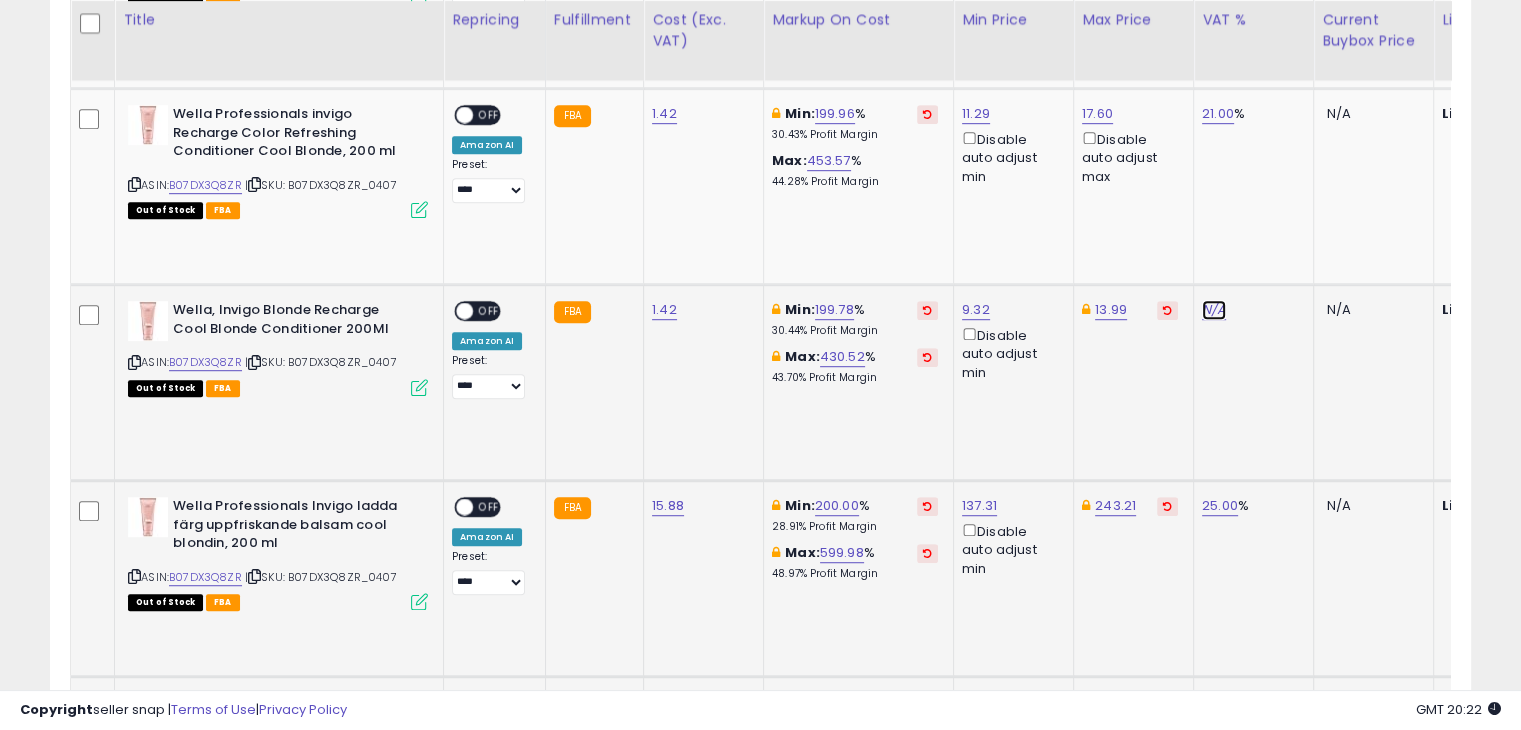 click on "N/A" at bounding box center (1214, 310) 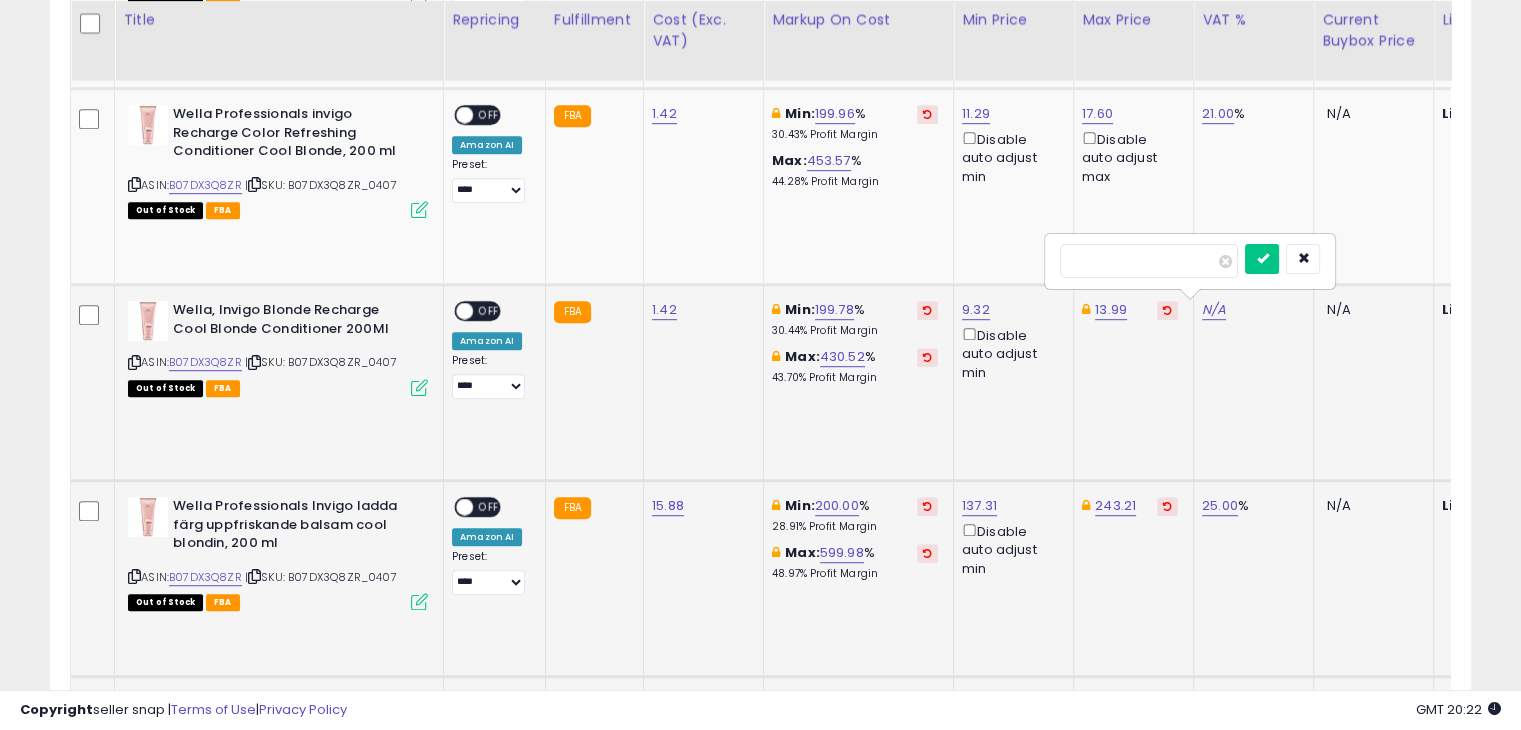 type on "**" 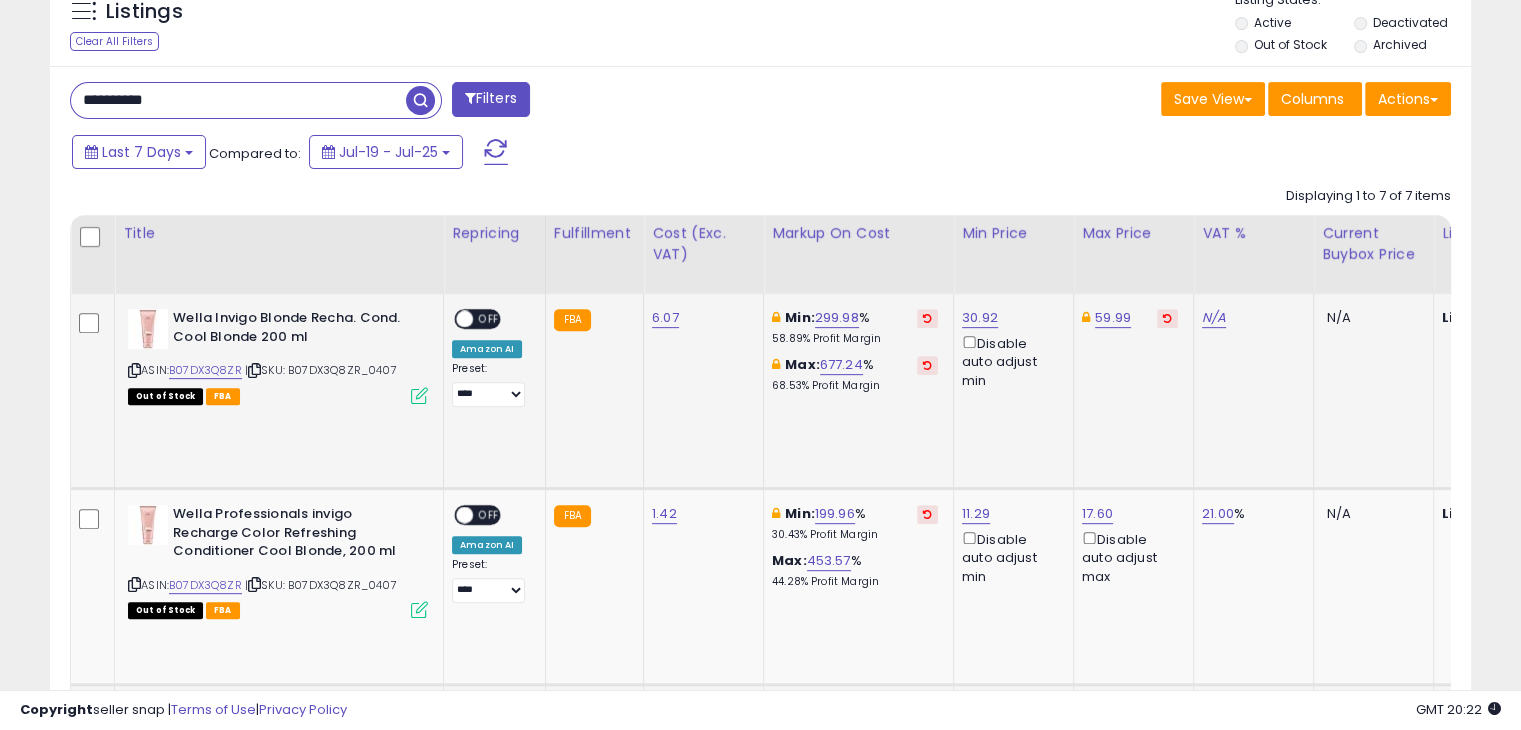 click on "ASIN:  B07DX3Q8ZR    |   SKU: B07DX3Q8ZR_0407 Out of Stock FBA" at bounding box center [278, 355] 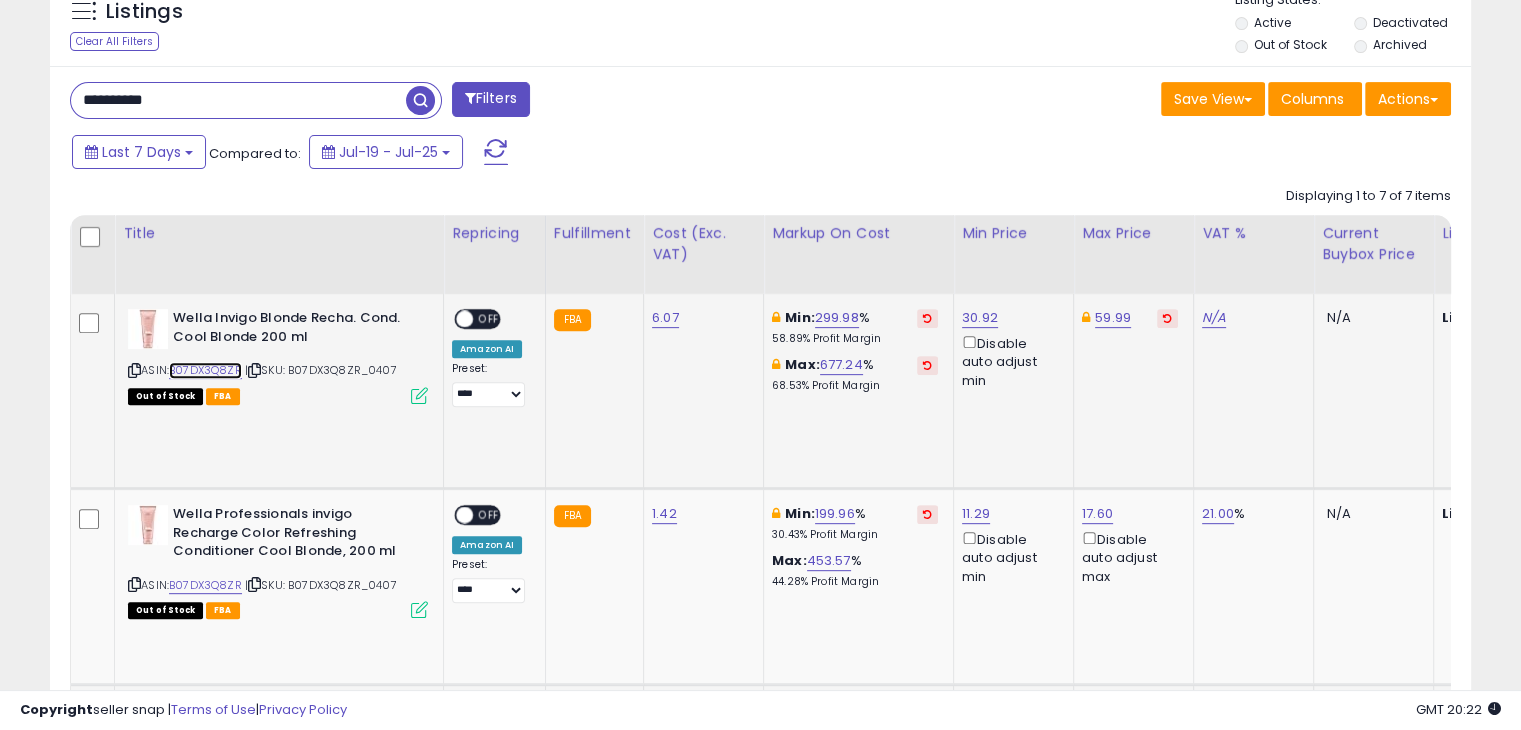click on "B07DX3Q8ZR" at bounding box center [205, 370] 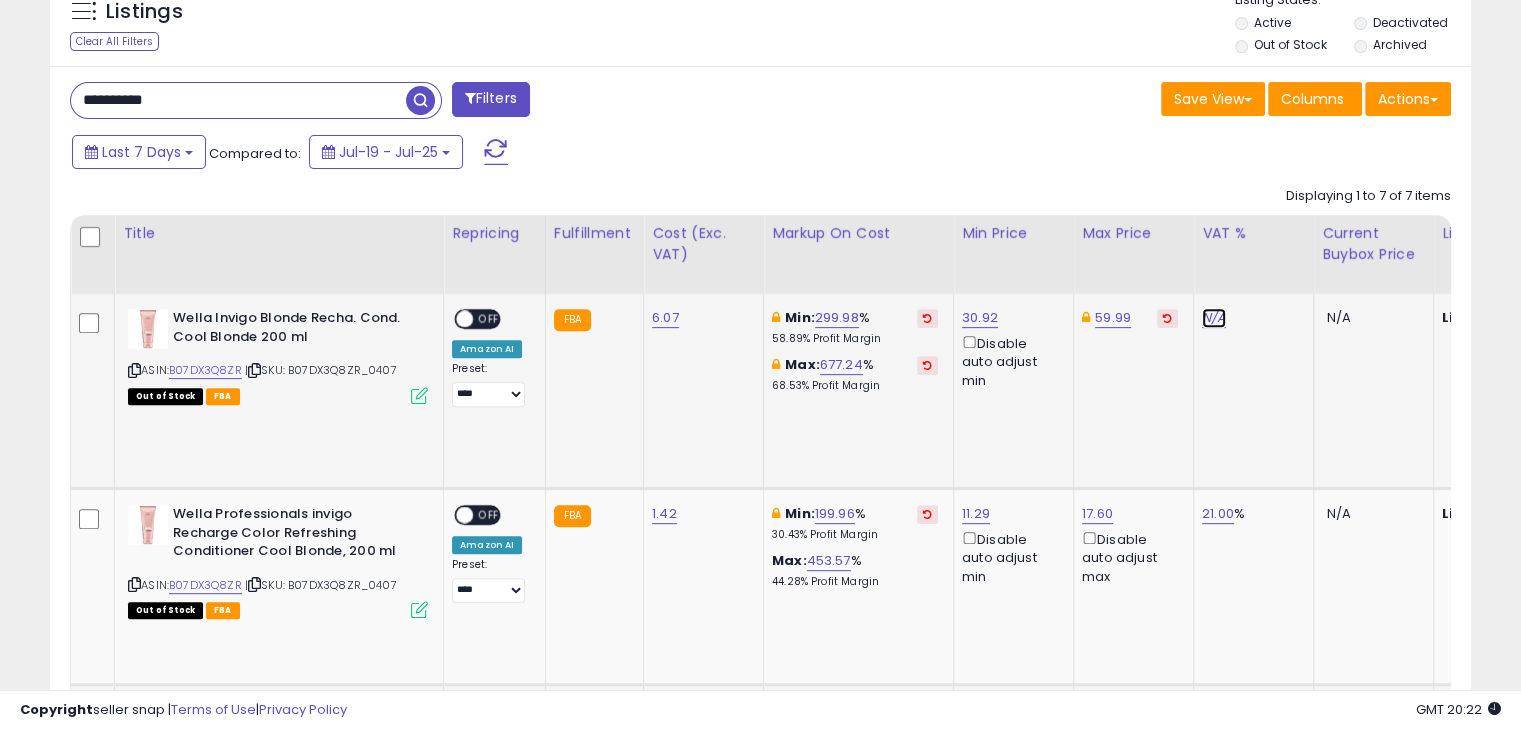 click on "N/A" at bounding box center (1214, 318) 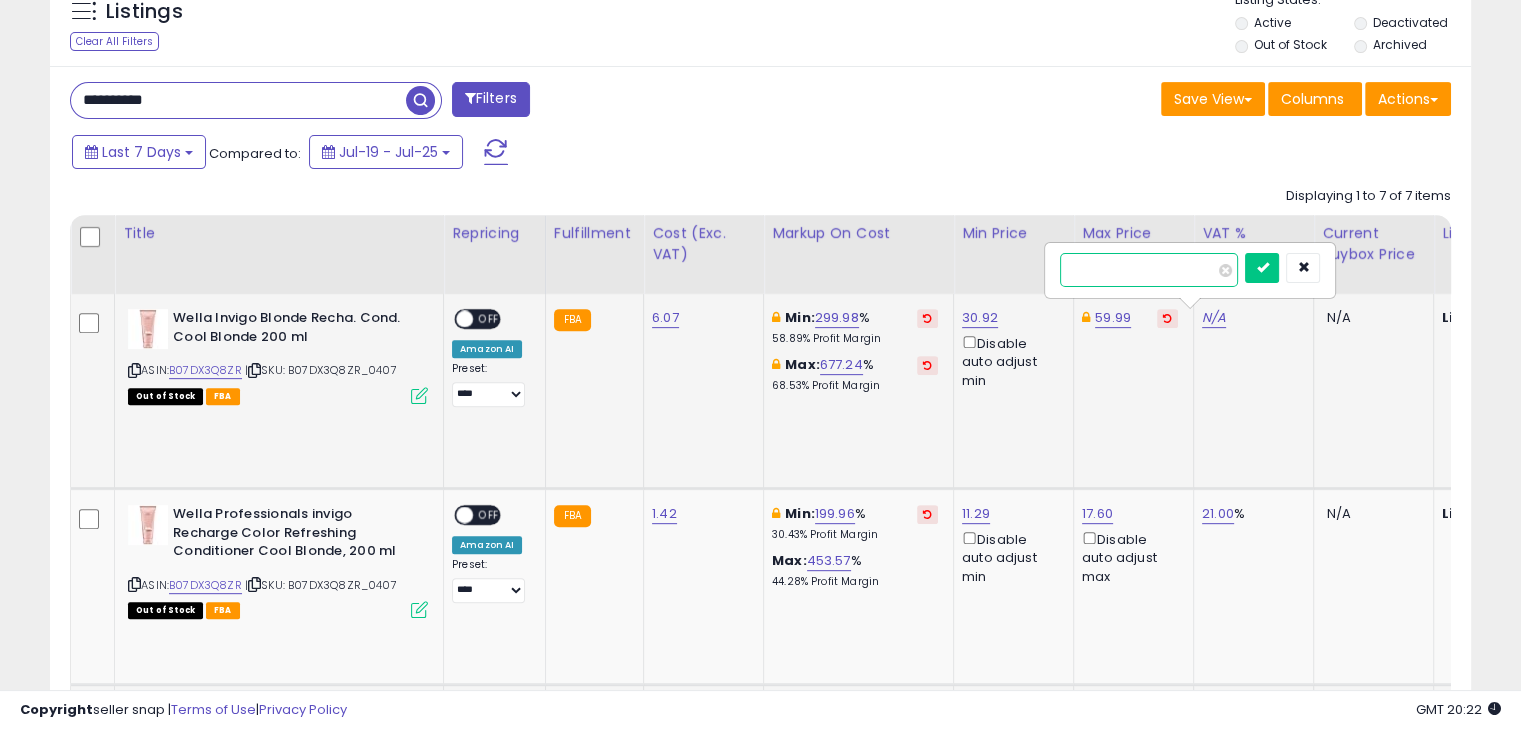 type on "**" 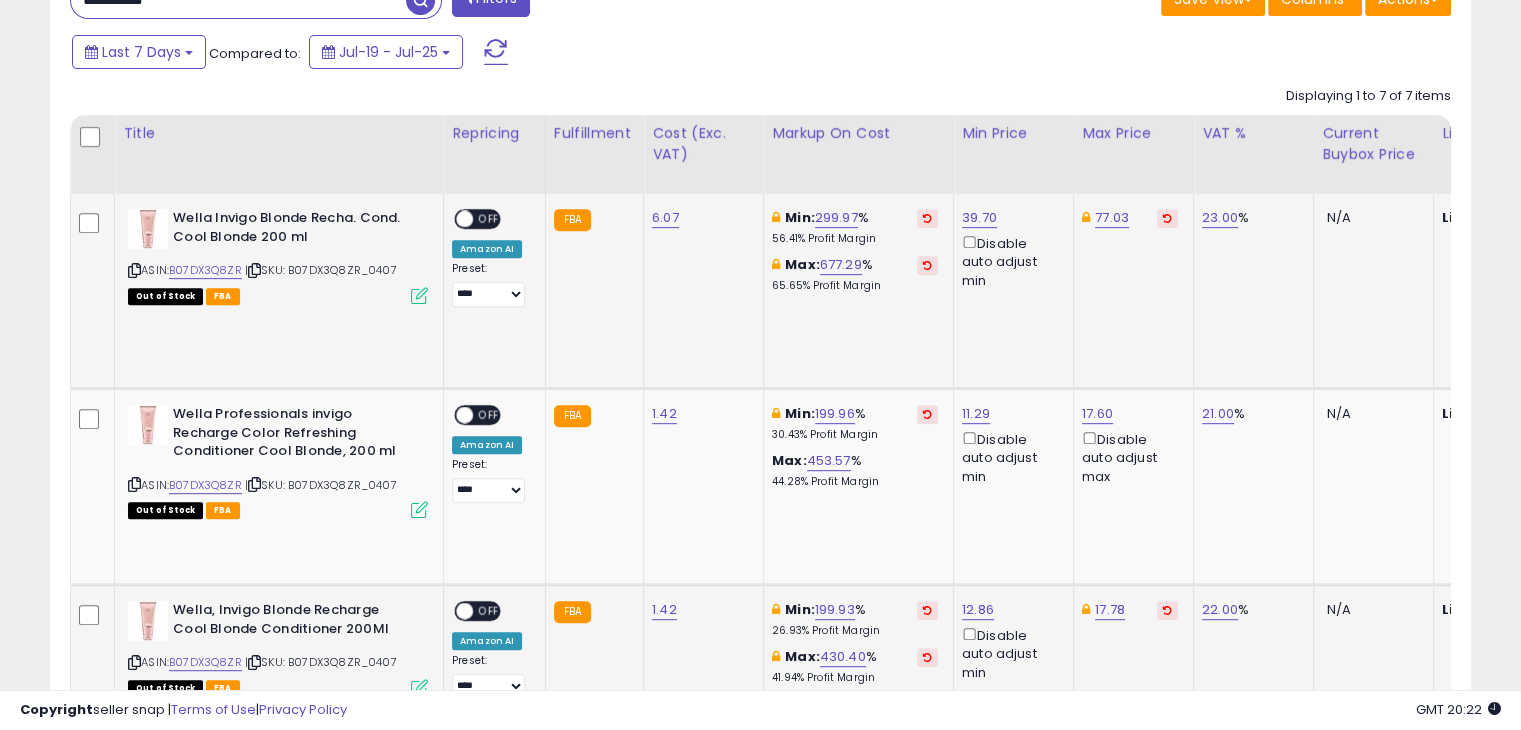 click on "OFF" at bounding box center (489, 219) 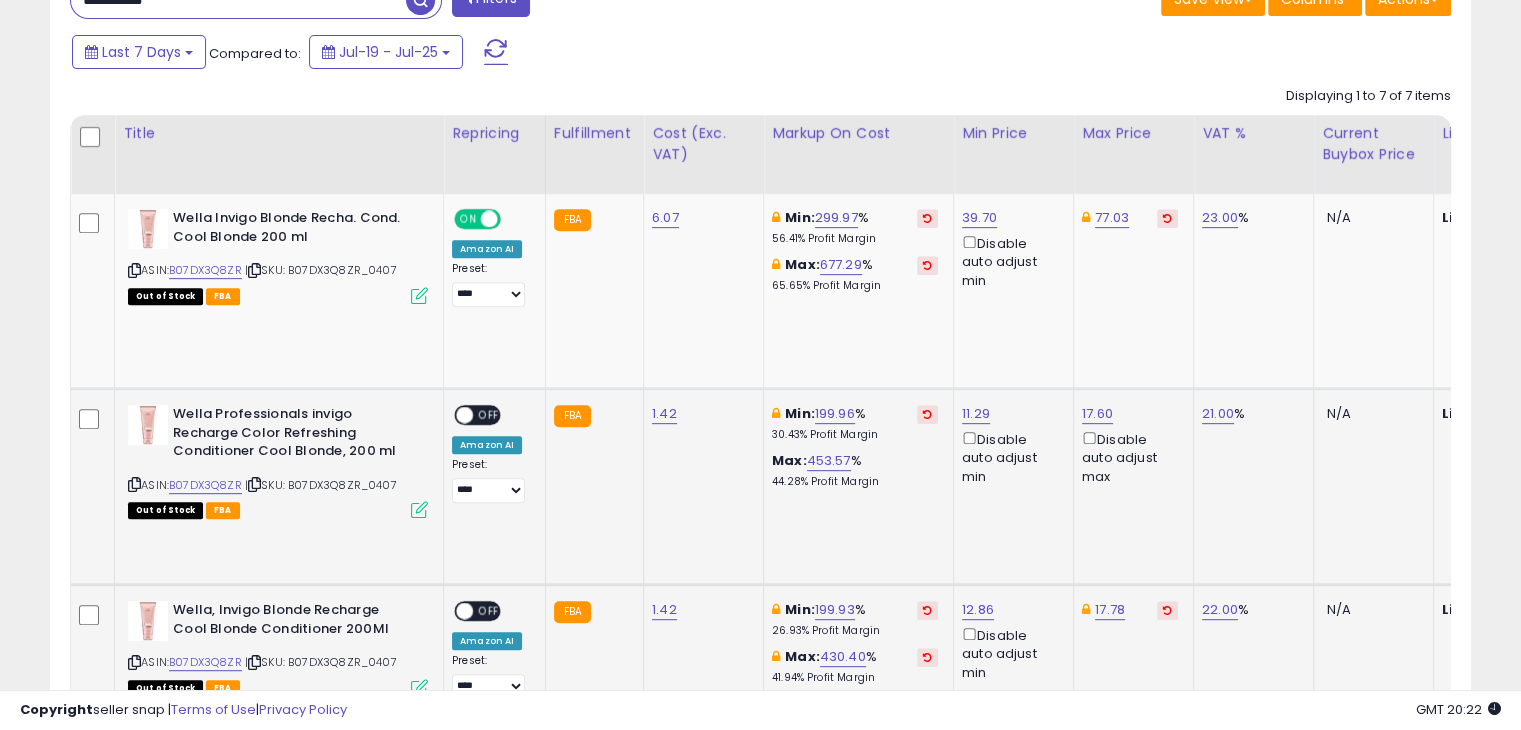 click on "OFF" at bounding box center (489, 415) 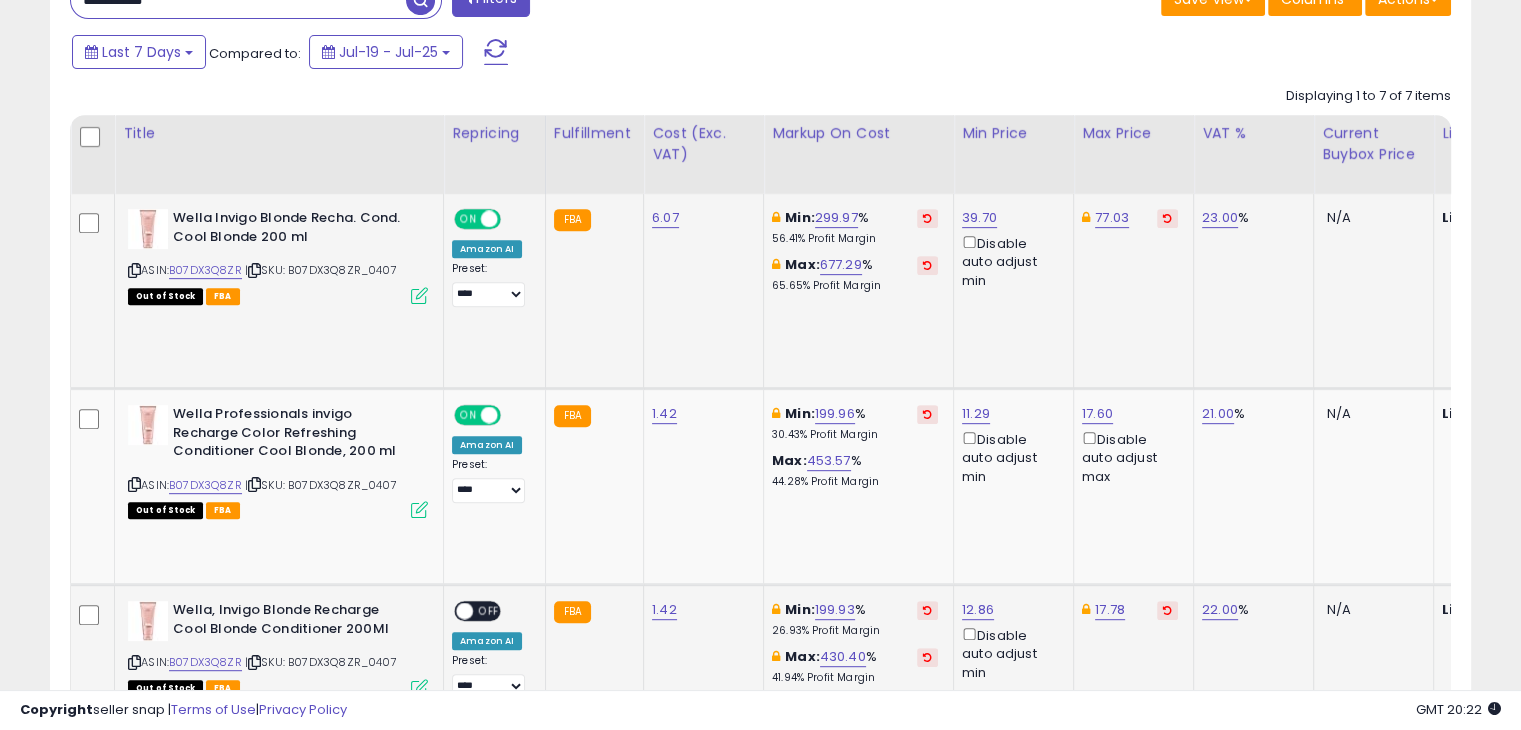 click on "**********" 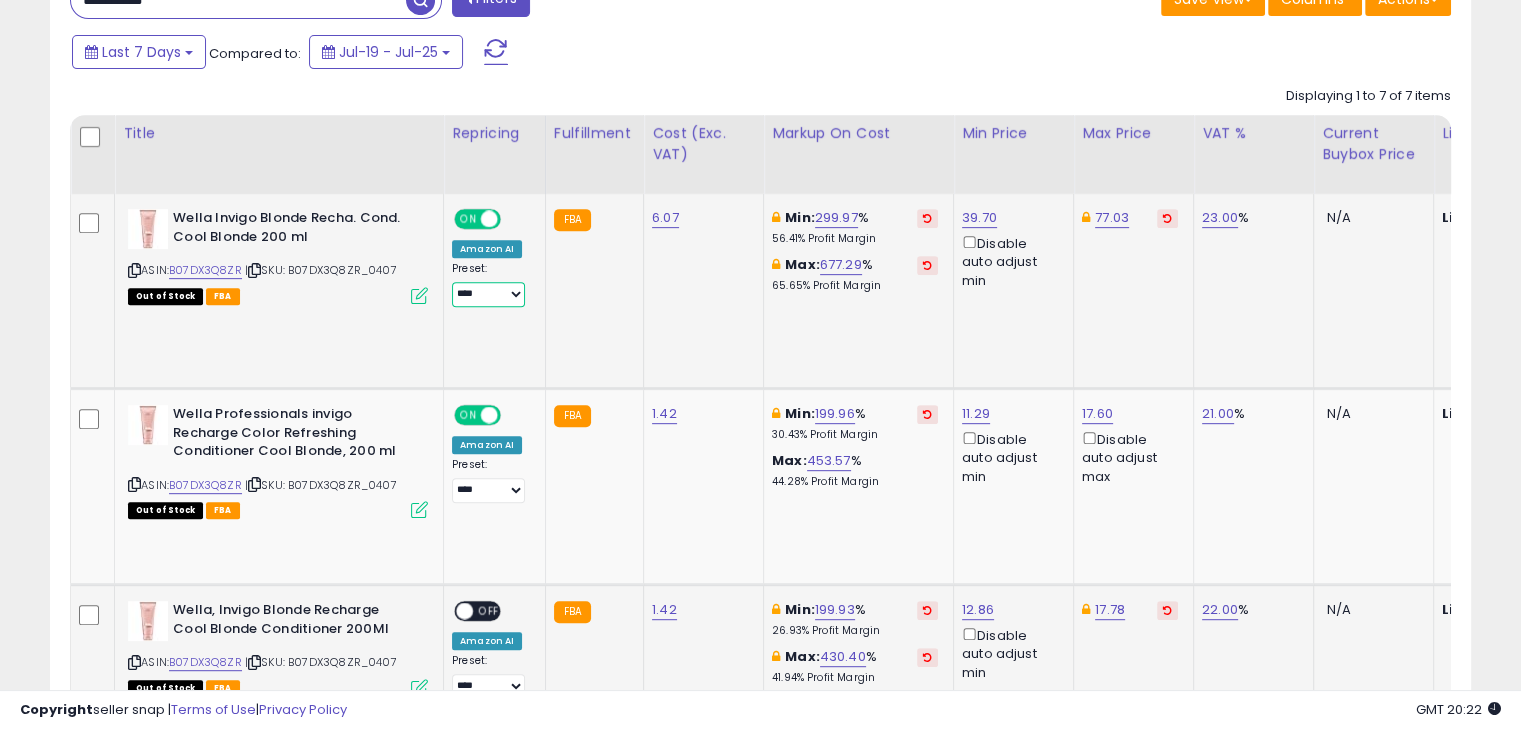 click on "**********" at bounding box center [488, 294] 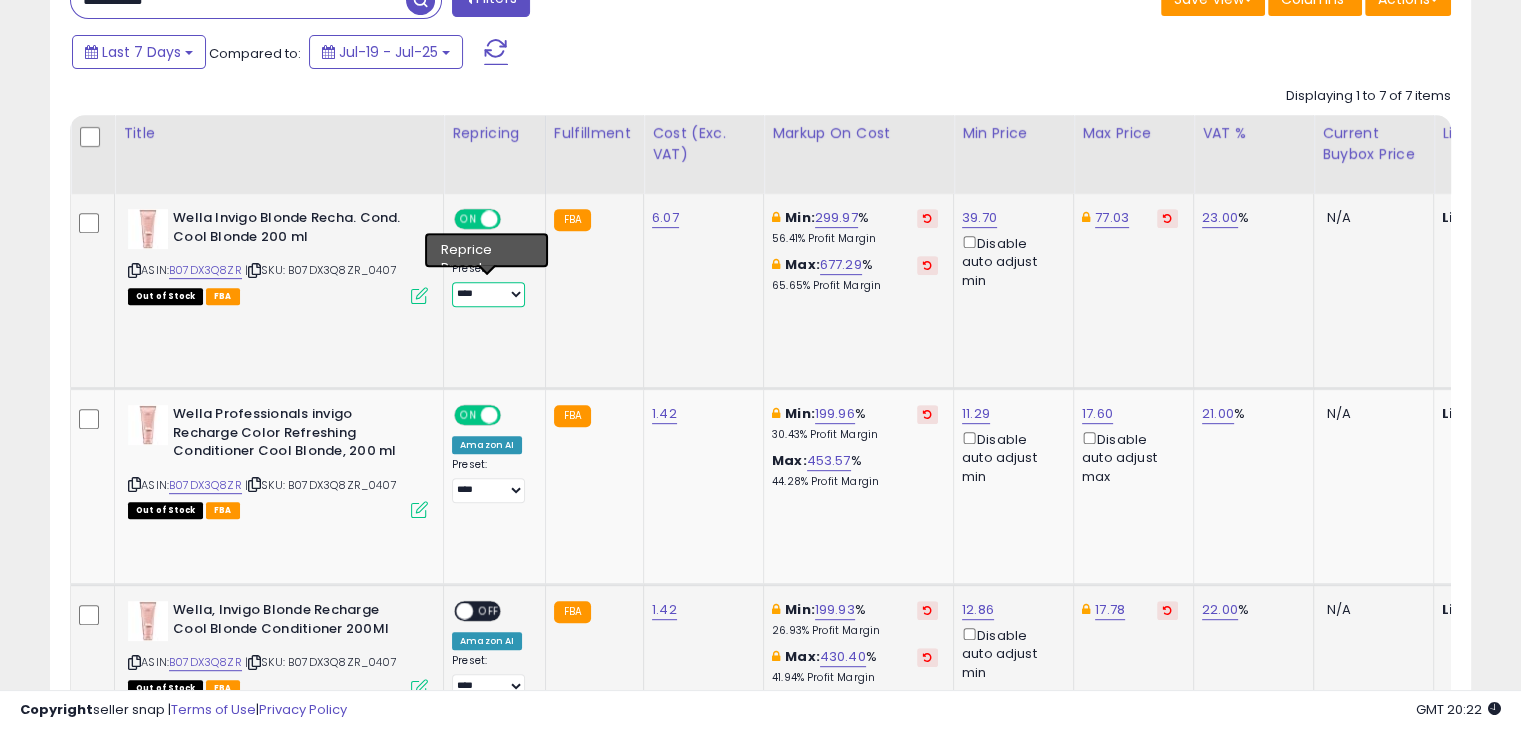 select on "**********" 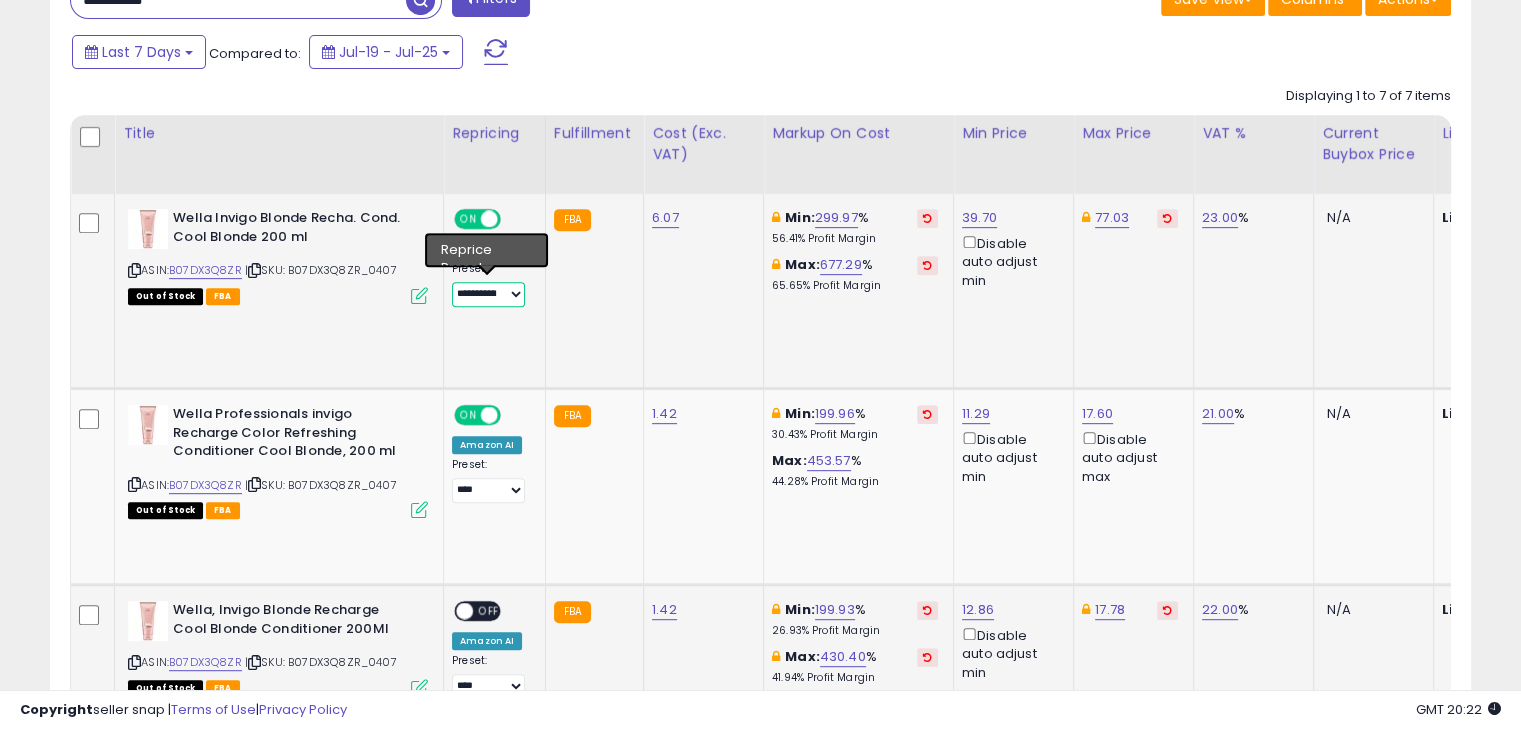 click on "**********" at bounding box center (488, 294) 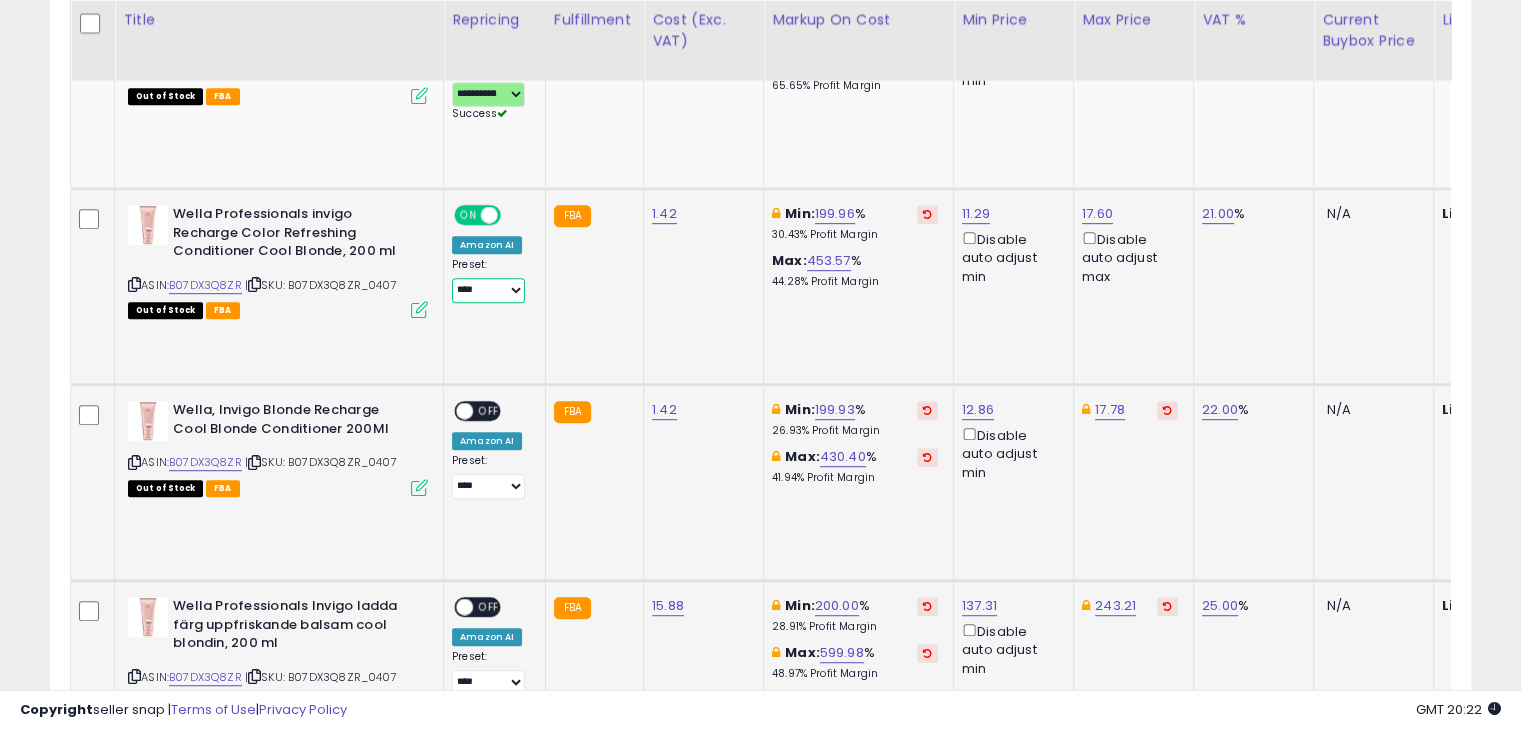click on "**********" at bounding box center [488, 290] 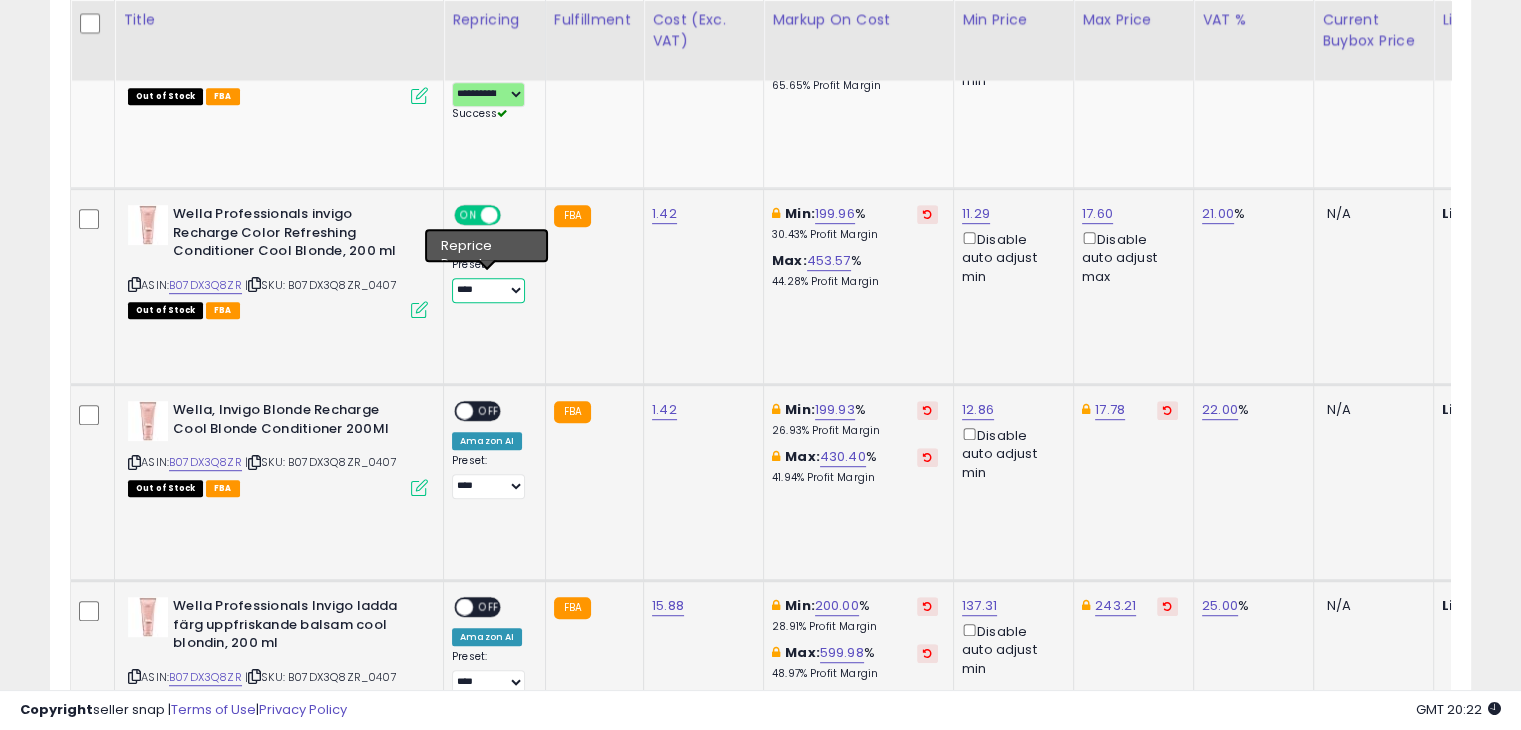 select on "**********" 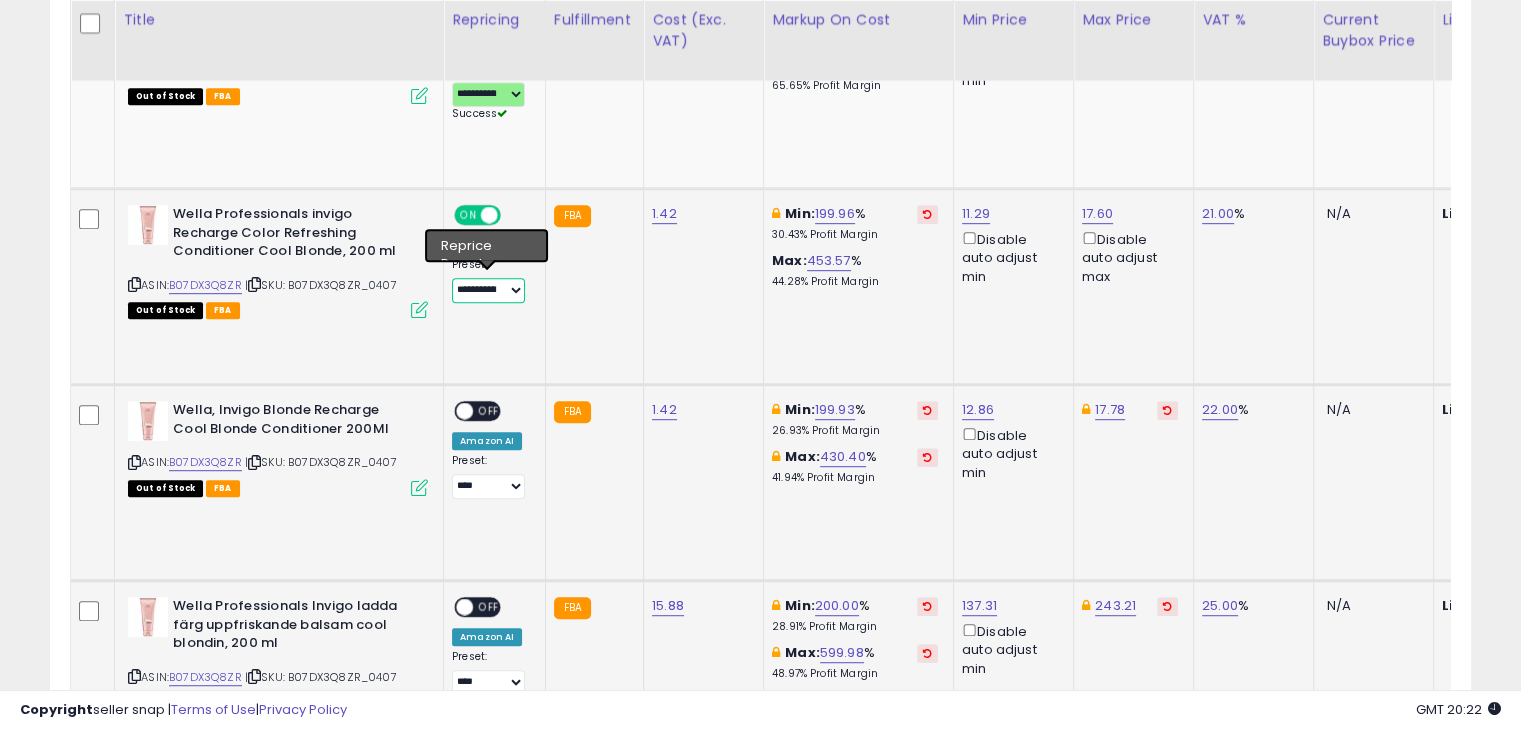 click on "**********" at bounding box center (488, 290) 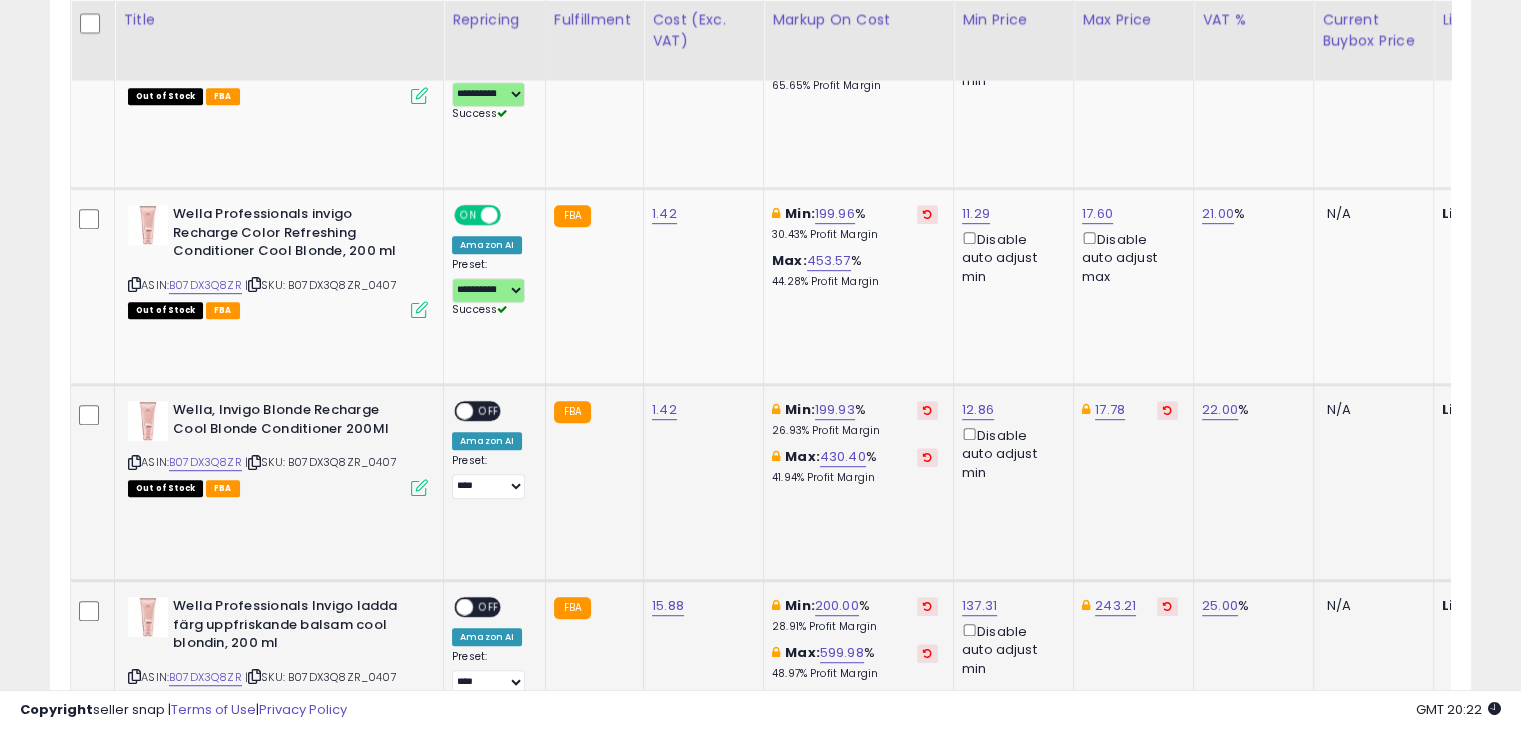 click on "OFF" at bounding box center (489, 411) 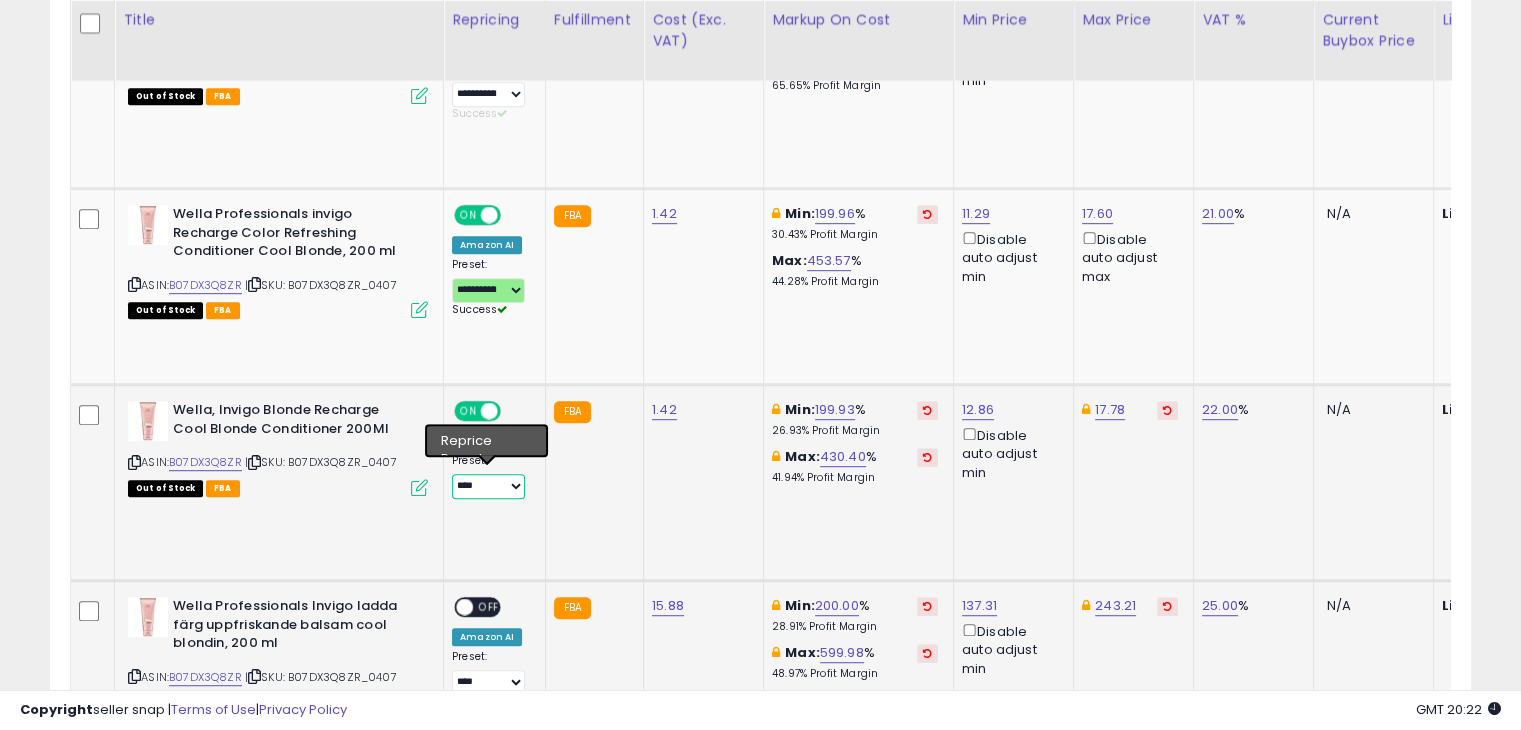 click on "**********" at bounding box center (488, 486) 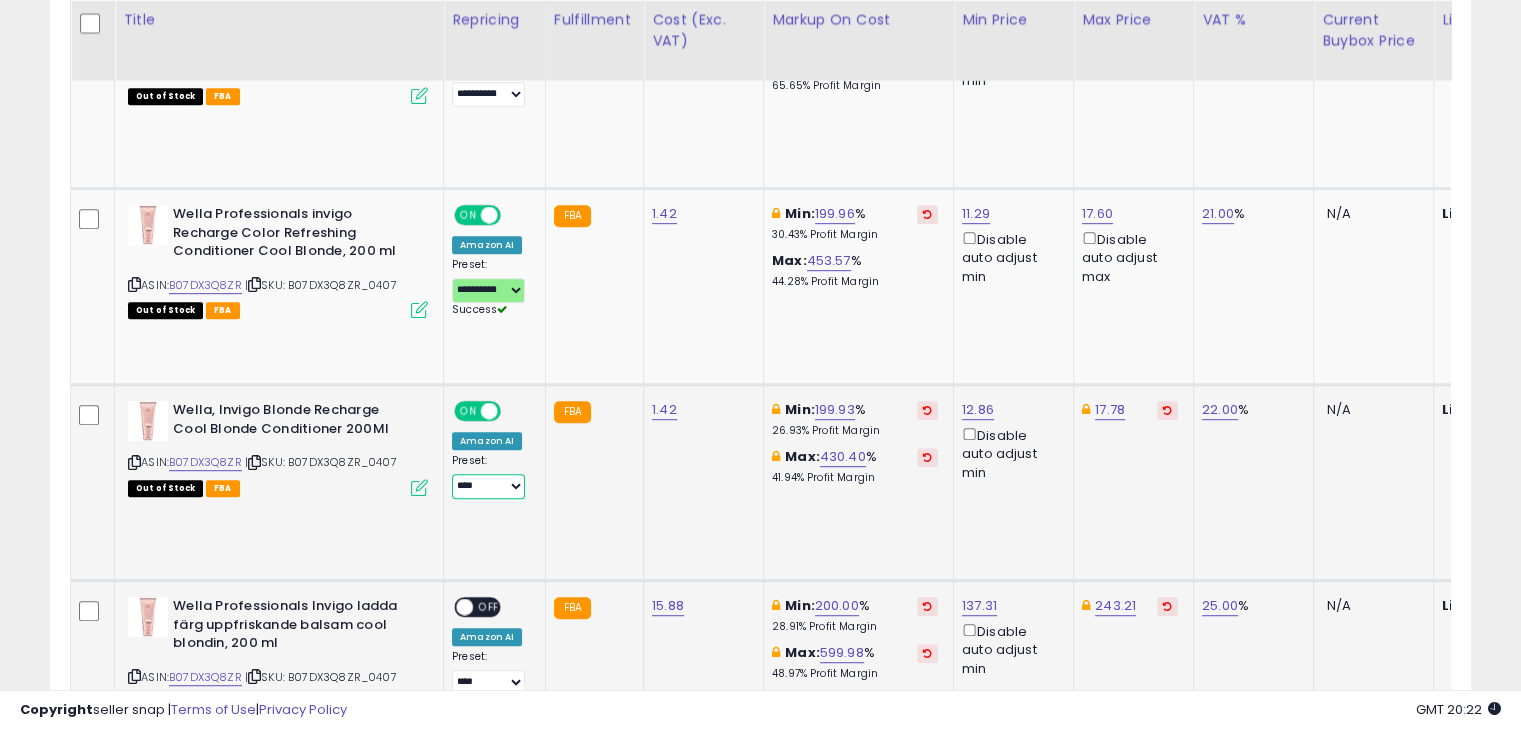 select on "**********" 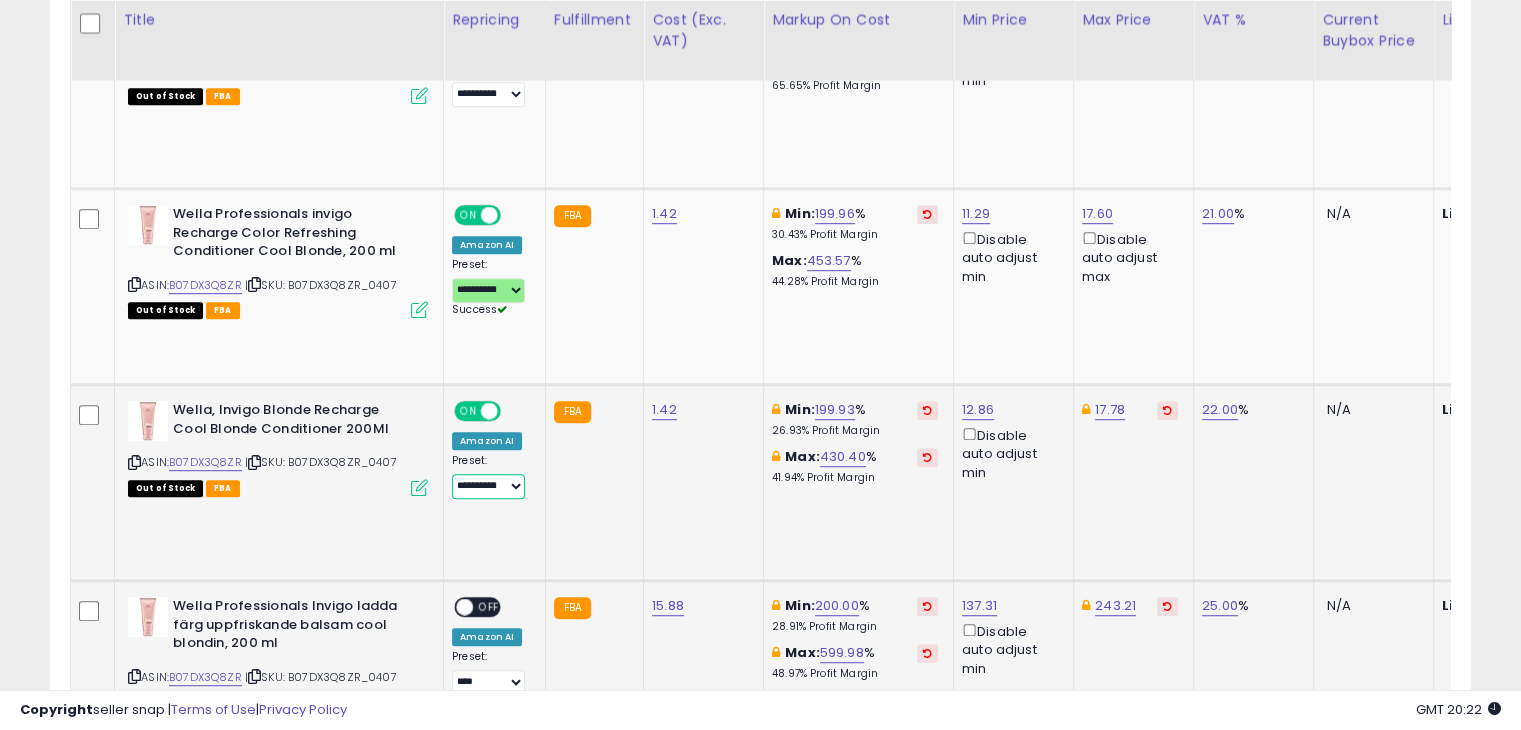 click on "**********" at bounding box center (488, 486) 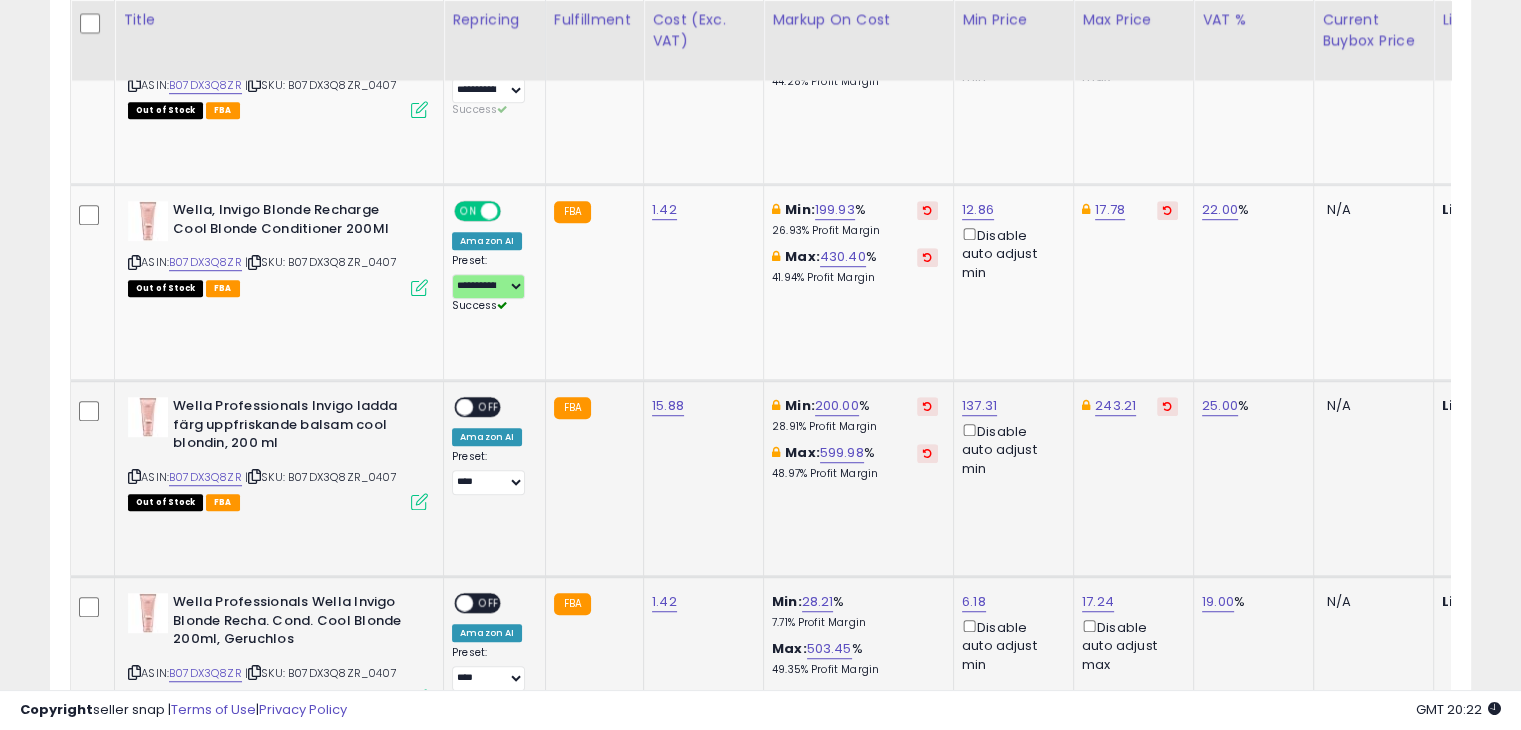 click on "**********" at bounding box center (491, 472) 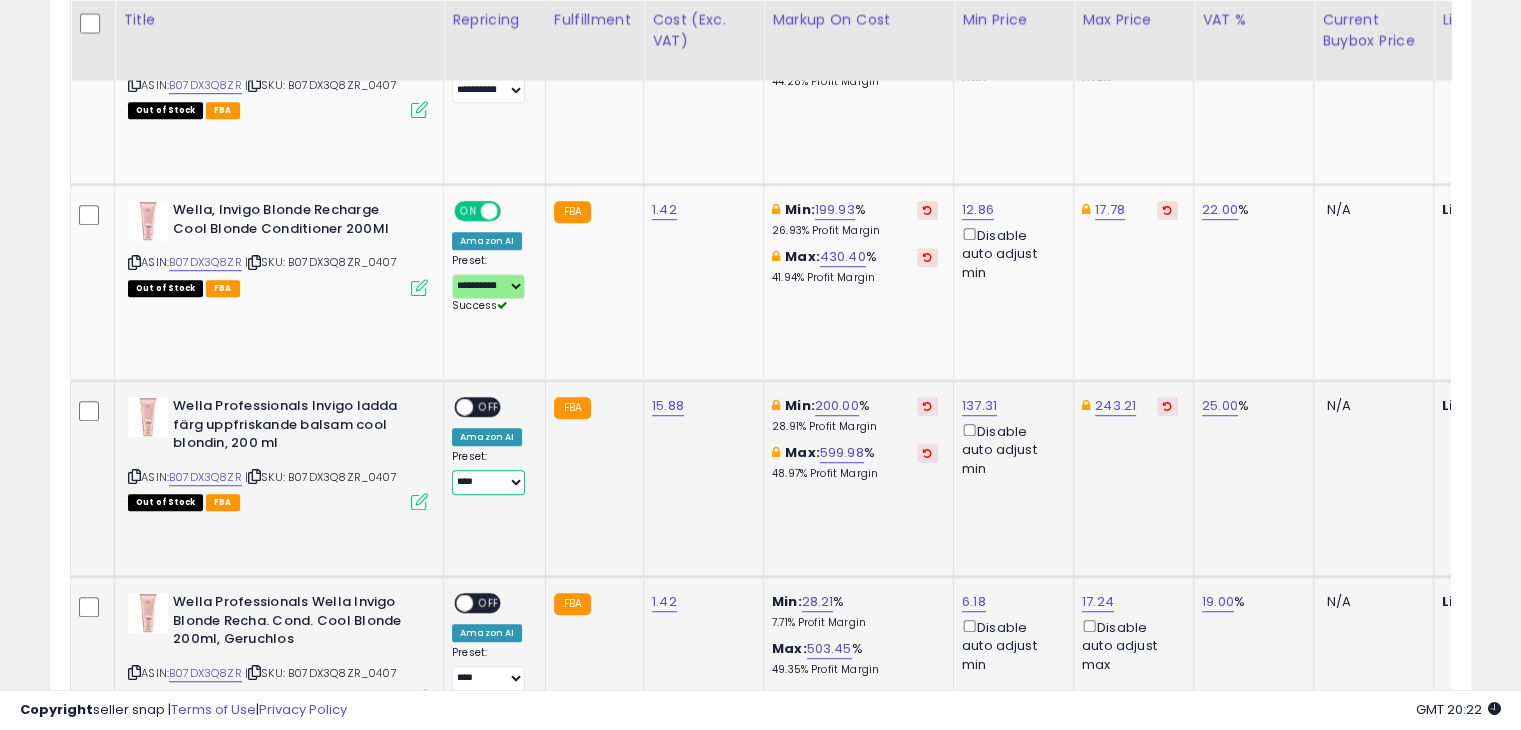 drag, startPoint x: 495, startPoint y: 478, endPoint x: 486, endPoint y: 454, distance: 25.632011 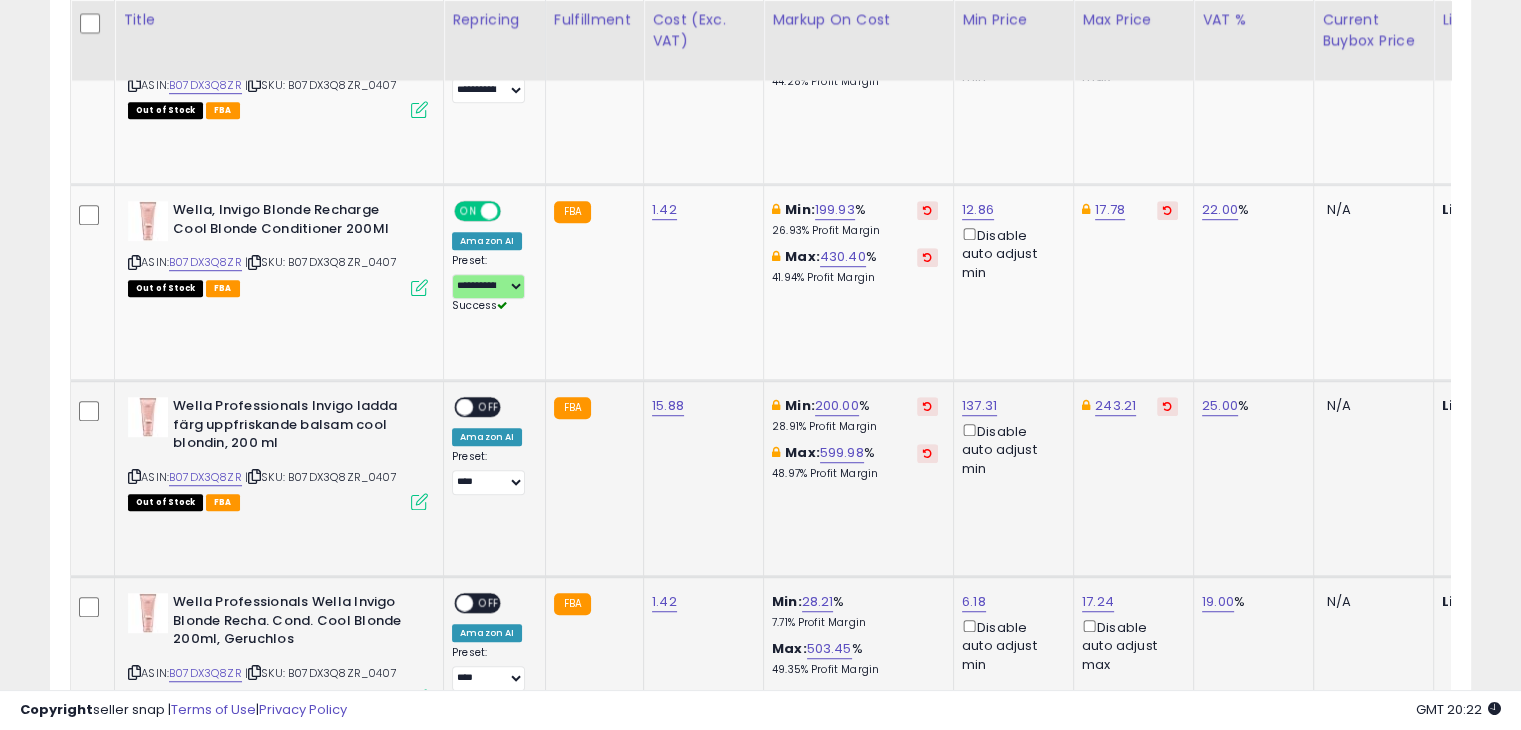 click on "OFF" at bounding box center (489, 407) 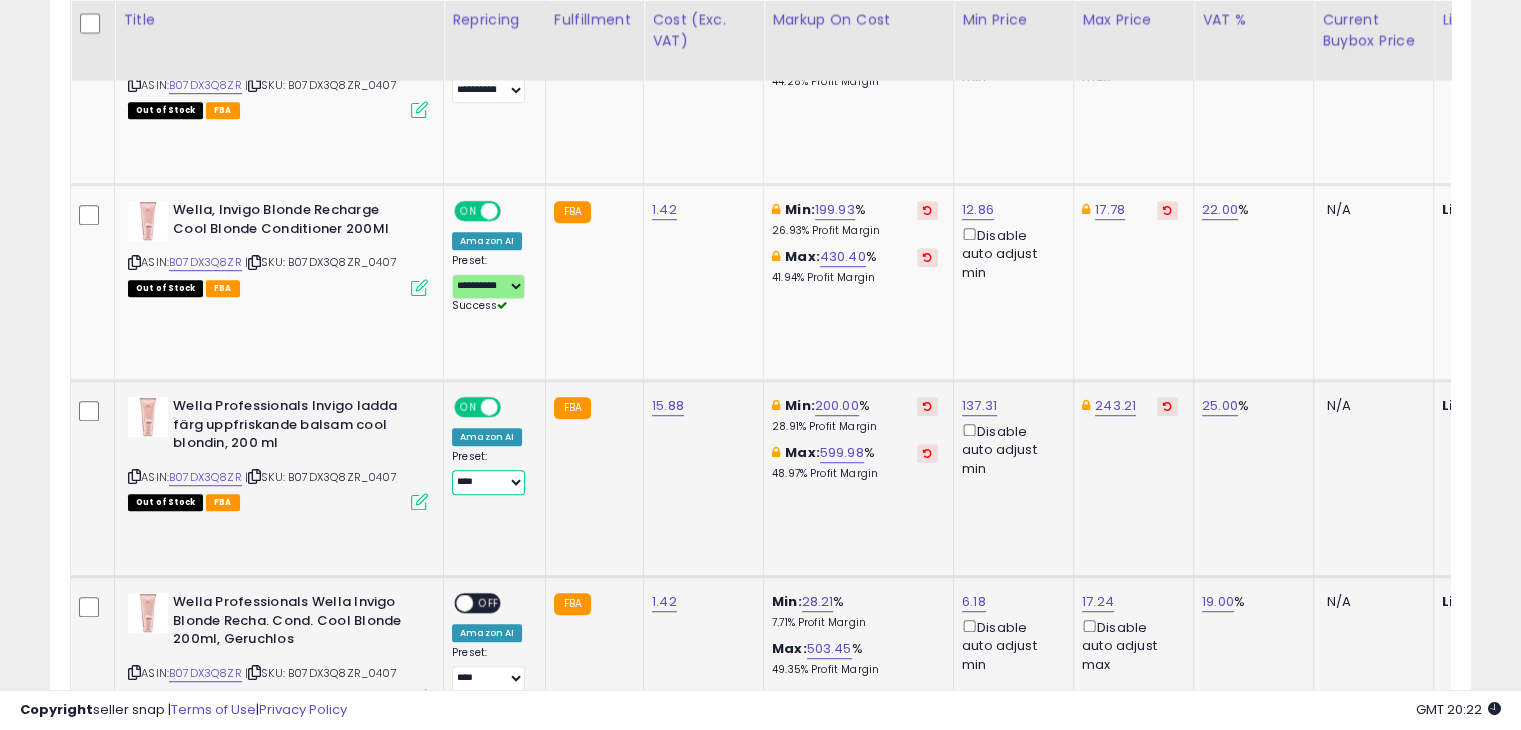 click on "**********" at bounding box center (488, 482) 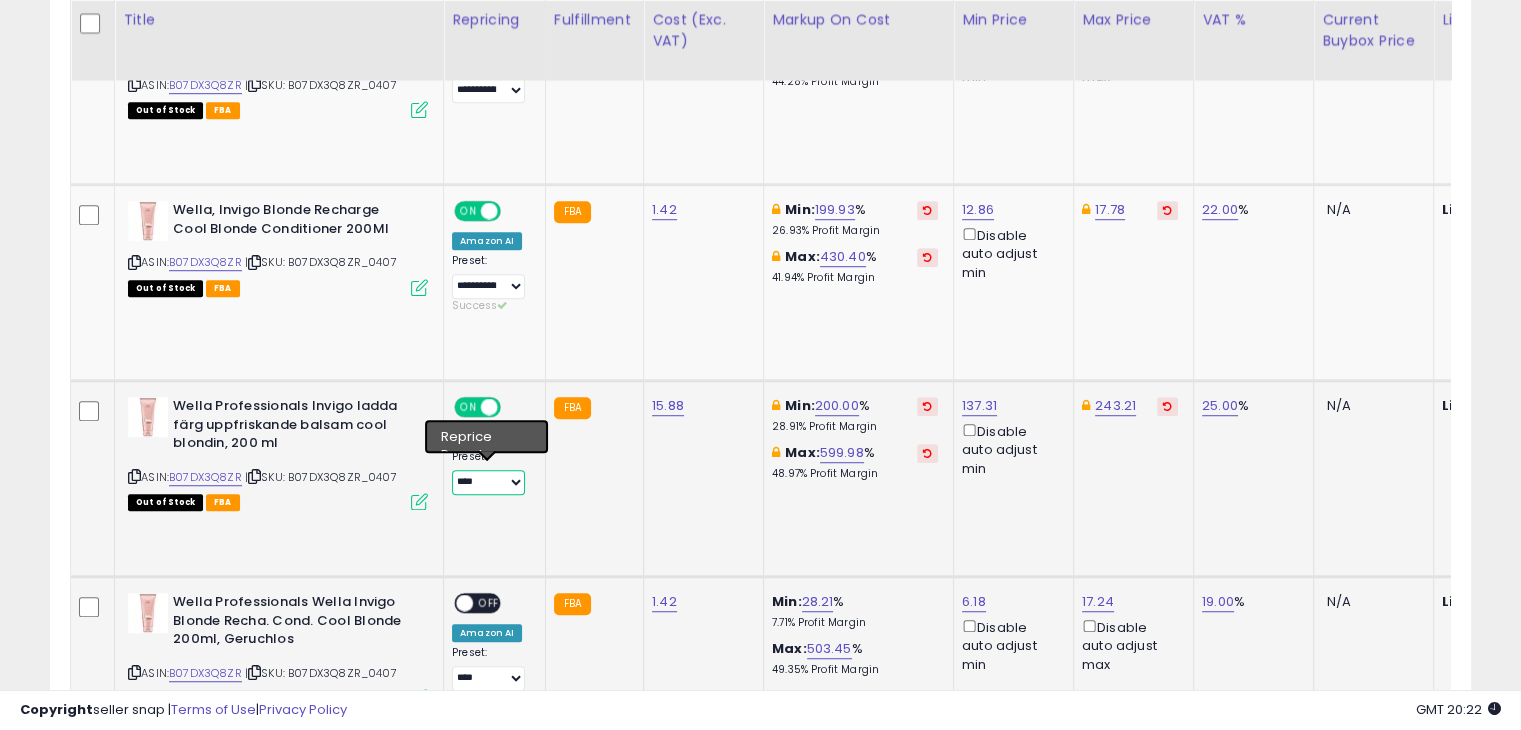 select on "**********" 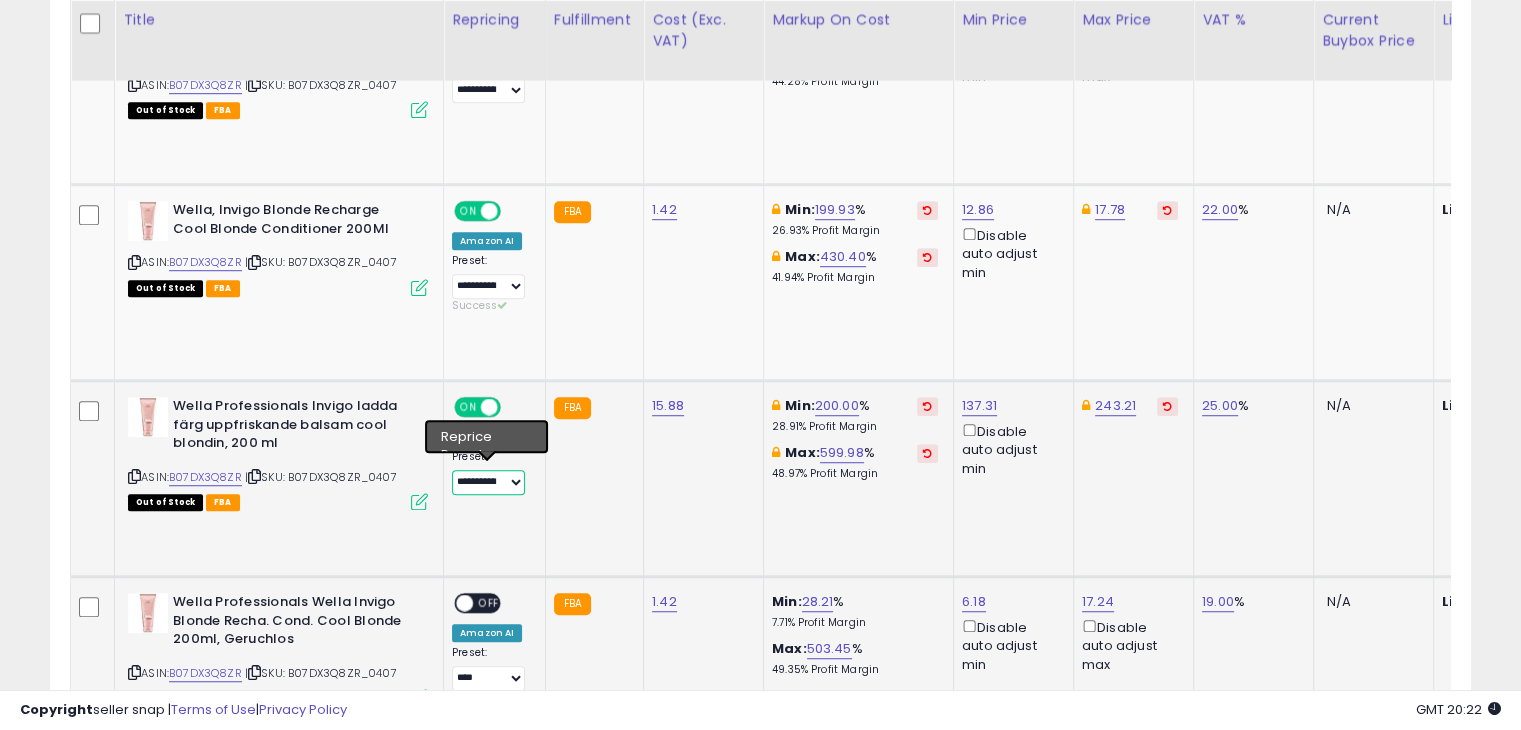 click on "**********" at bounding box center (488, 482) 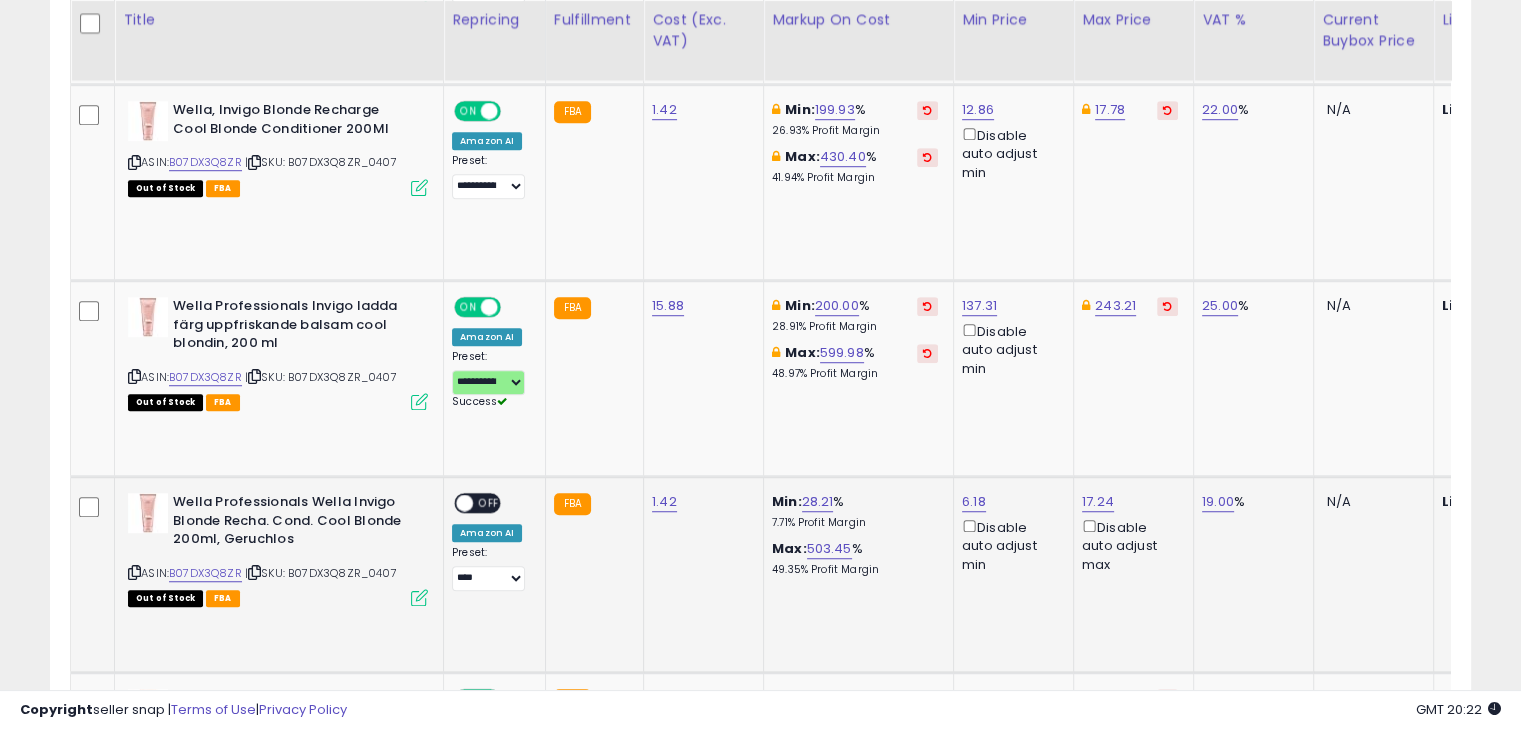 click on "OFF" at bounding box center (489, 503) 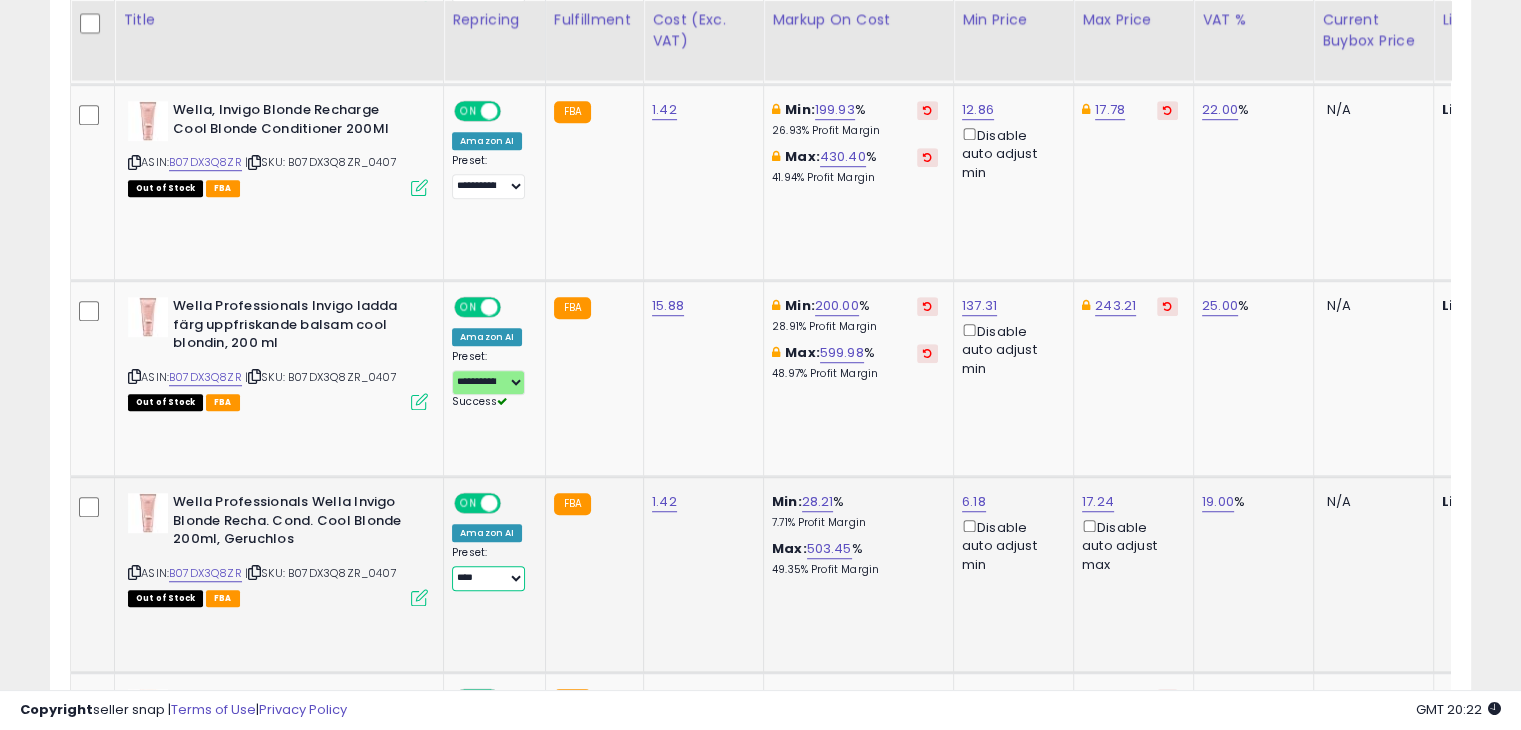 click on "**********" at bounding box center [488, 578] 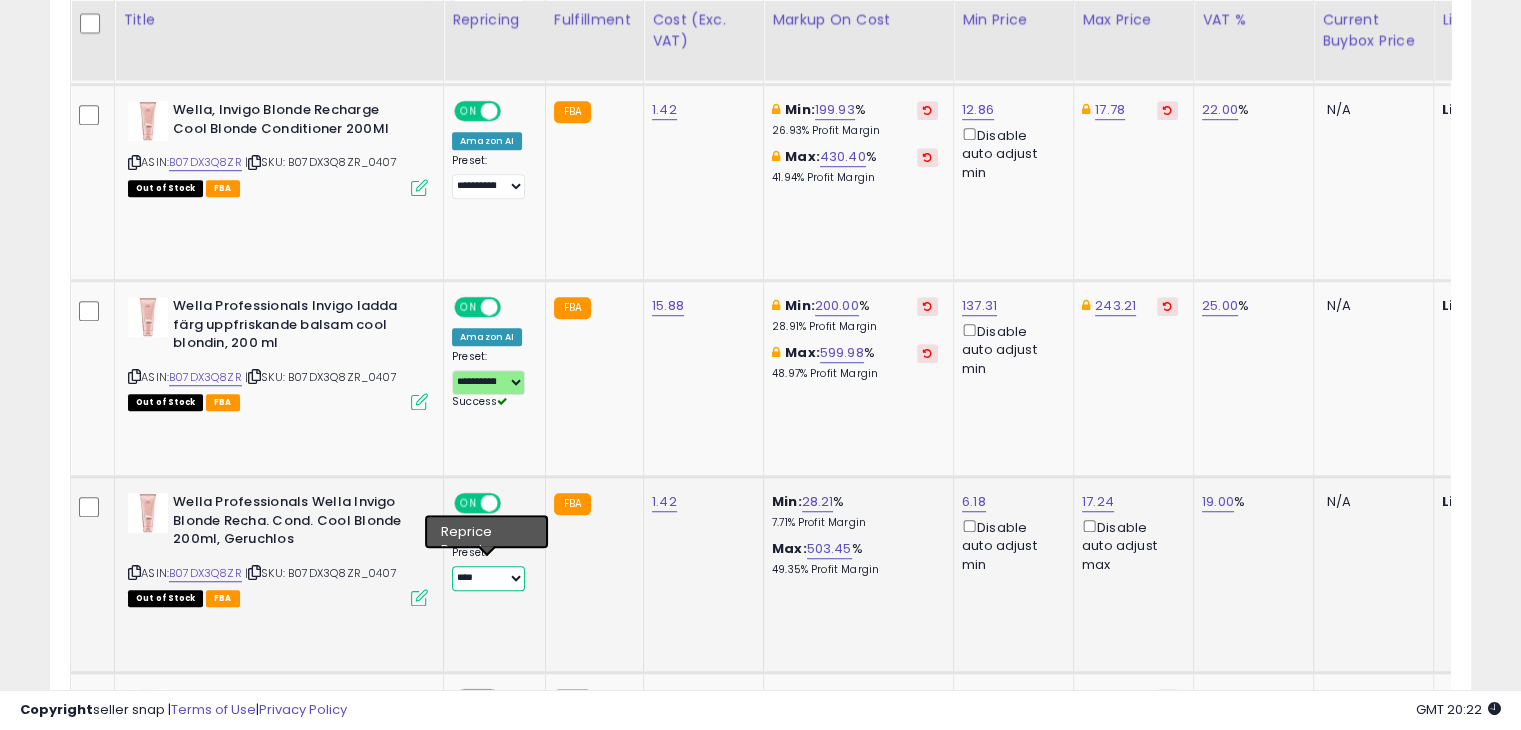 select on "**********" 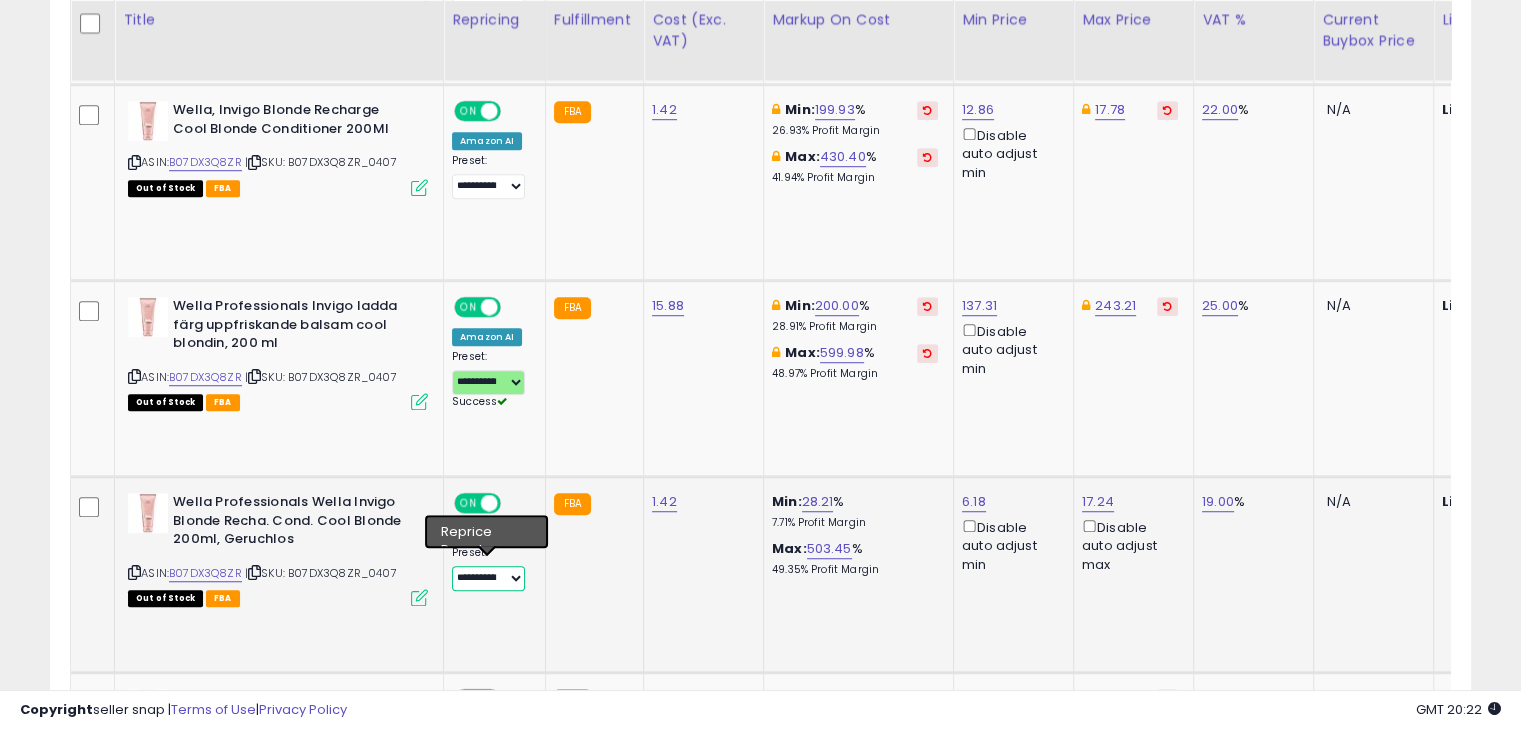 click on "**********" at bounding box center (488, 578) 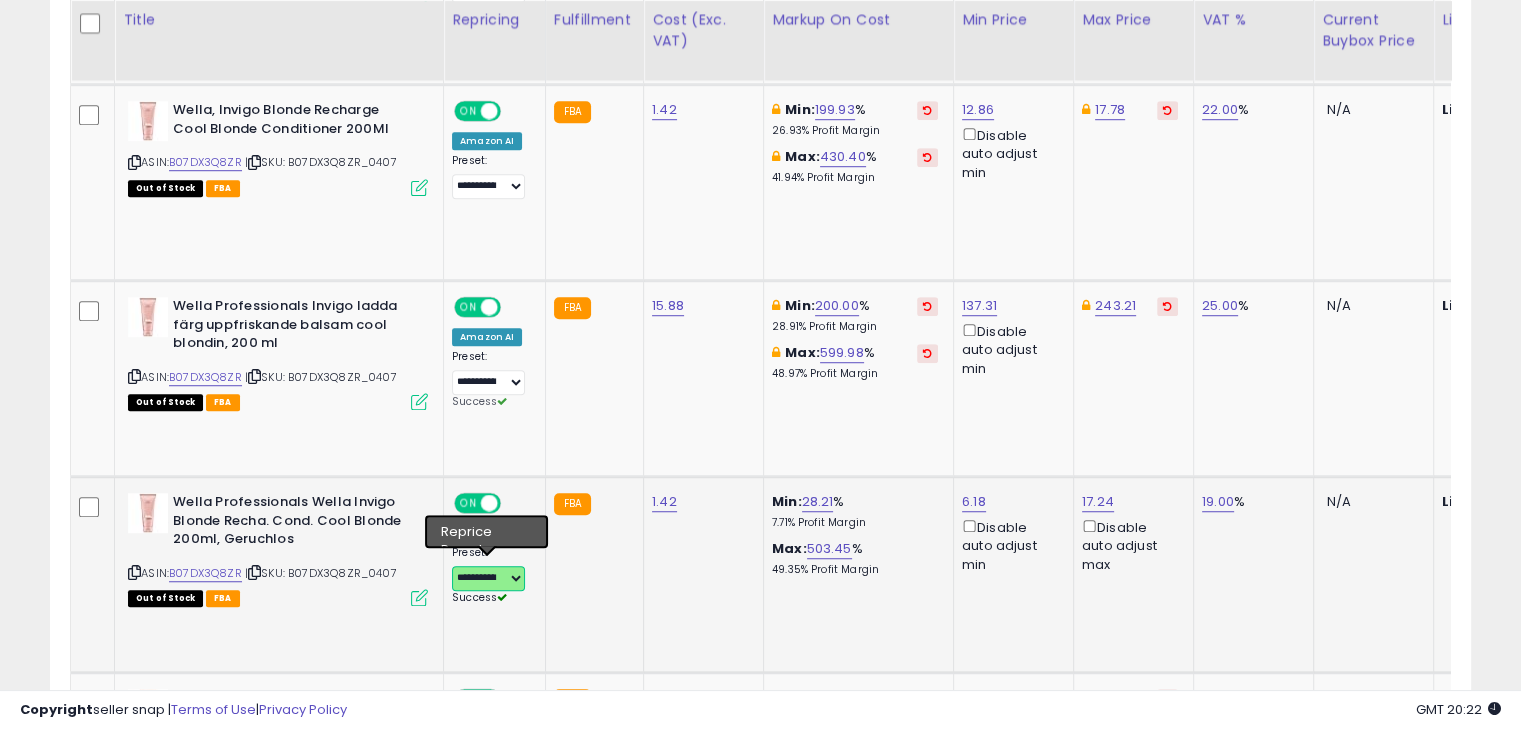 click on "**********" at bounding box center [488, 578] 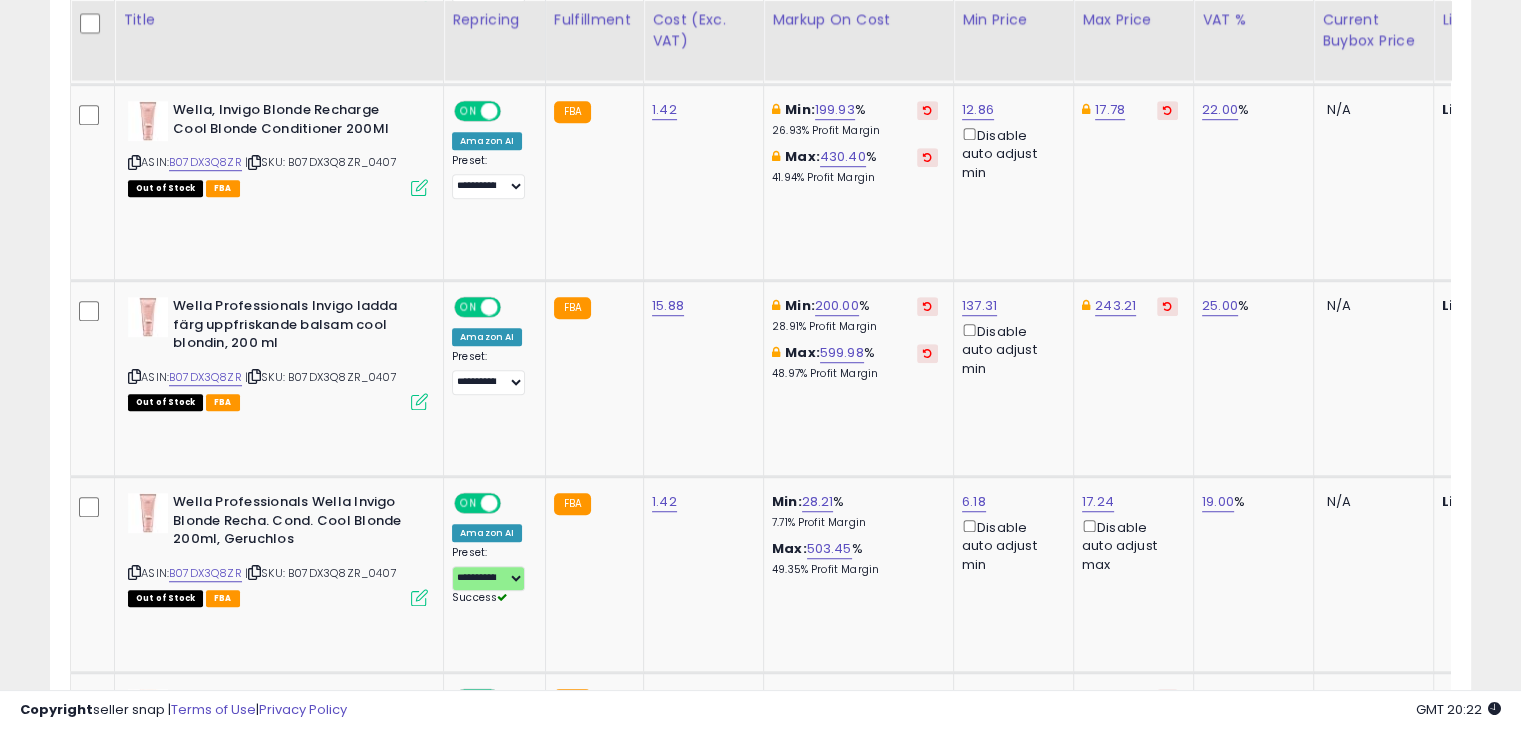 click on "1.42" 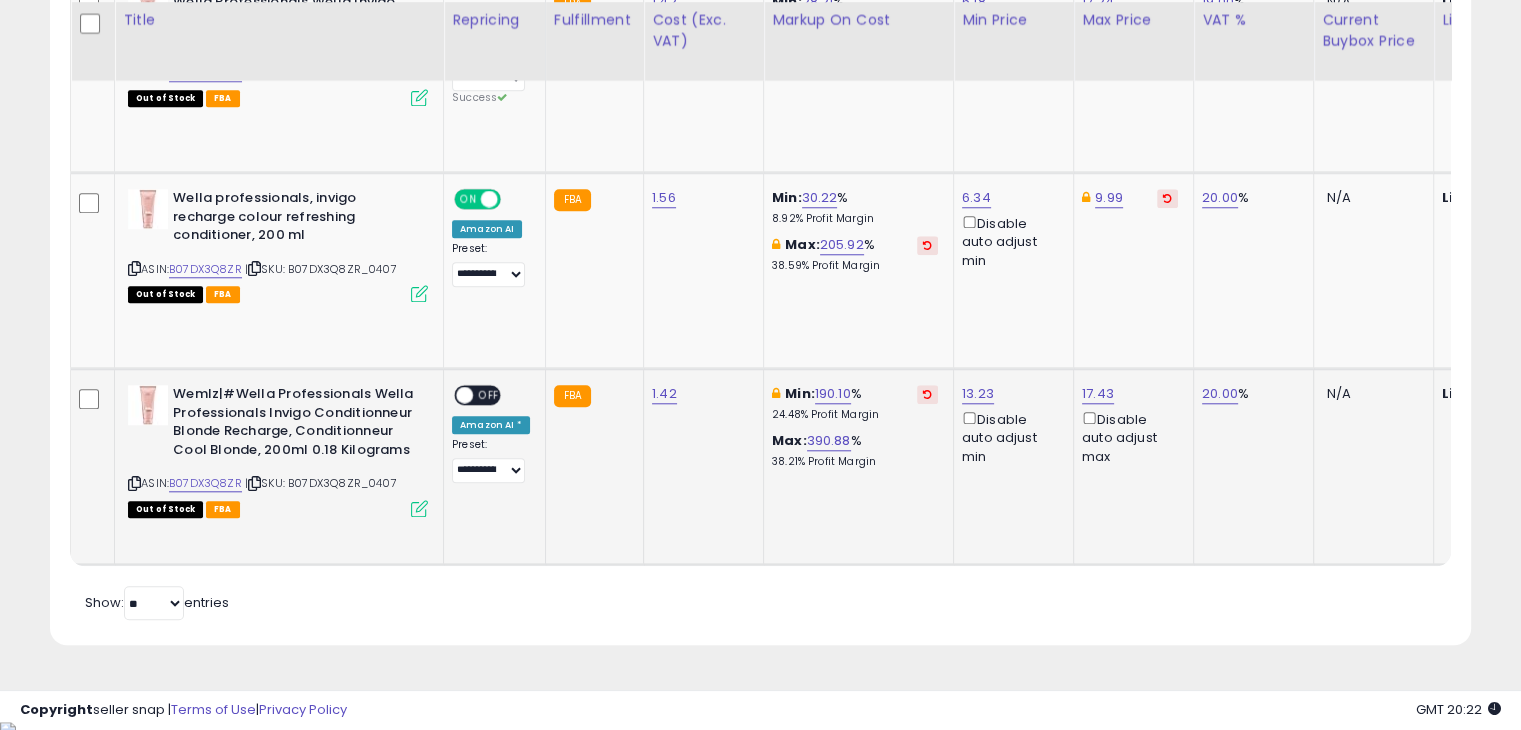 click on "**********" 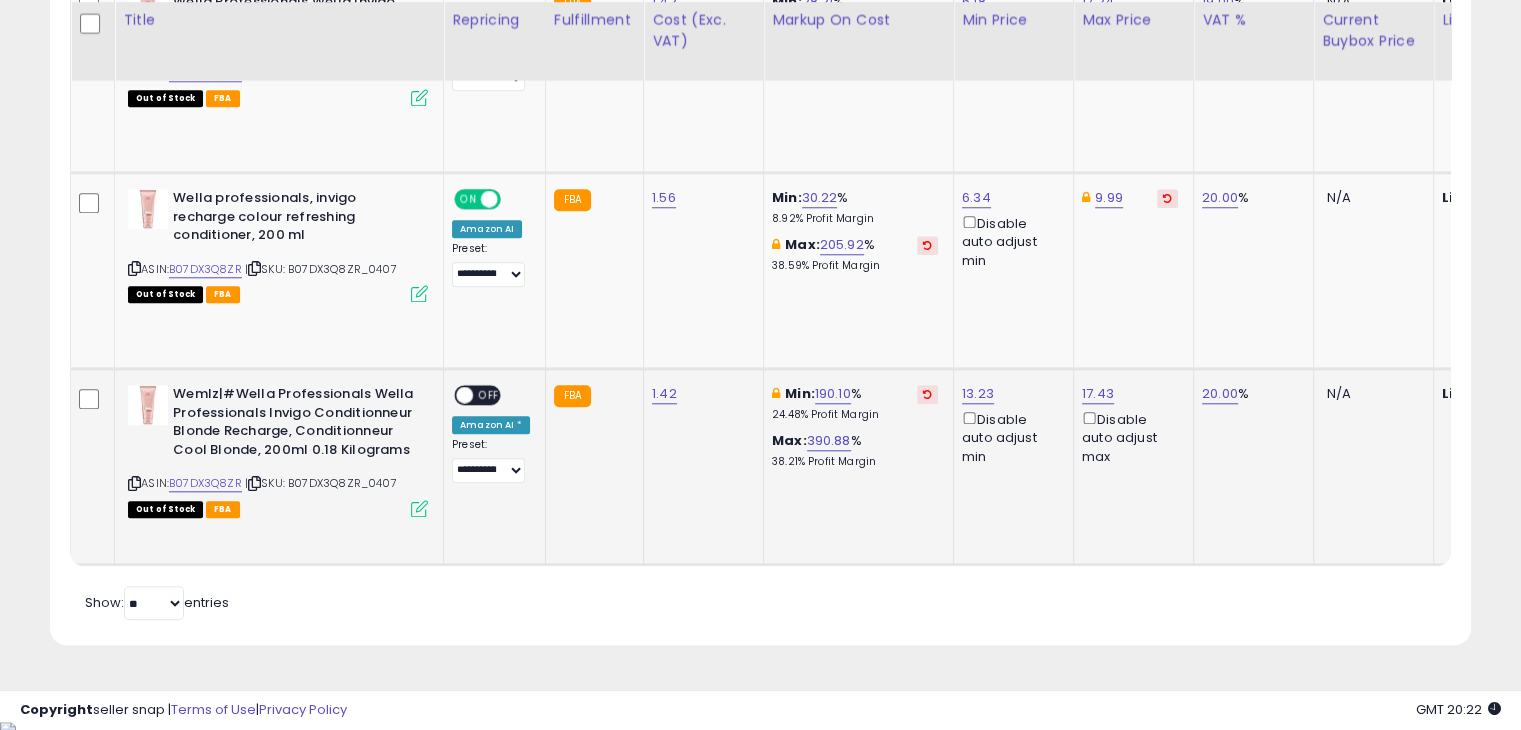 click on "ON   OFF" at bounding box center (477, 395) 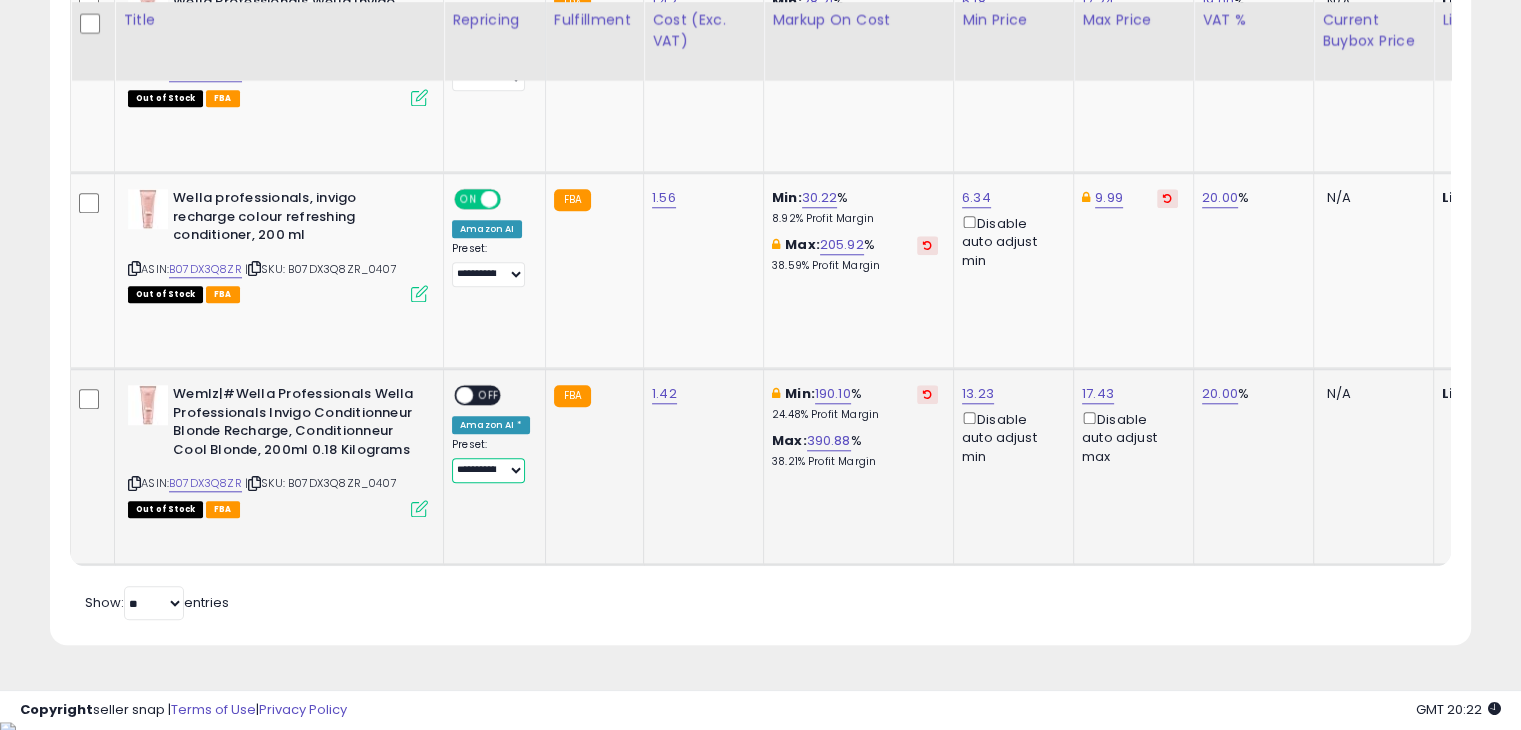 click on "**********" at bounding box center [488, 470] 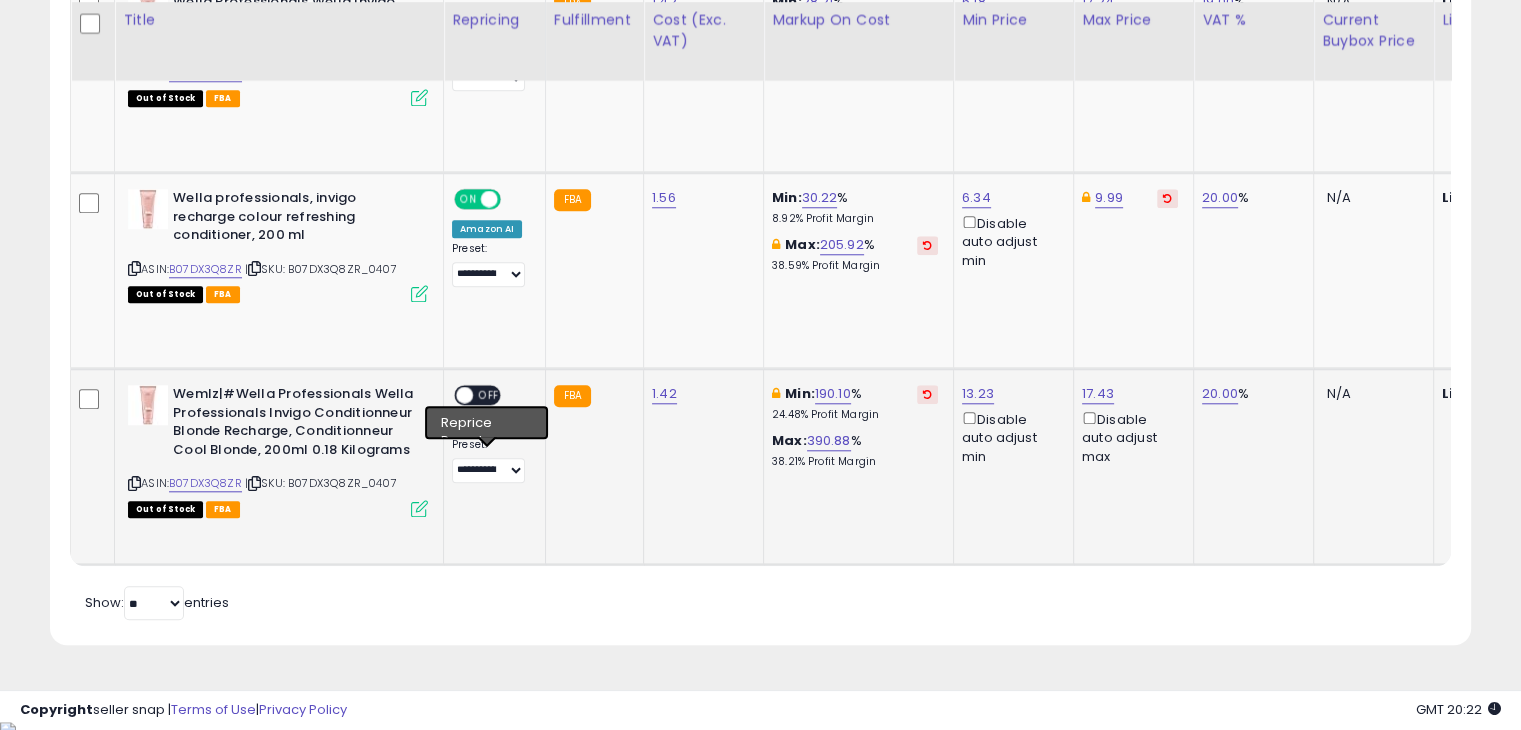 click on "ON   OFF" at bounding box center (477, 395) 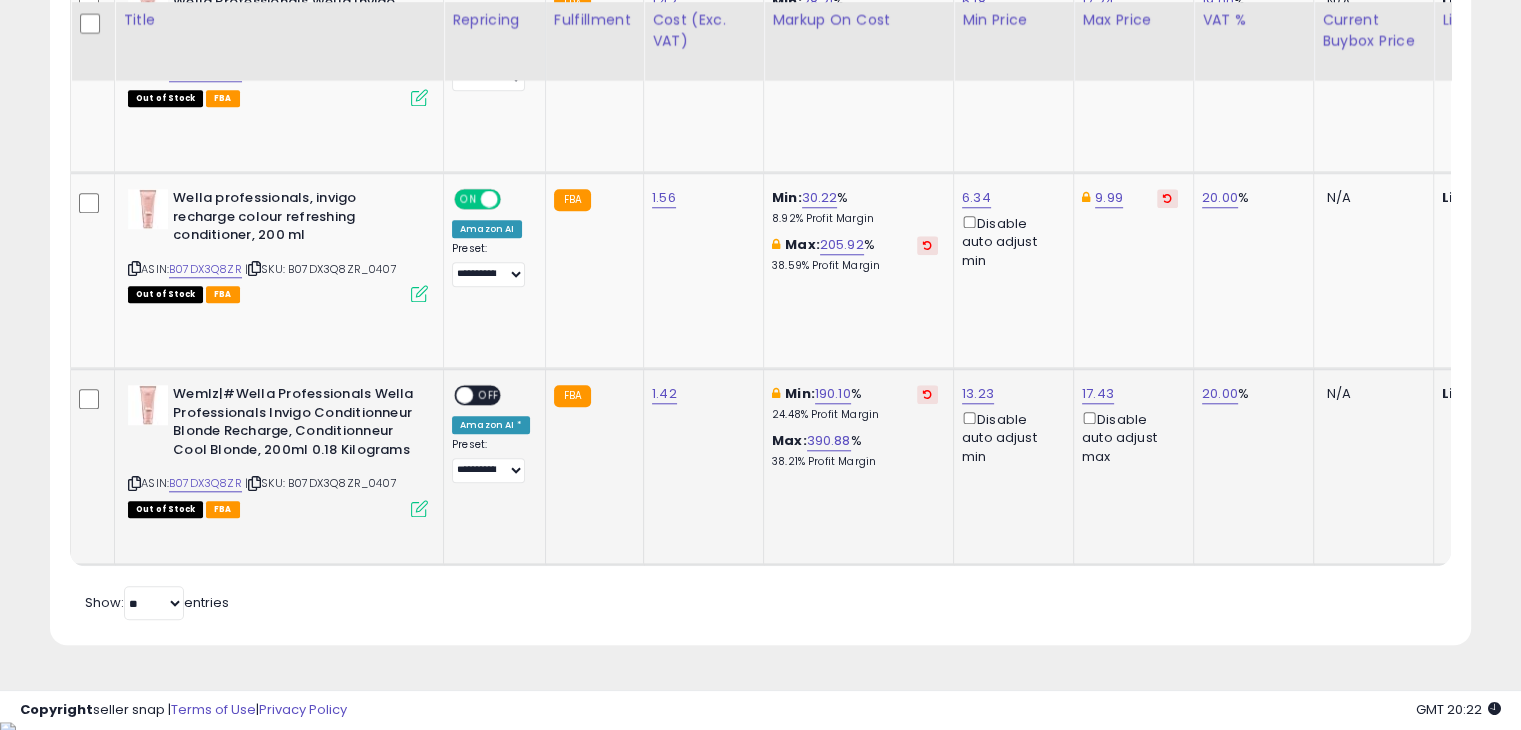 click on "OFF" at bounding box center (489, 395) 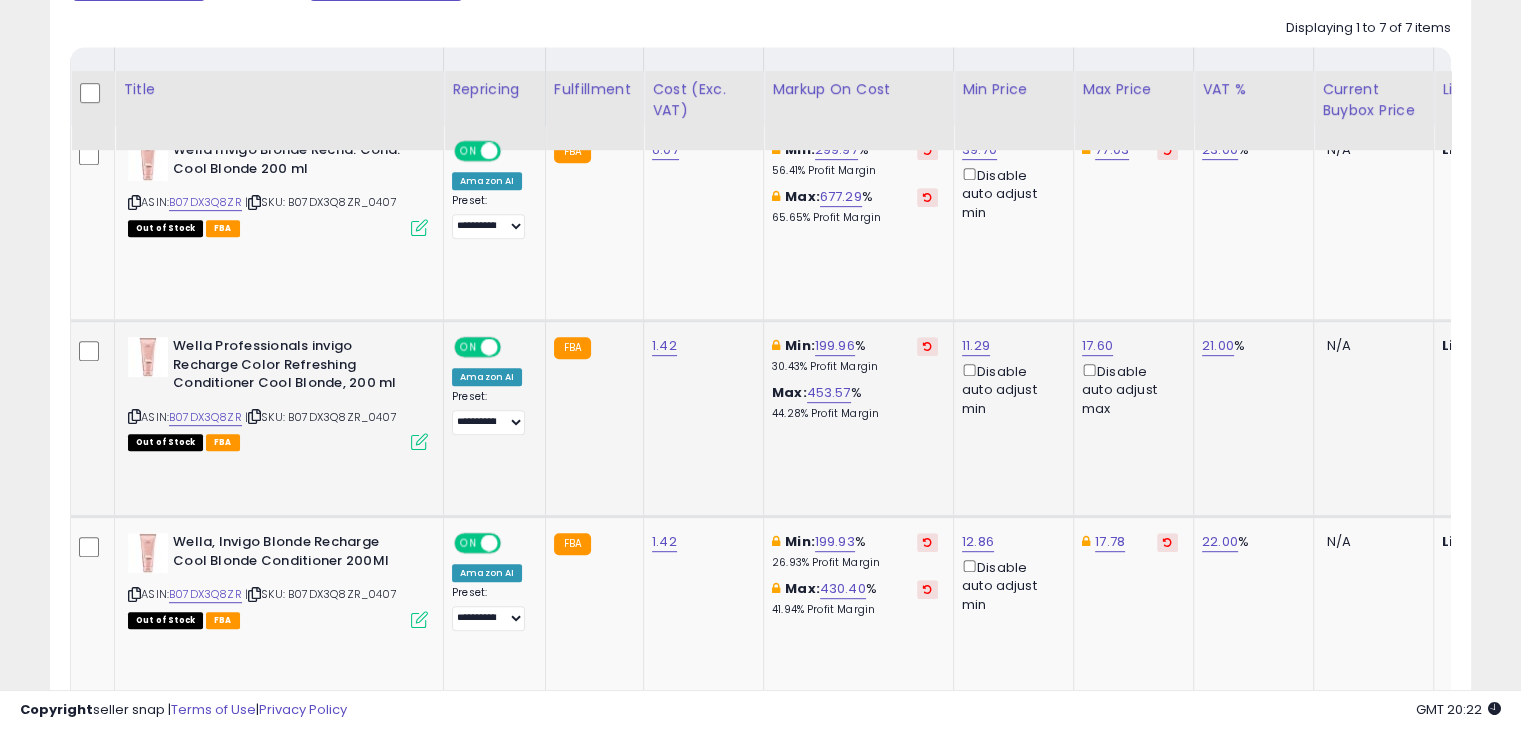 scroll, scrollTop: 1056, scrollLeft: 0, axis: vertical 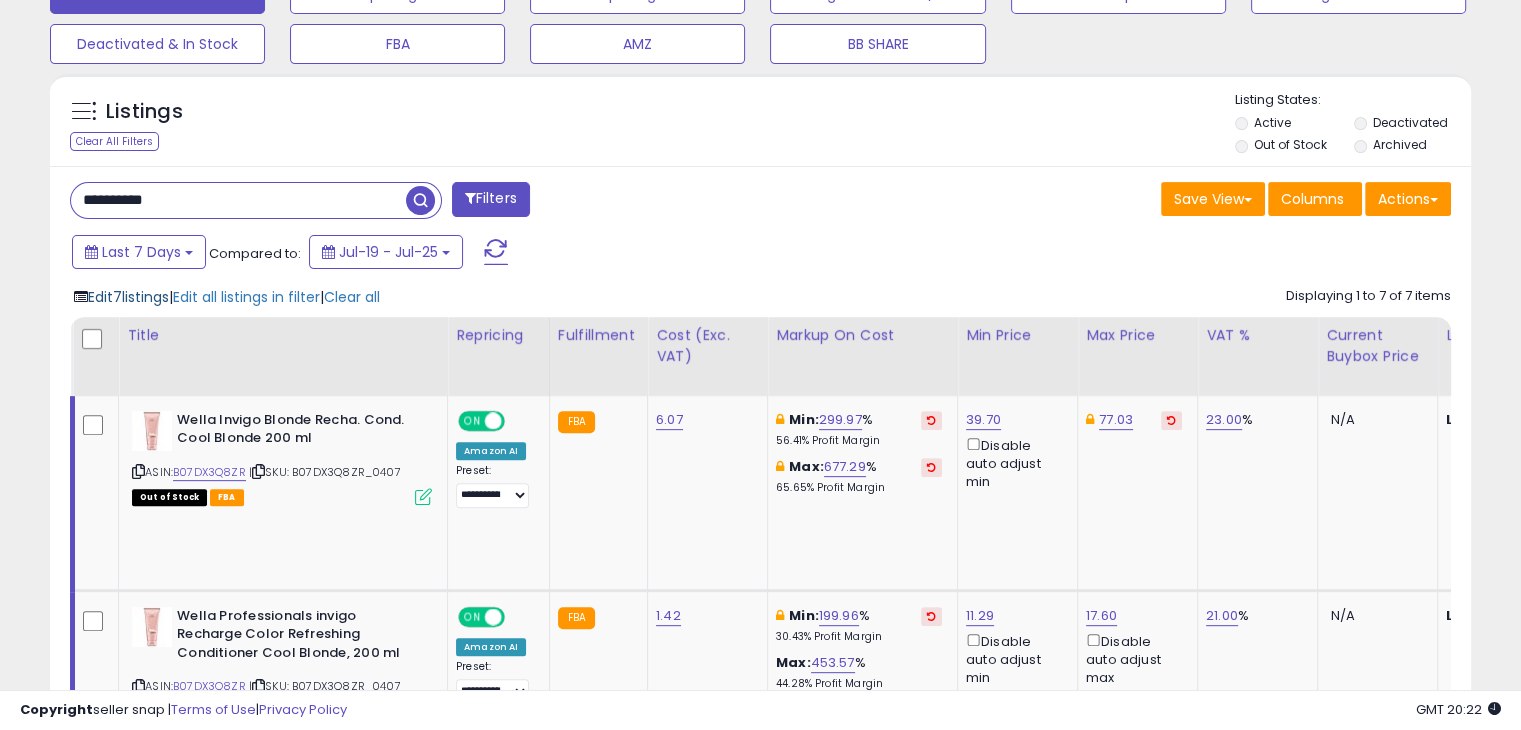 click on "Edit  7  listings" at bounding box center [128, 297] 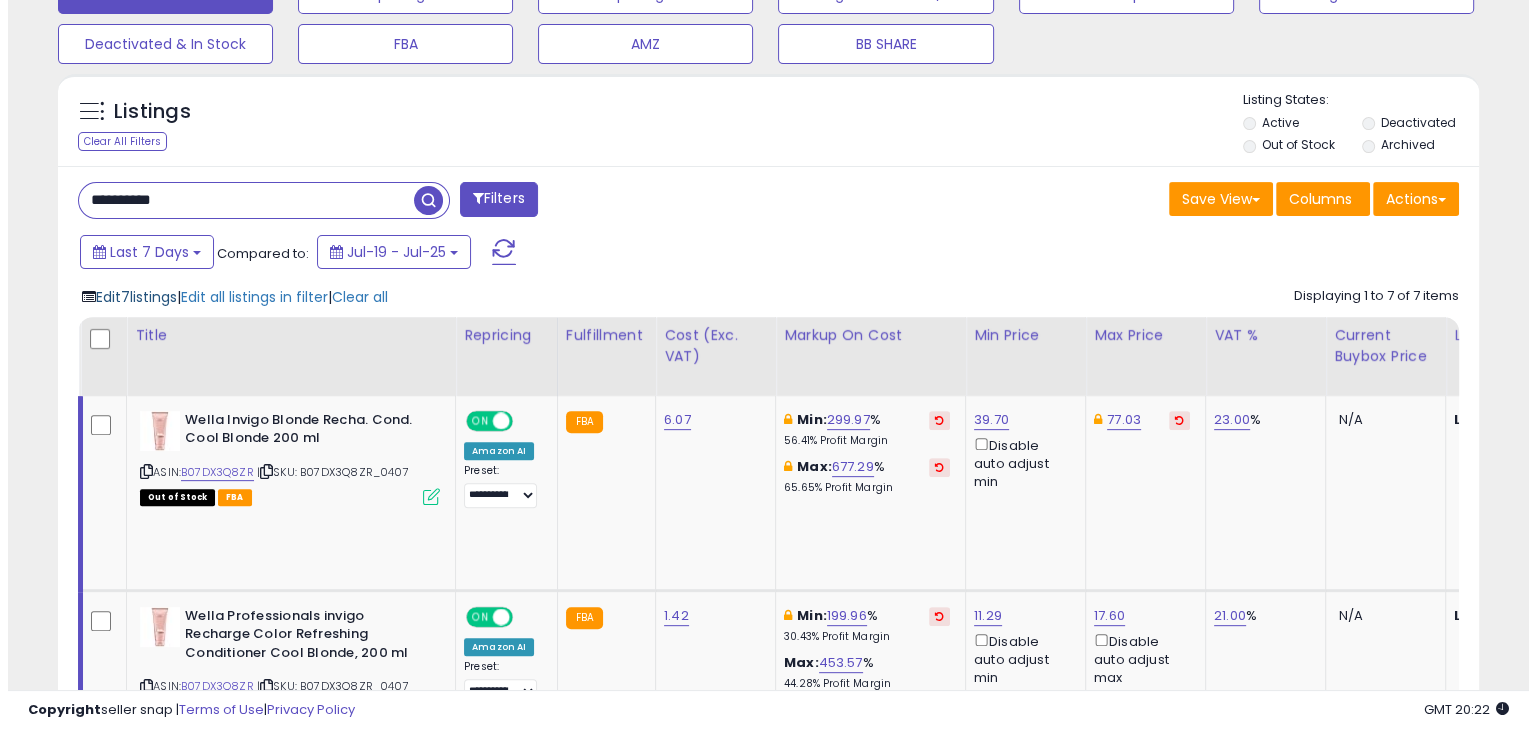 scroll, scrollTop: 999589, scrollLeft: 999168, axis: both 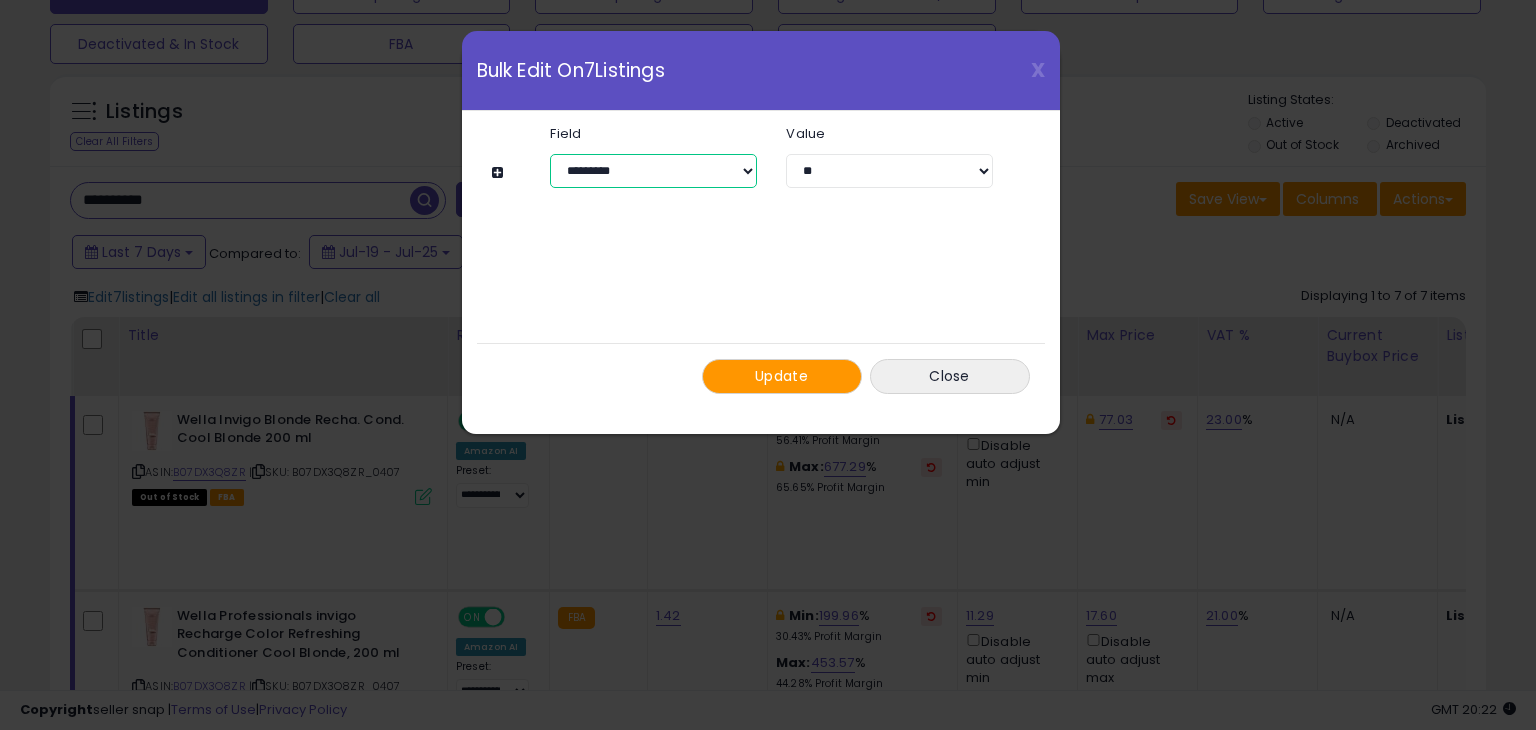 click on "**********" at bounding box center (653, 171) 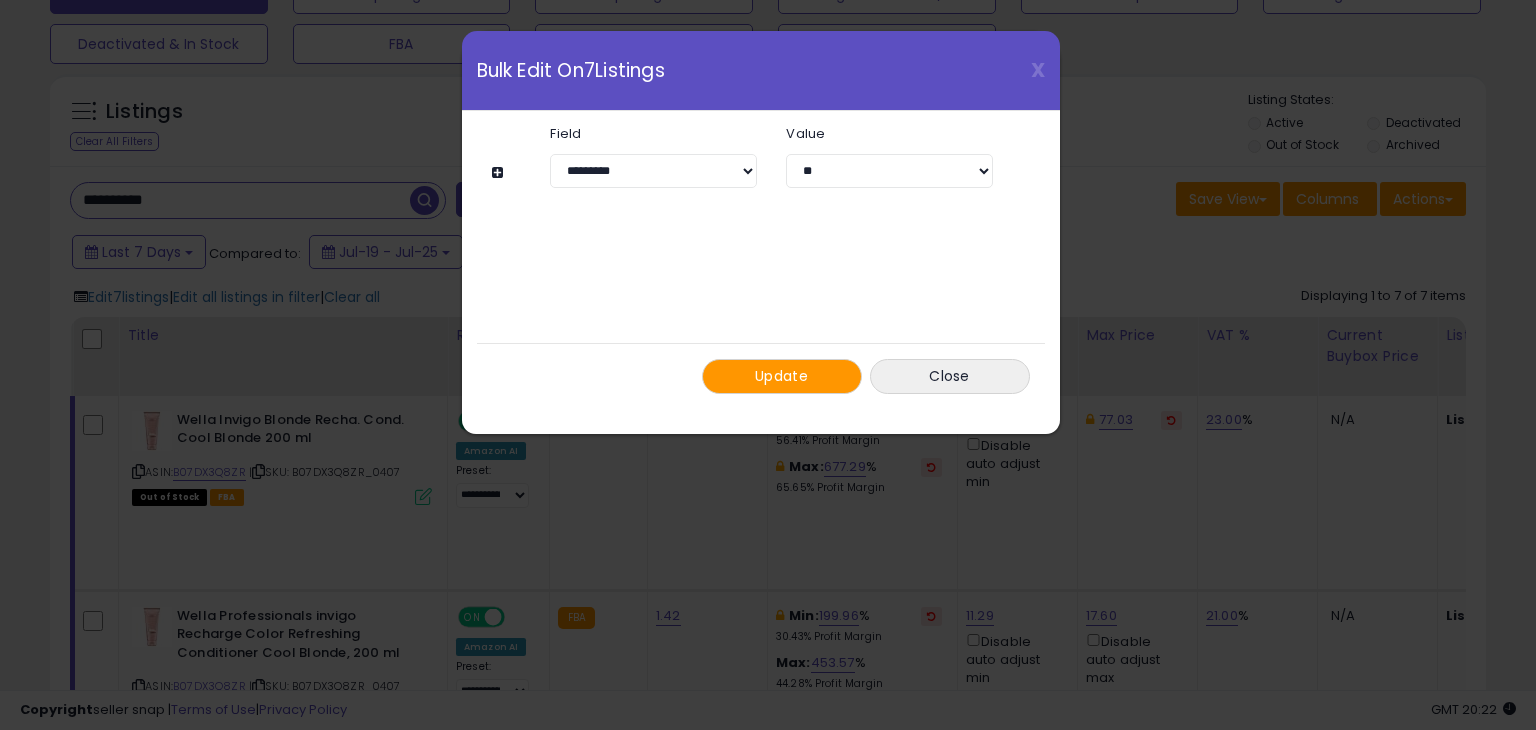 click on "**********" at bounding box center (761, 260) 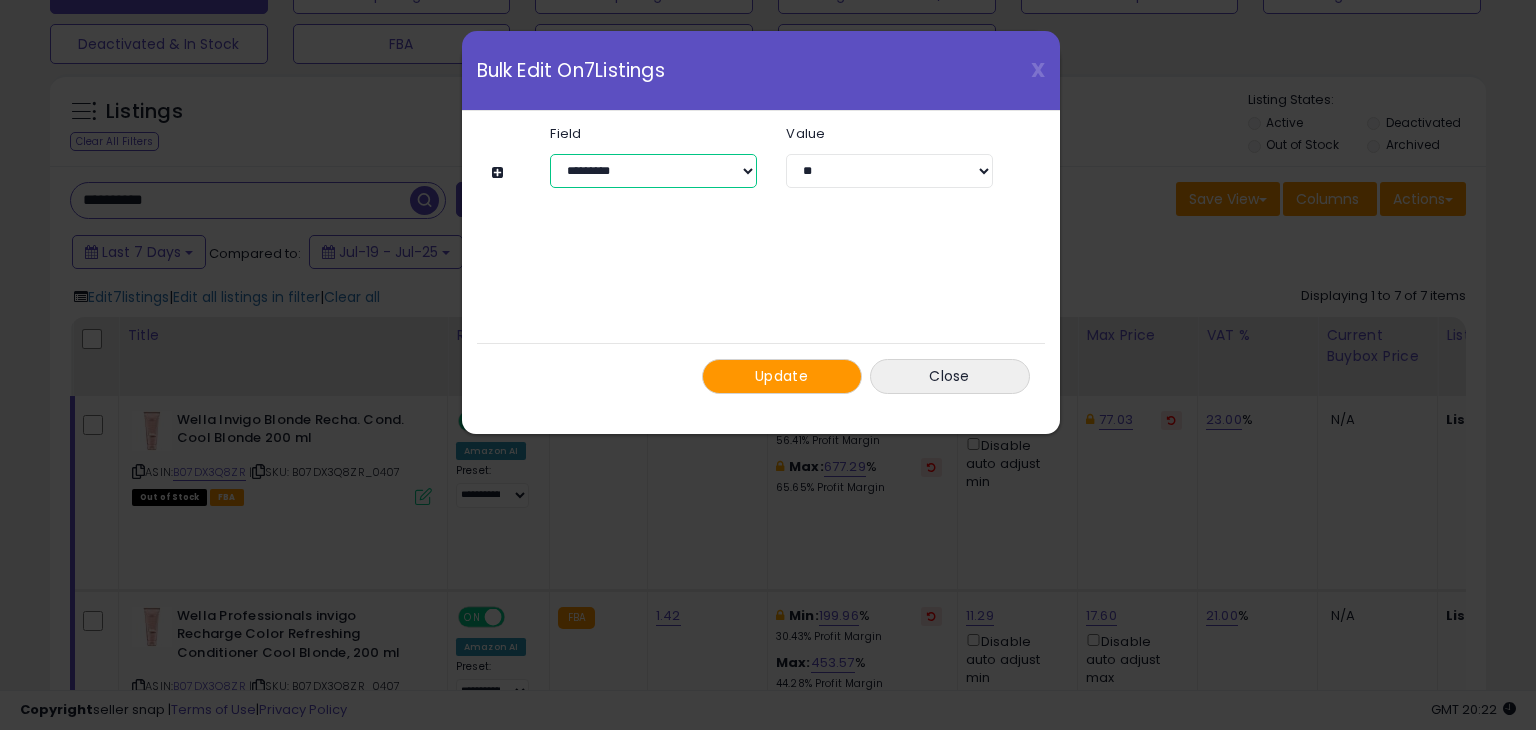 click on "**********" at bounding box center [653, 171] 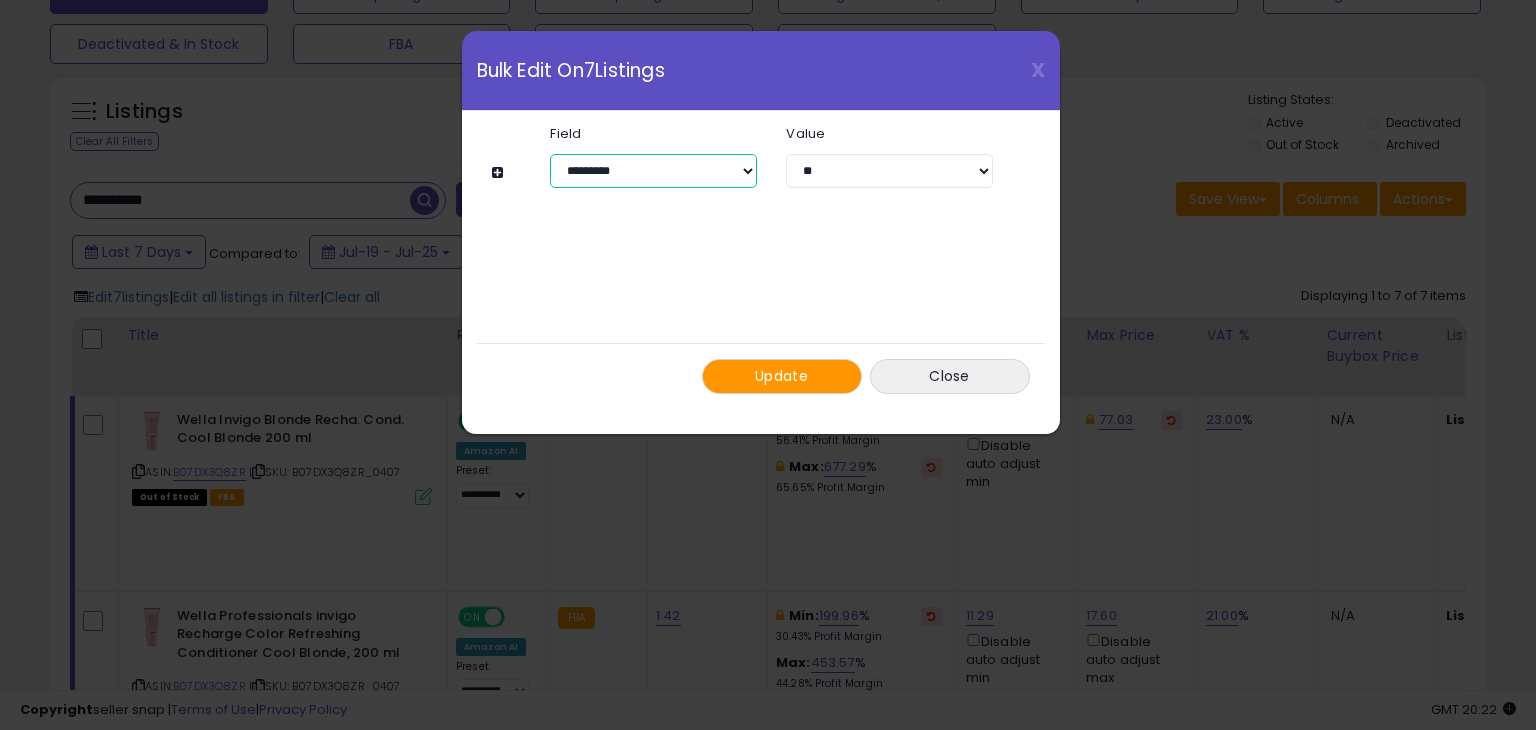 select on "**********" 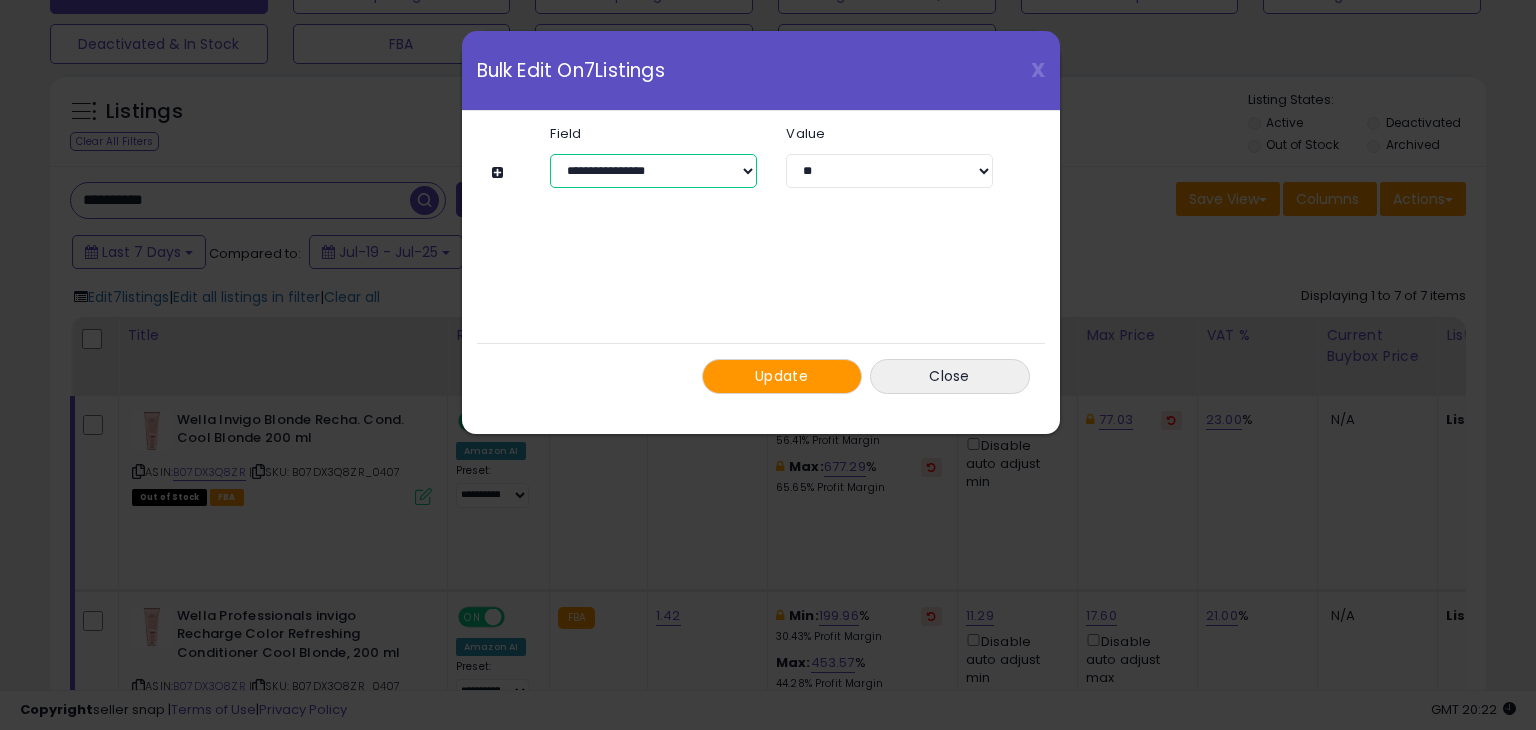 click on "**********" at bounding box center (653, 171) 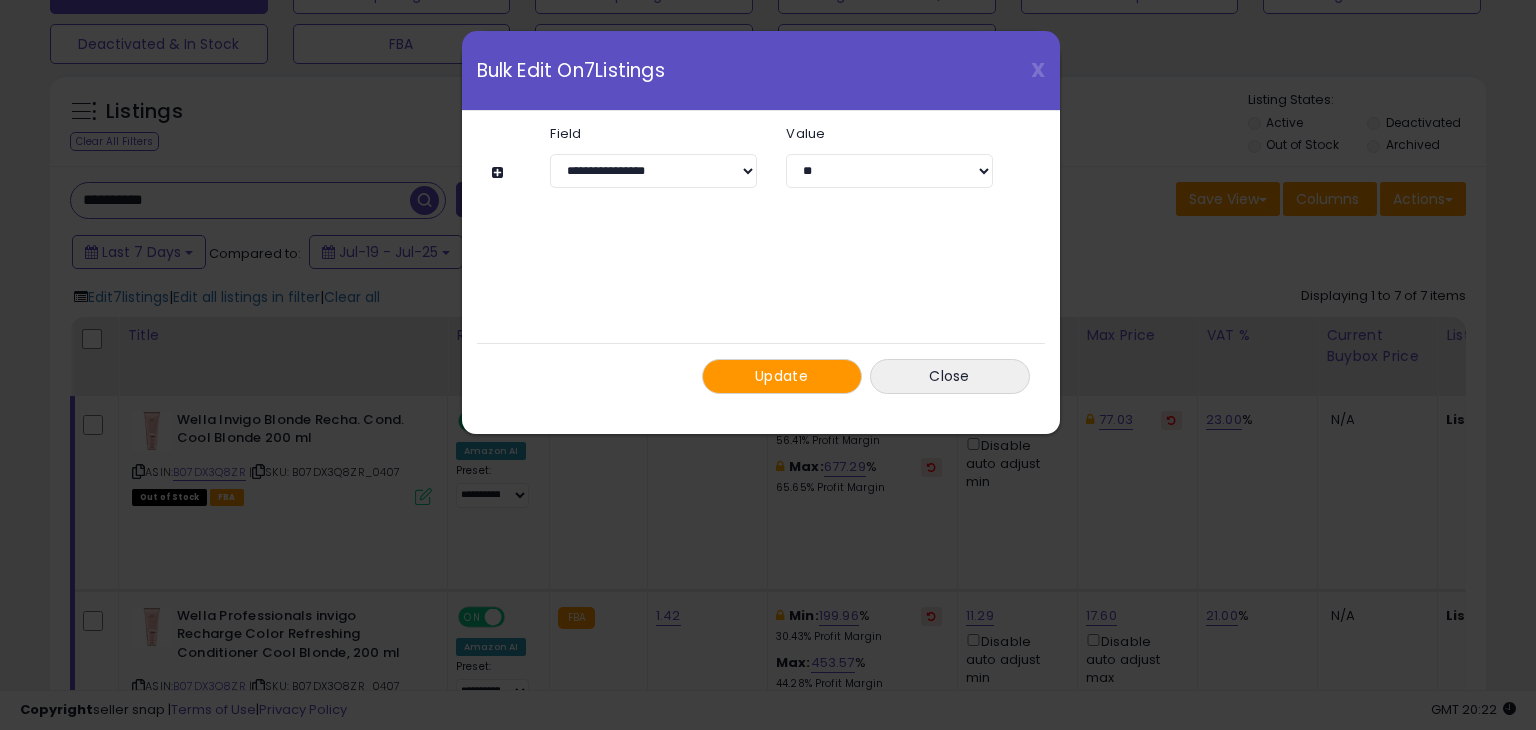 click at bounding box center [500, 172] 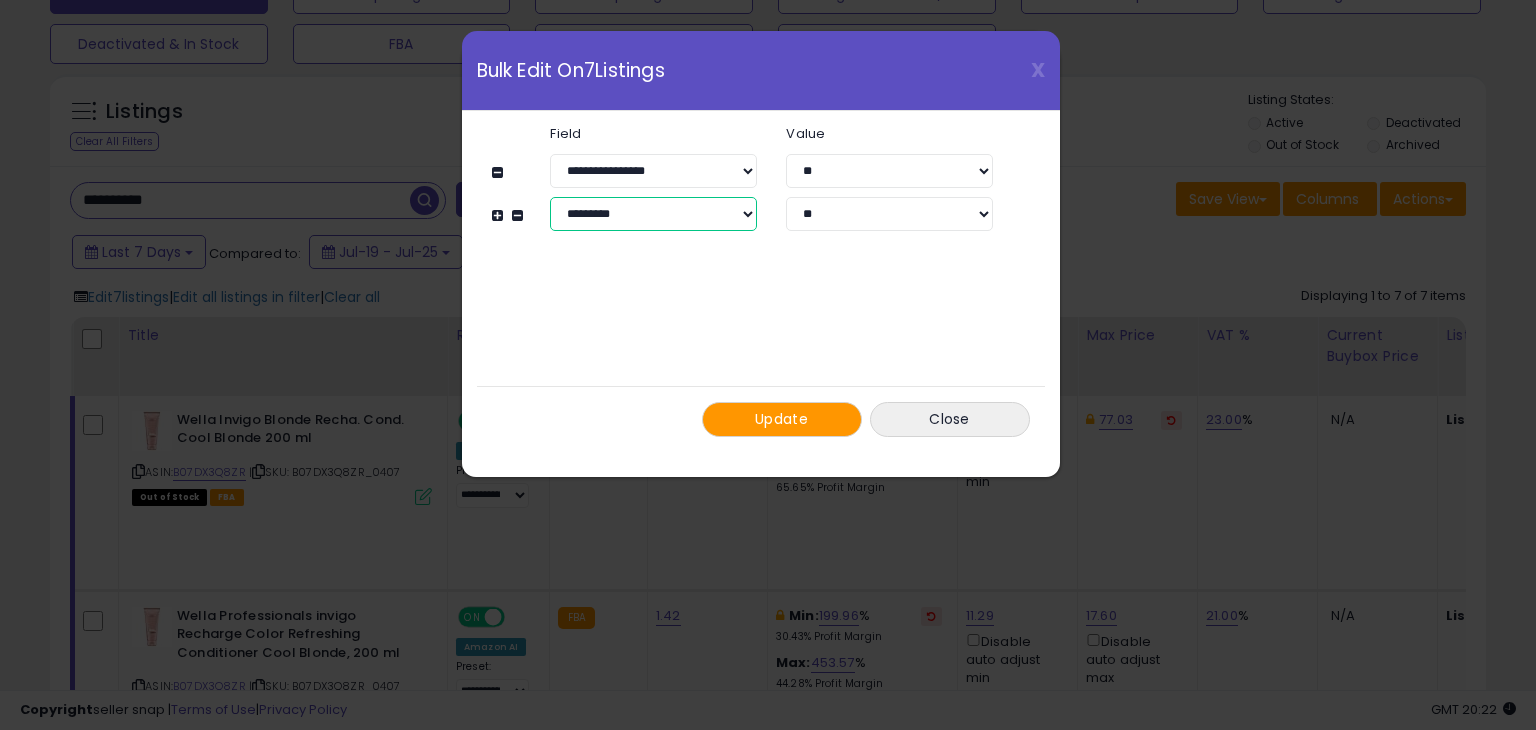 click on "**********" at bounding box center (653, 214) 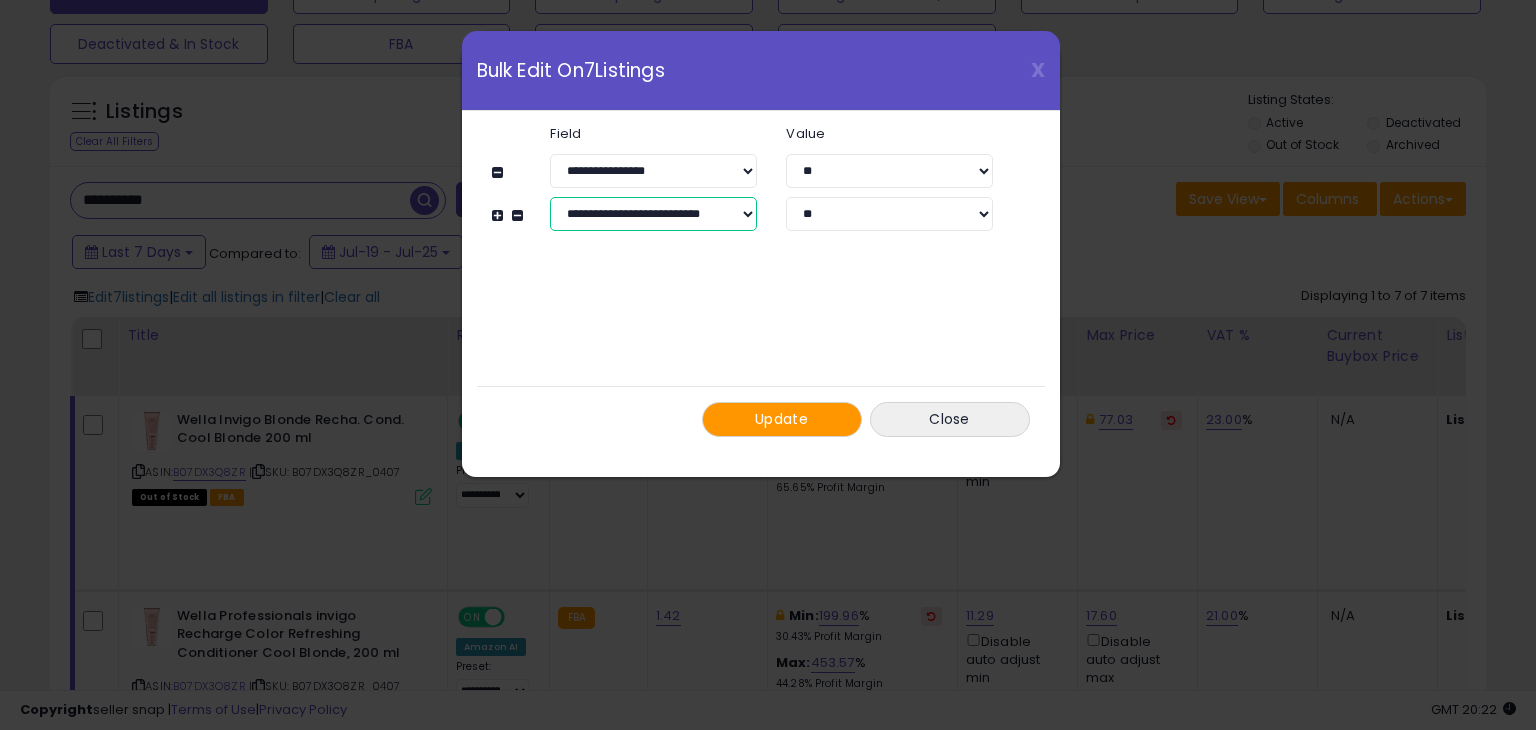 click on "**********" at bounding box center [653, 214] 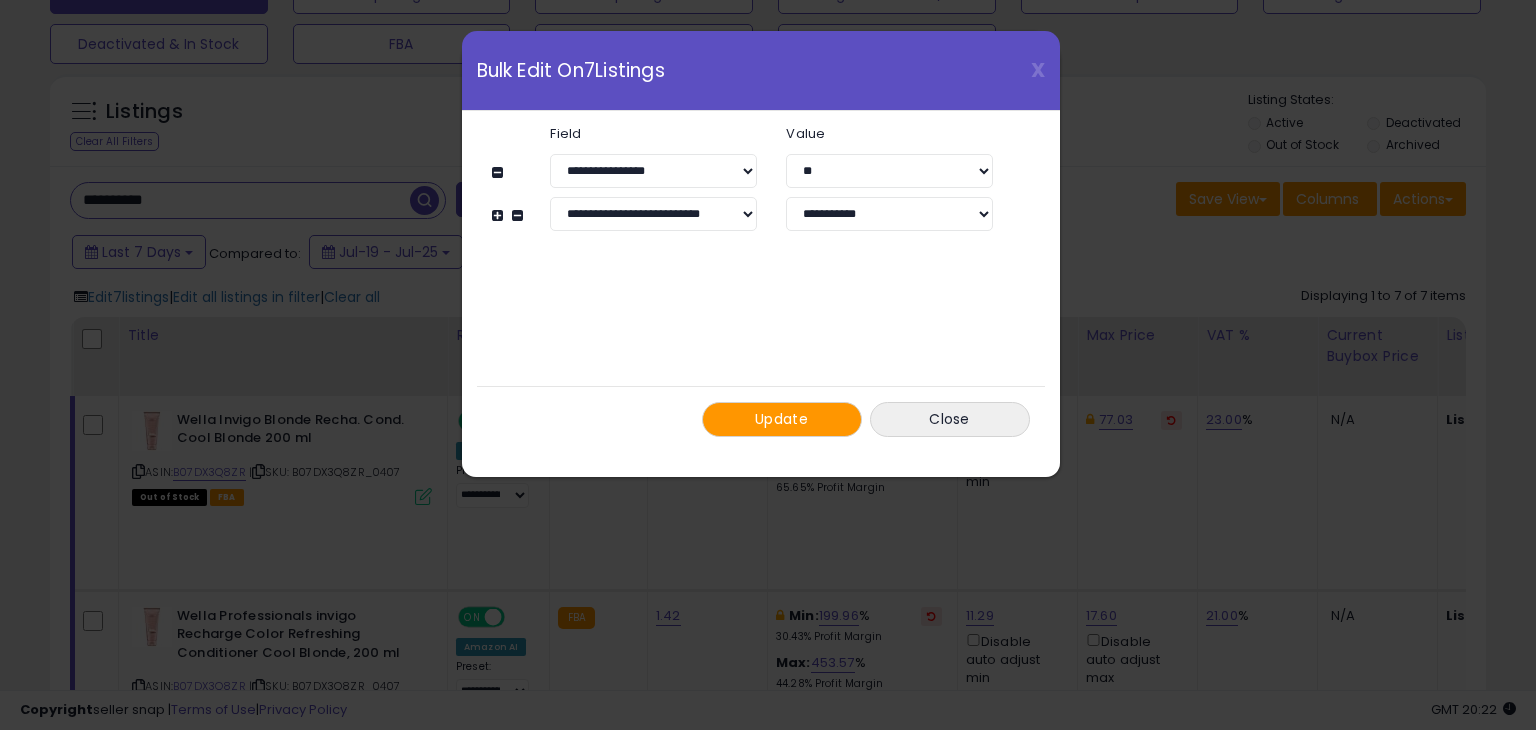 click at bounding box center [500, 215] 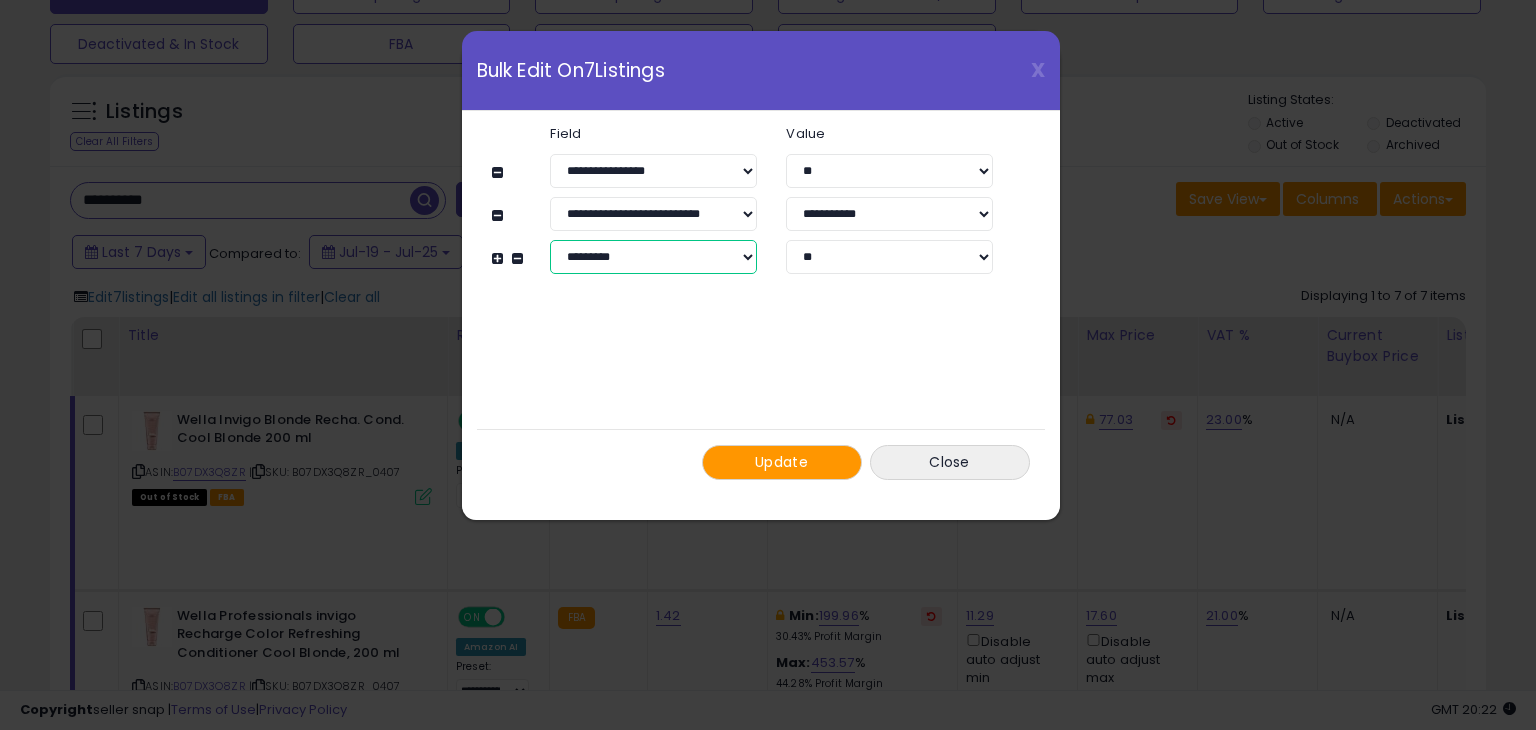 click on "**********" at bounding box center (653, 257) 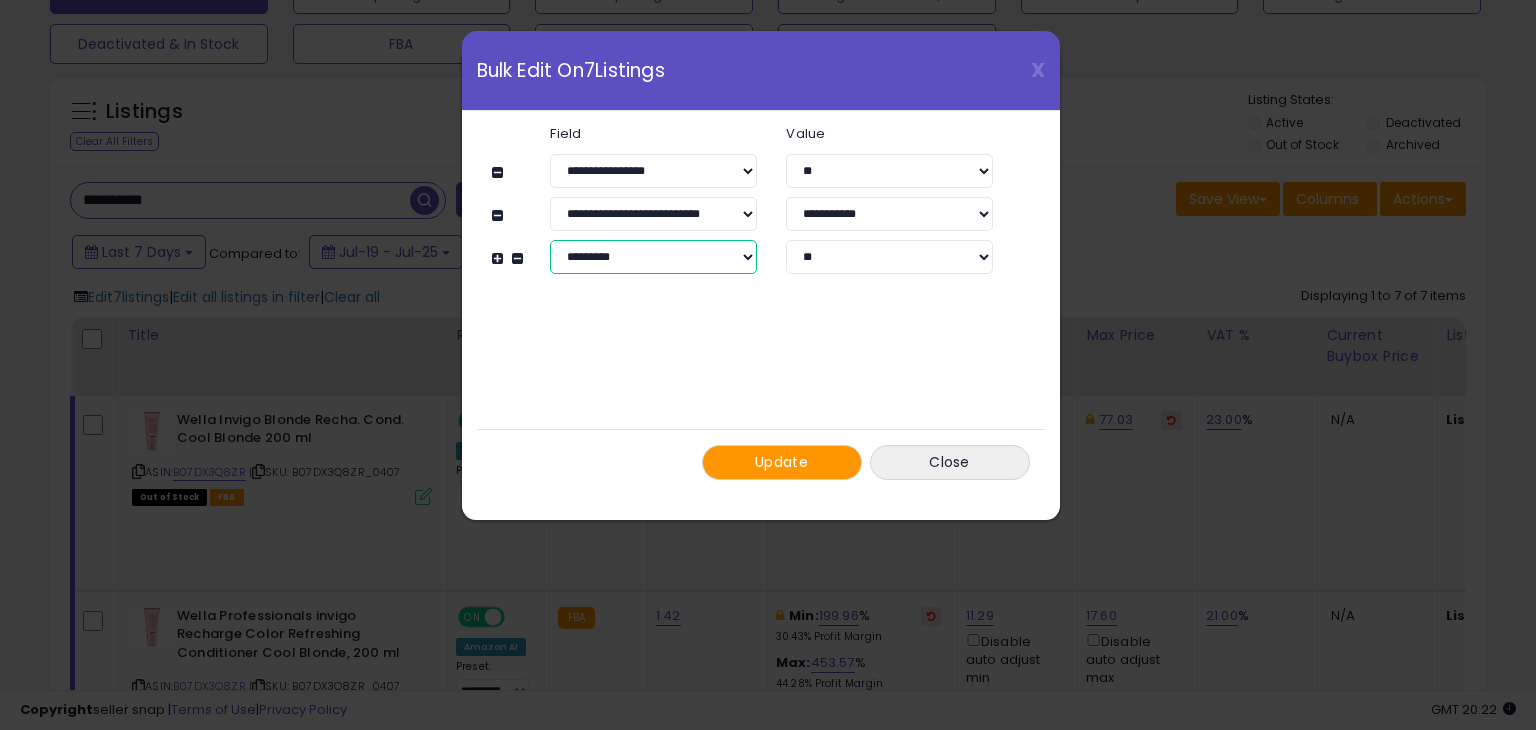 select on "**********" 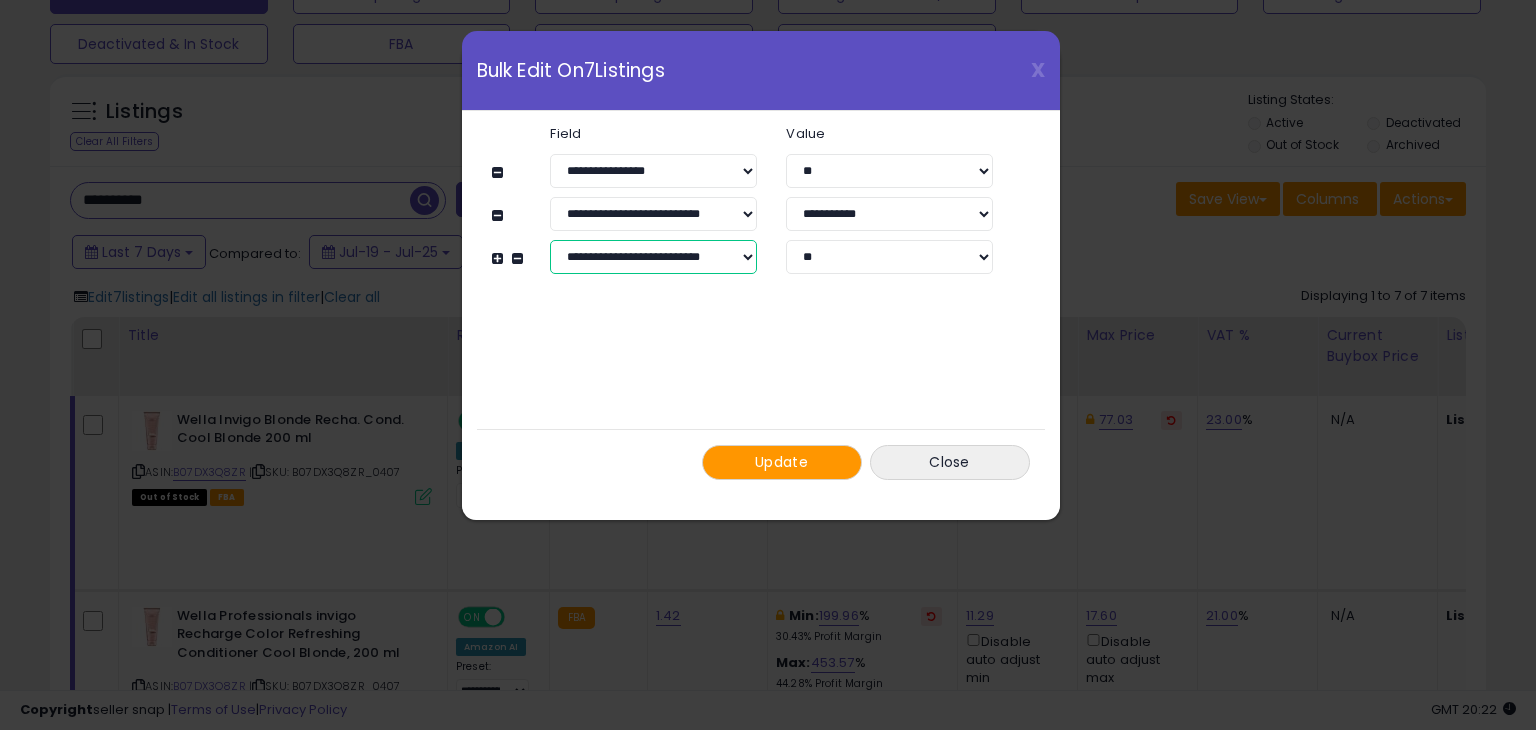 click on "**********" at bounding box center [653, 257] 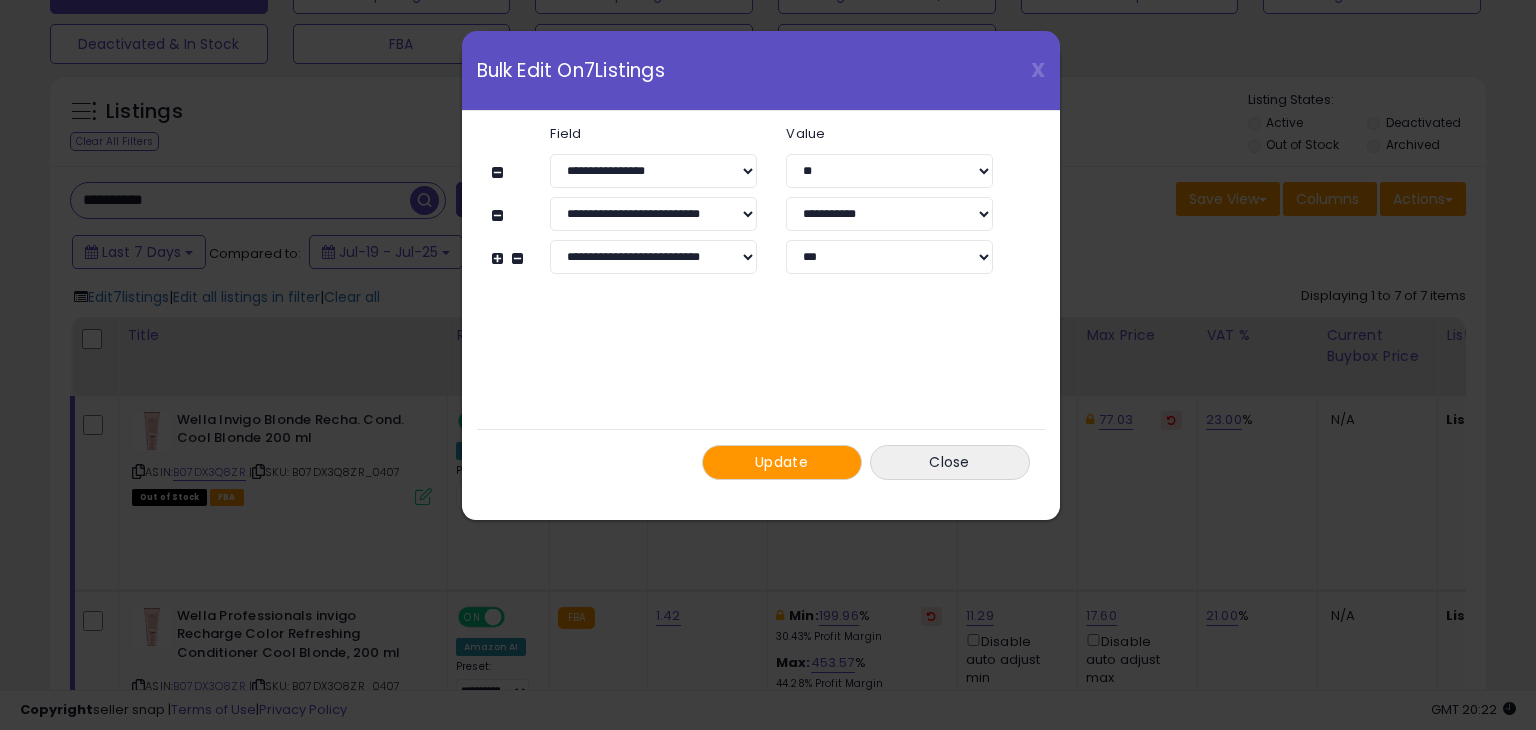 click on "**********" at bounding box center (761, 303) 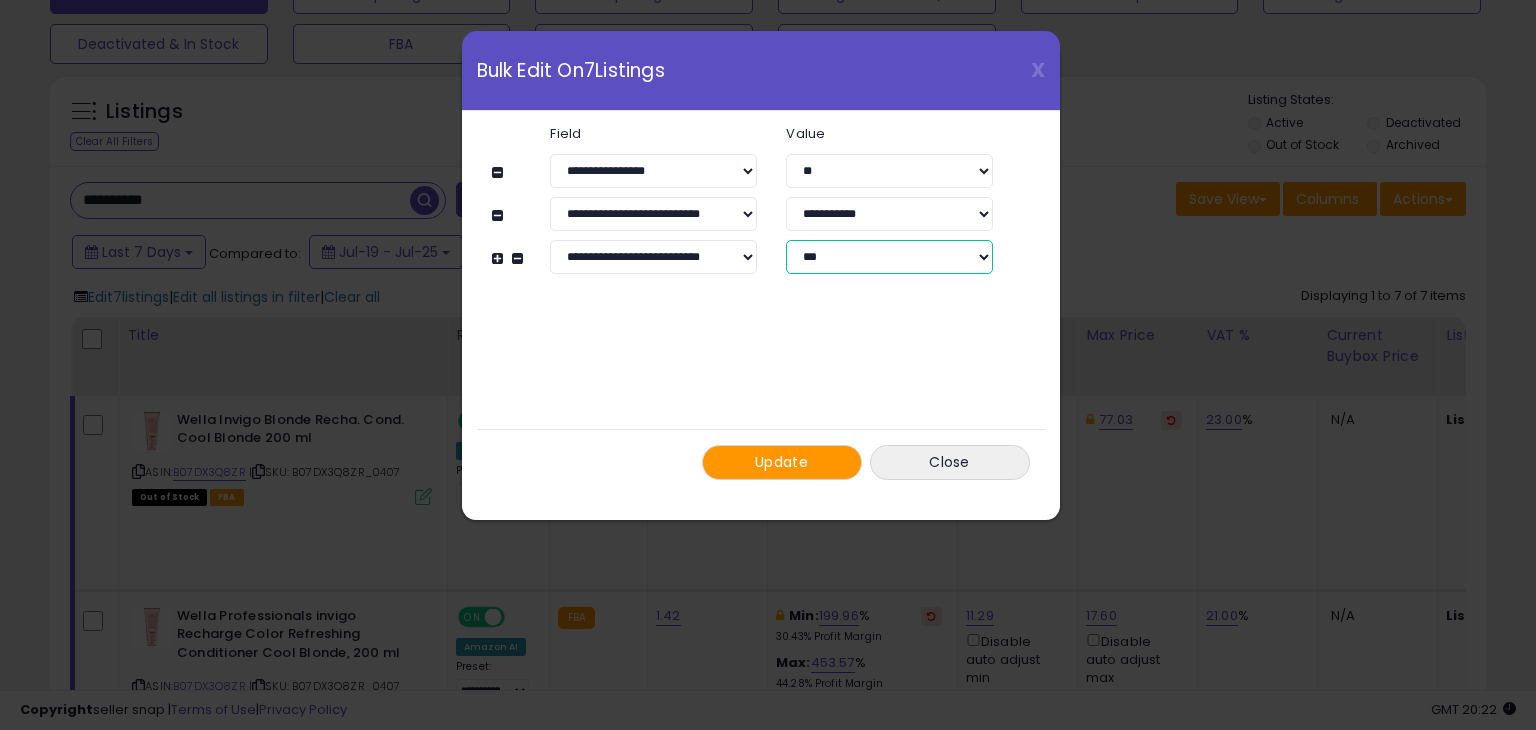 drag, startPoint x: 821, startPoint y: 261, endPoint x: 823, endPoint y: 272, distance: 11.18034 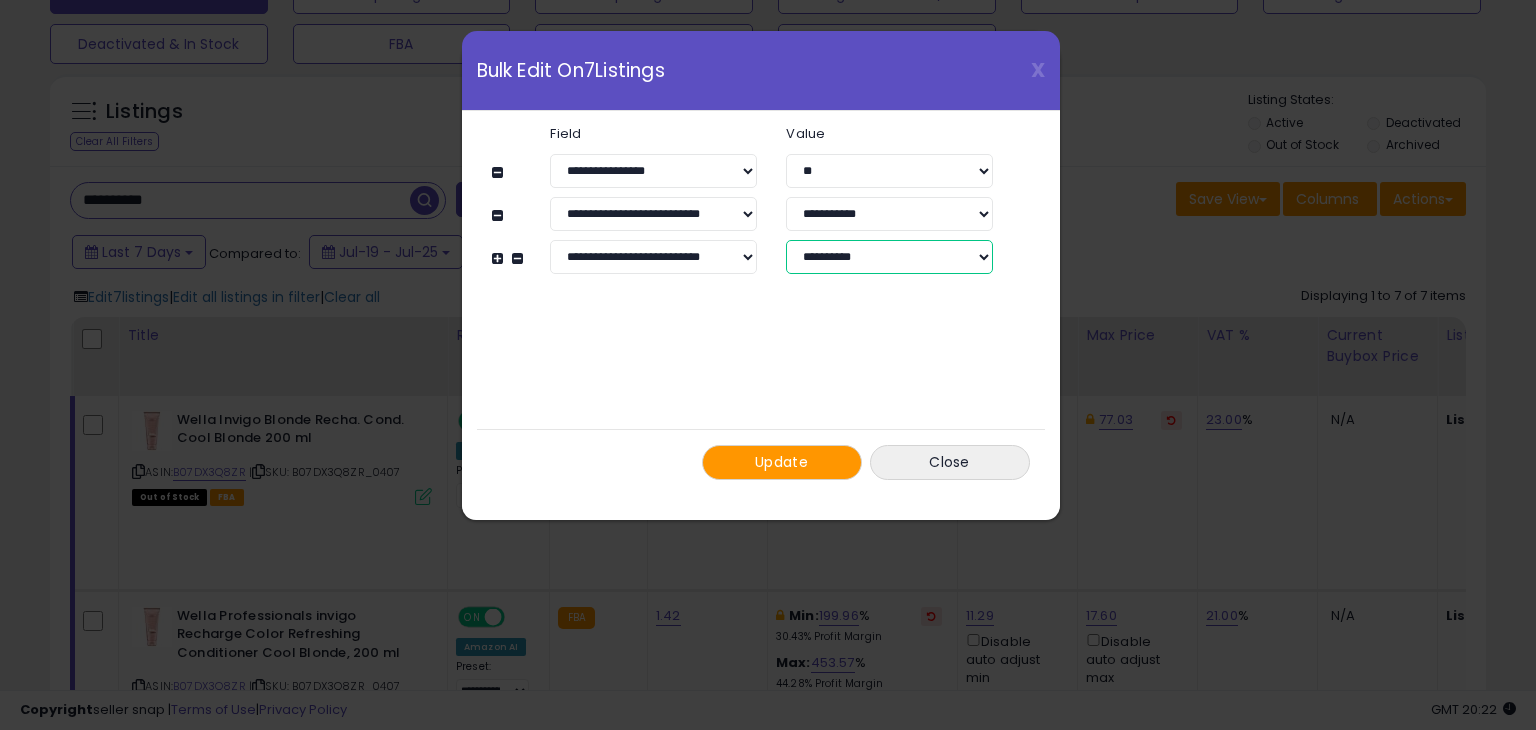 click on "**********" at bounding box center (889, 257) 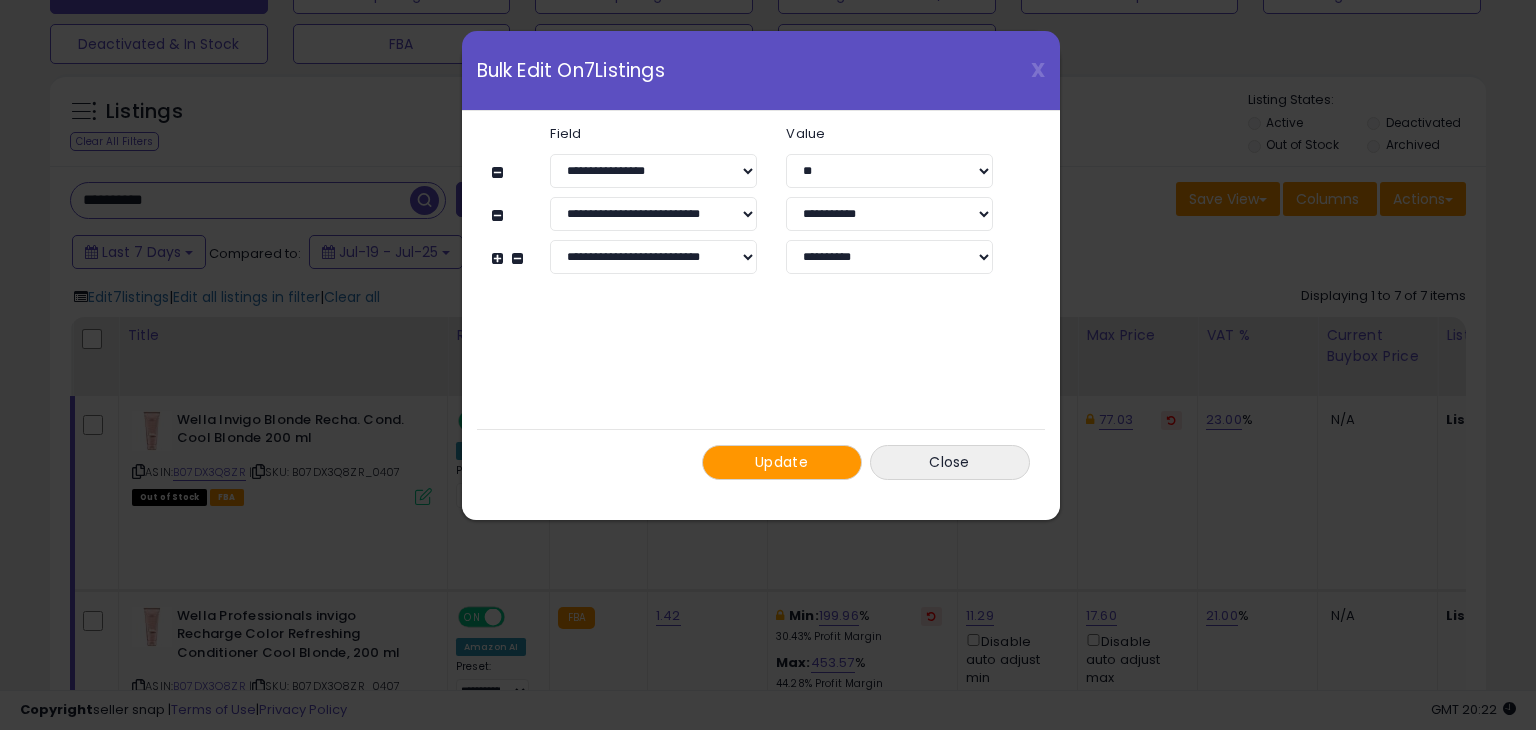 click on "**********" at bounding box center (761, 303) 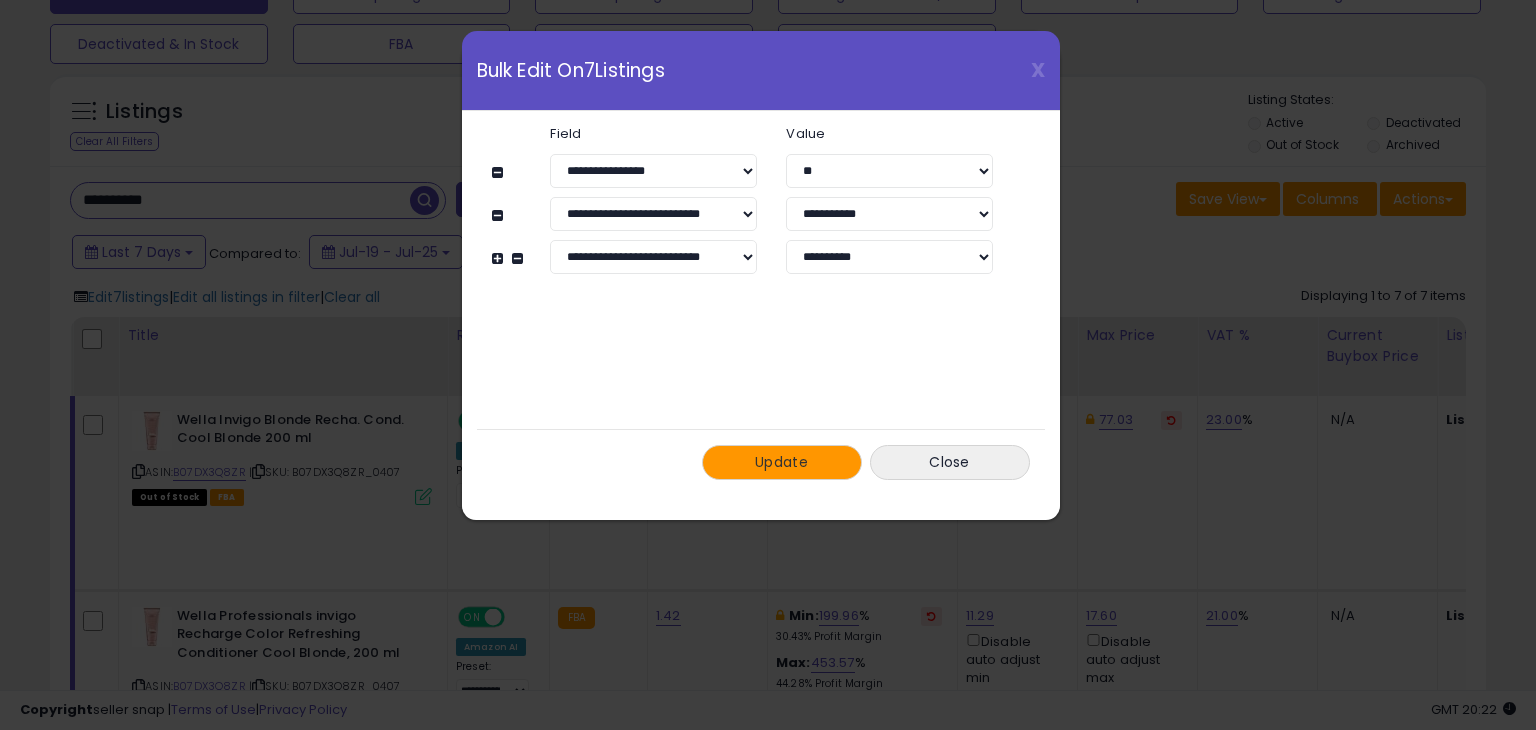 click on "Update" at bounding box center [781, 462] 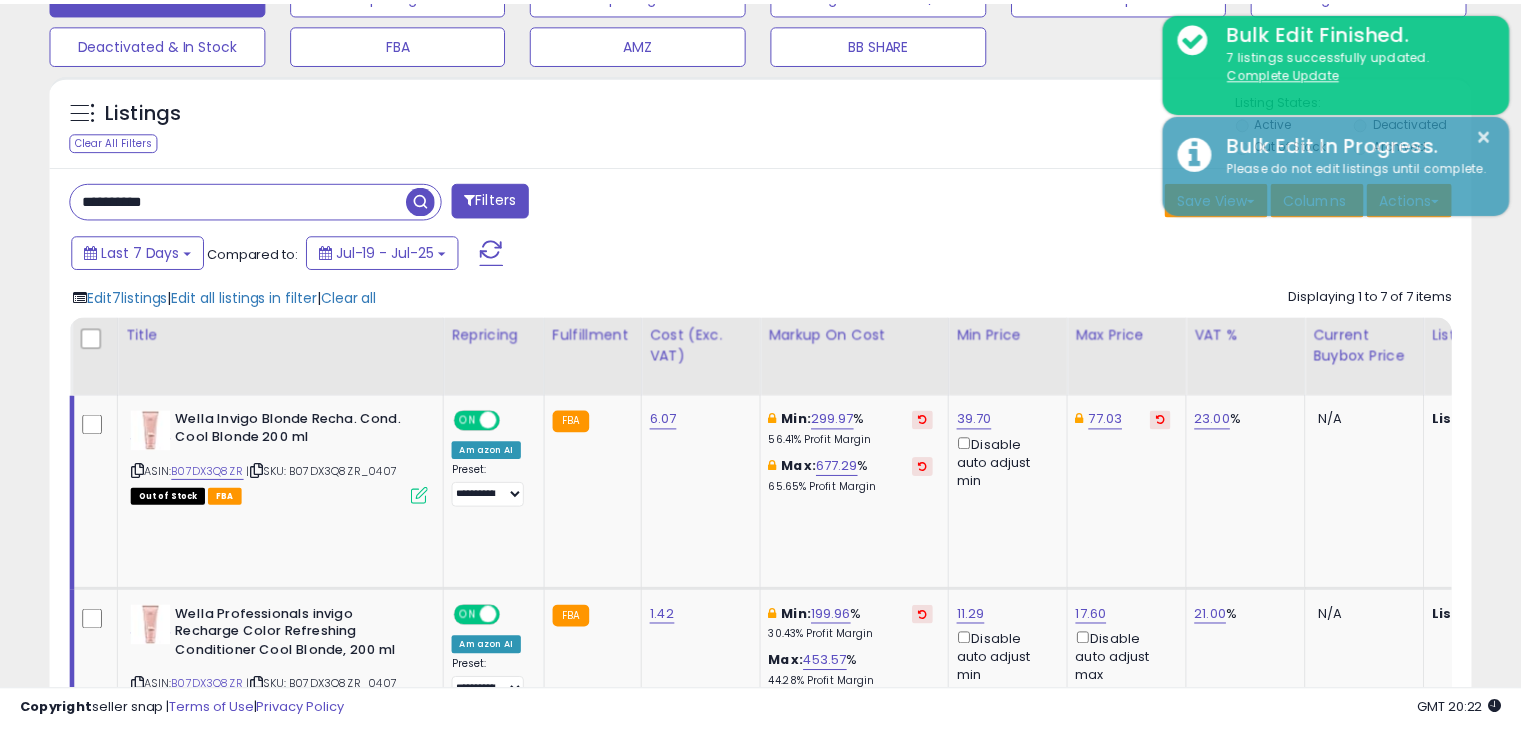scroll, scrollTop: 409, scrollLeft: 822, axis: both 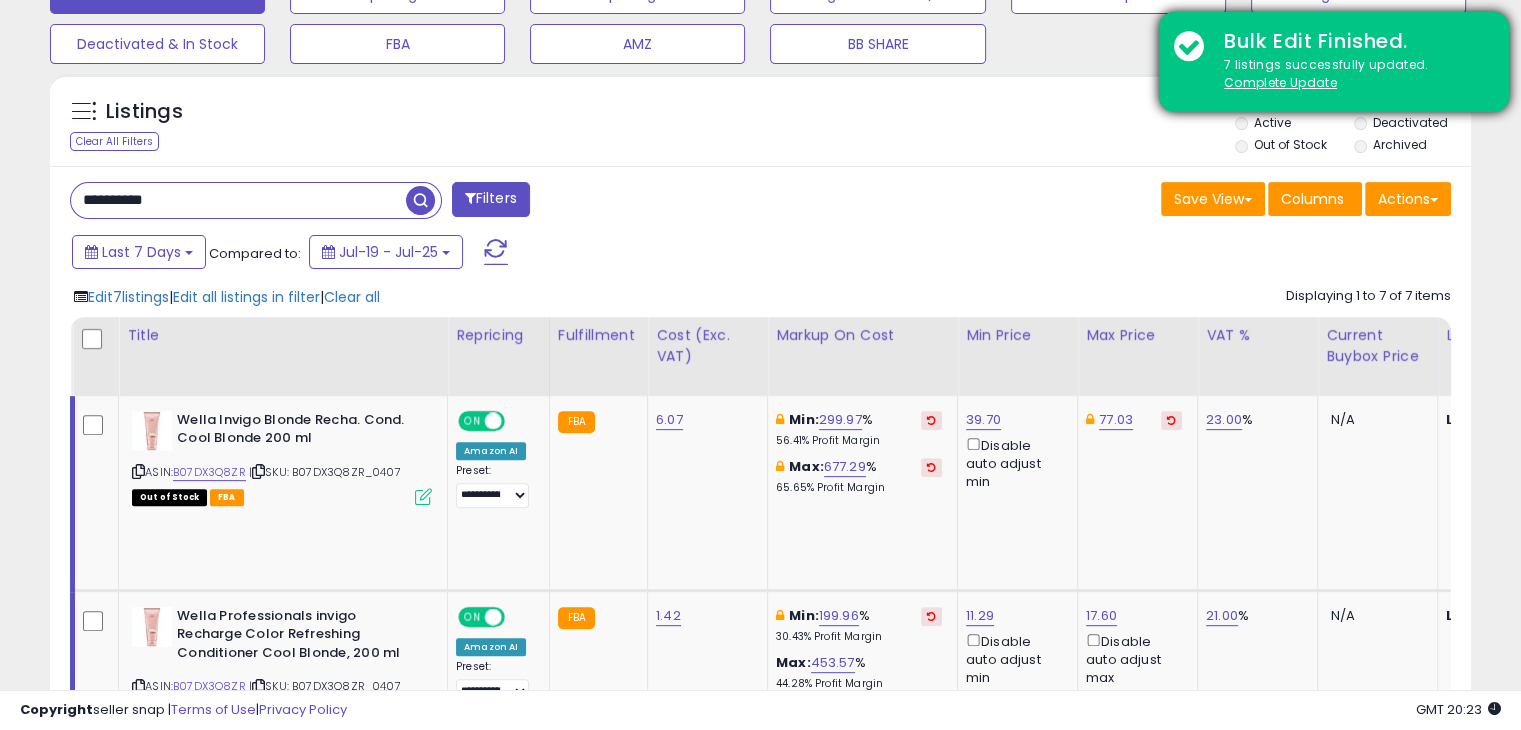 click on "7 listings successfully updated.  Complete Update" at bounding box center (1351, 74) 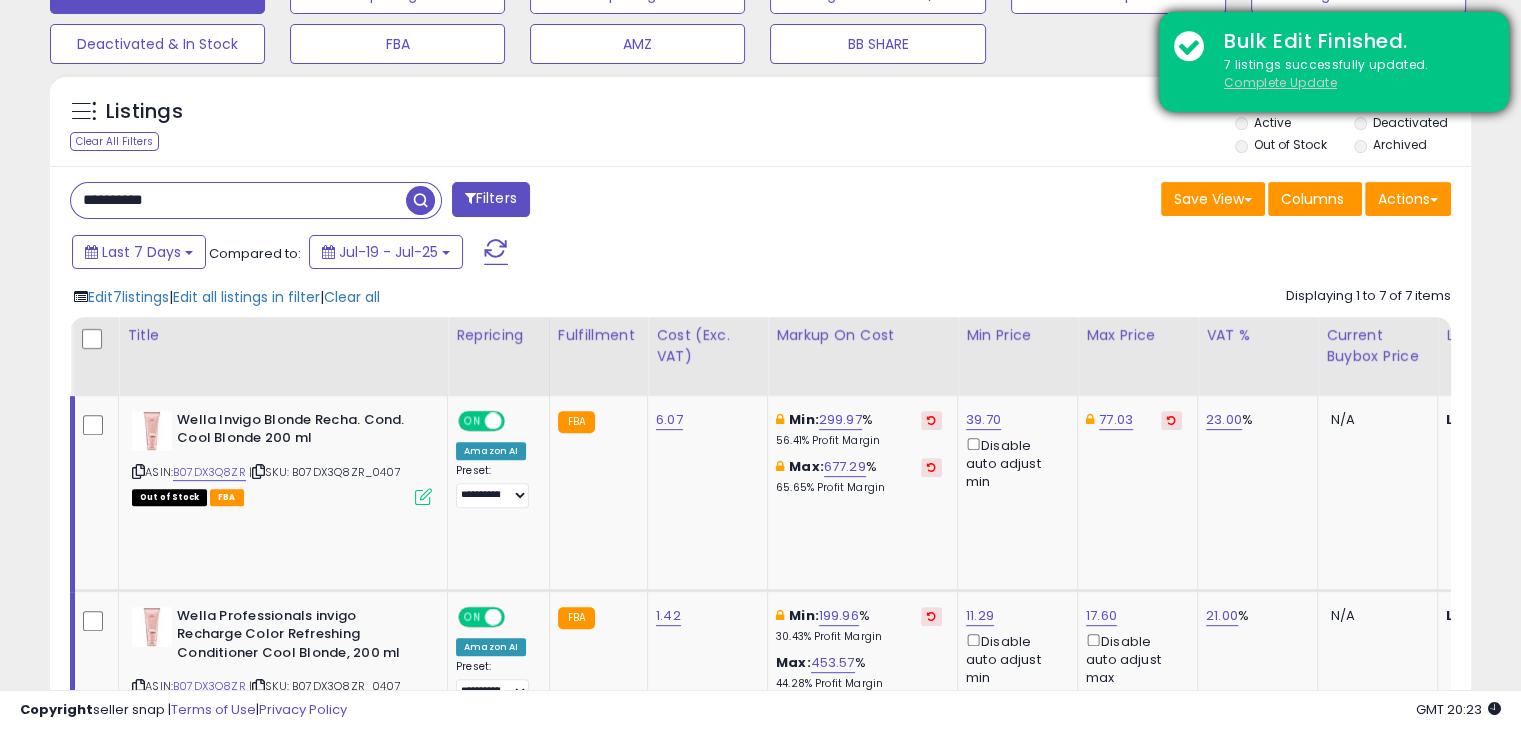 click on "Complete Update" at bounding box center (1280, 82) 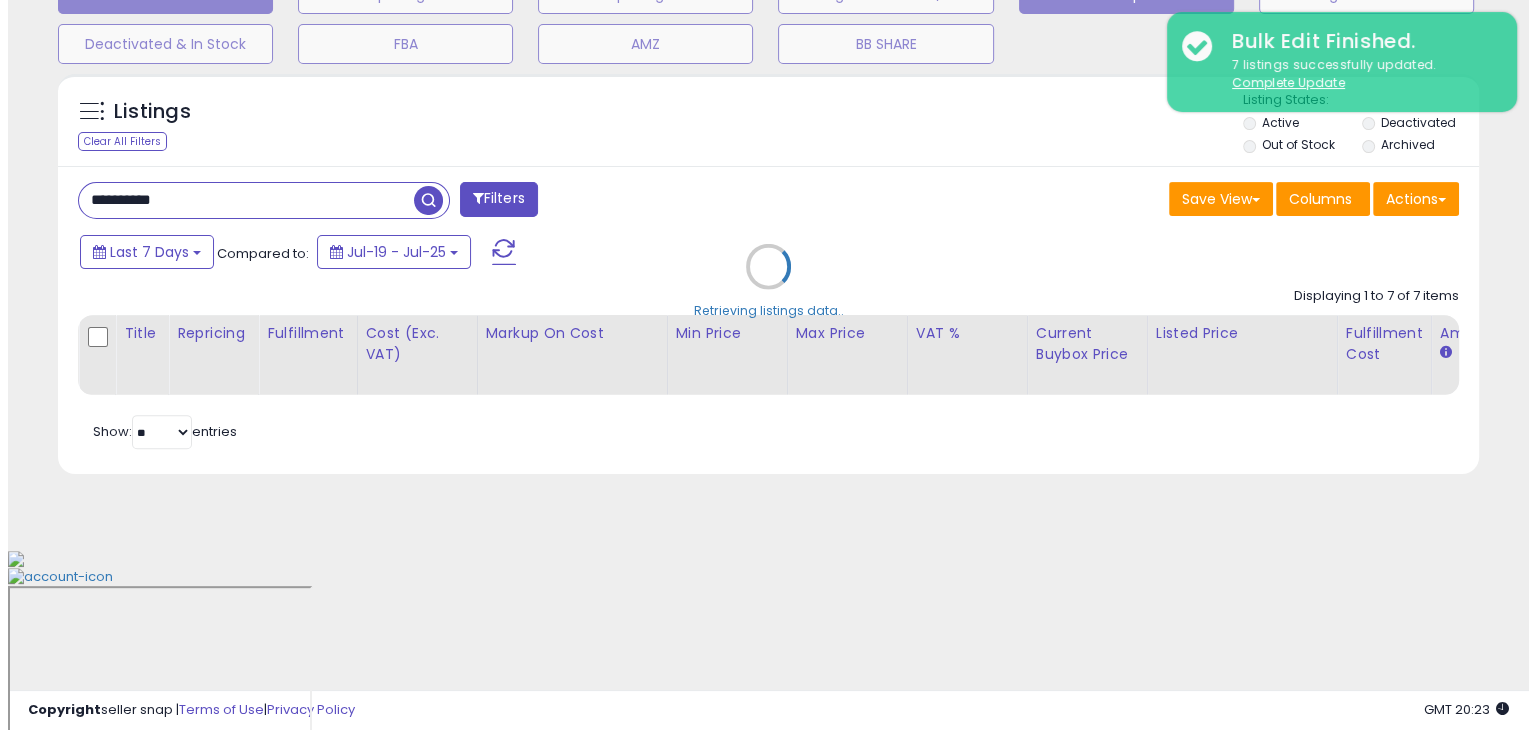 scroll, scrollTop: 489, scrollLeft: 0, axis: vertical 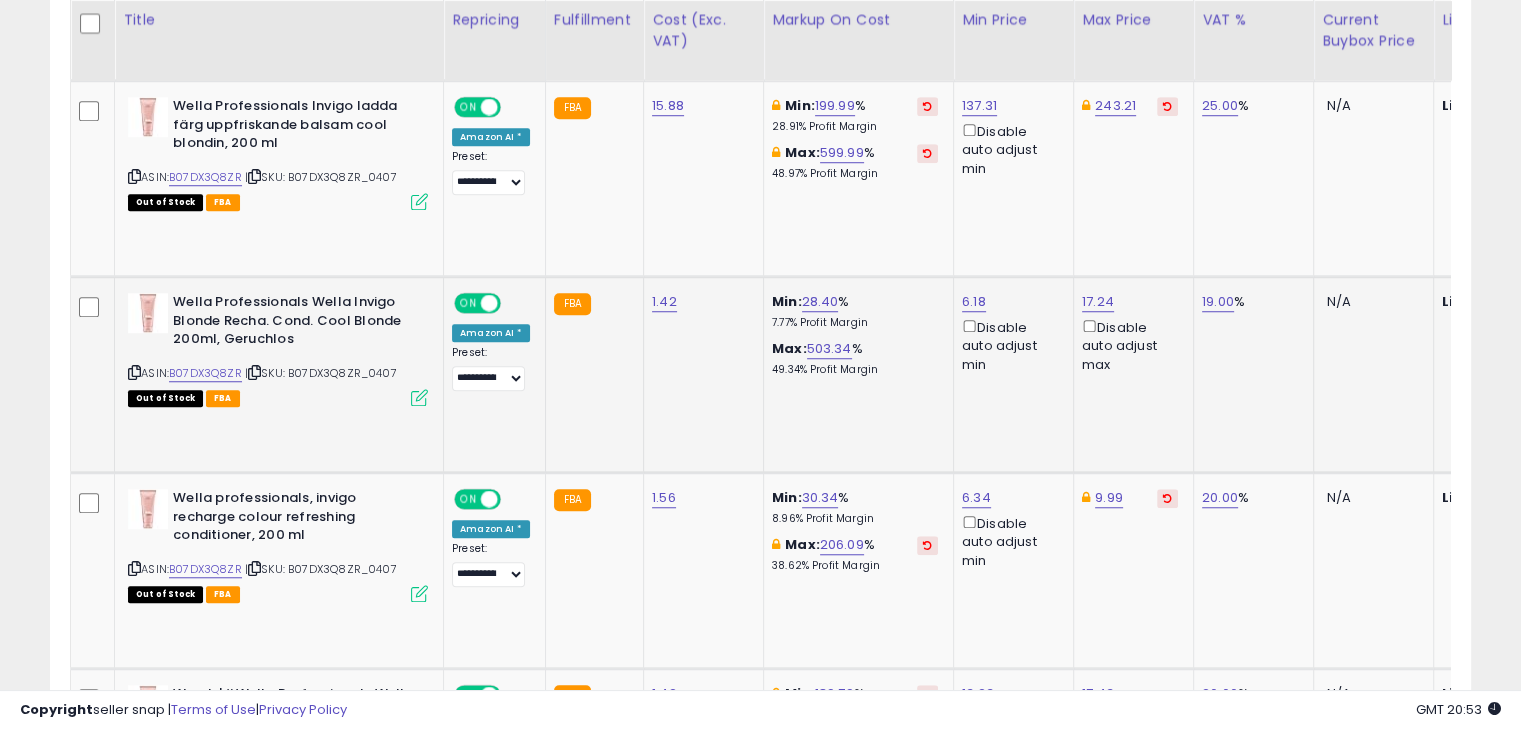 click on "Min:  28.40 %   7.77%  Profit Margin" at bounding box center (855, 311) 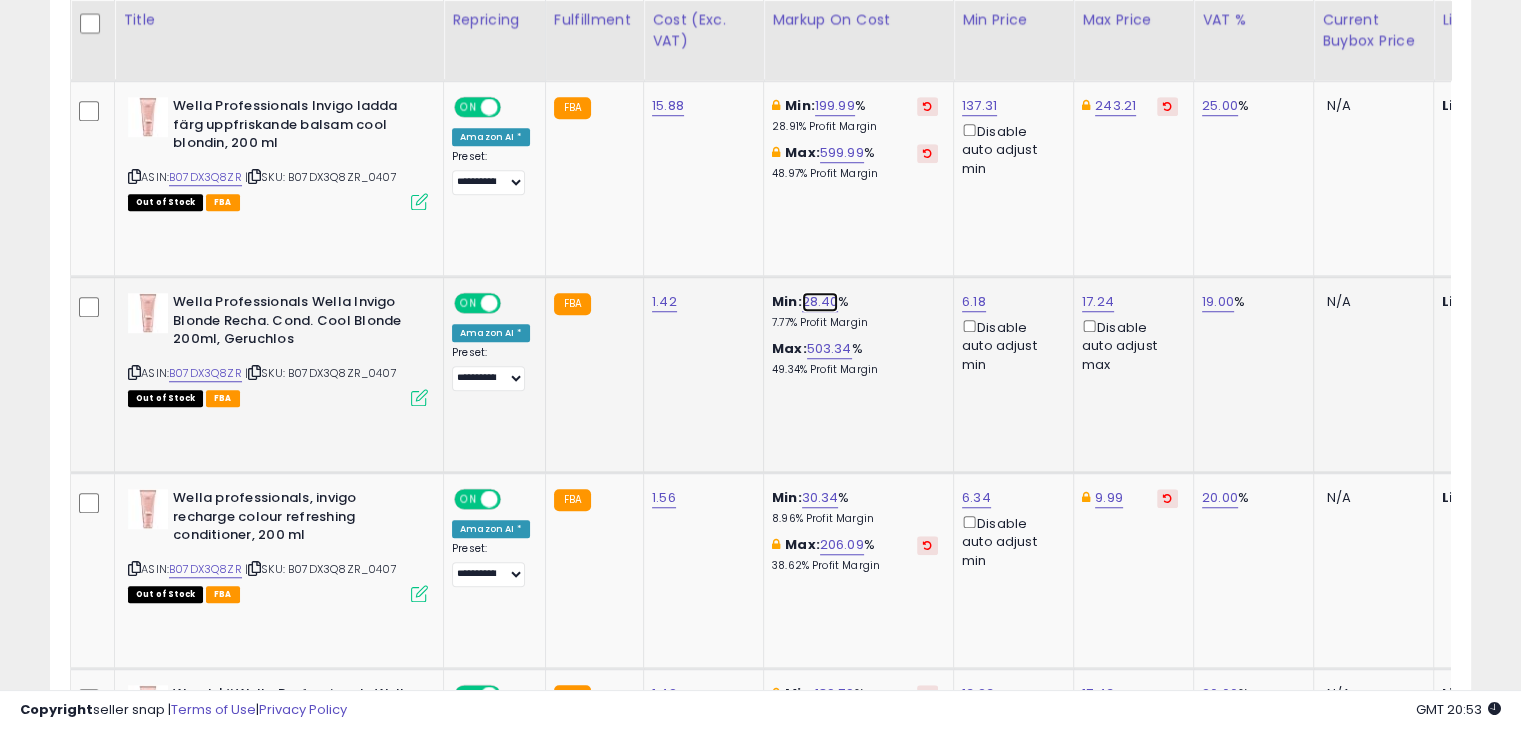 click on "28.40" at bounding box center [820, 302] 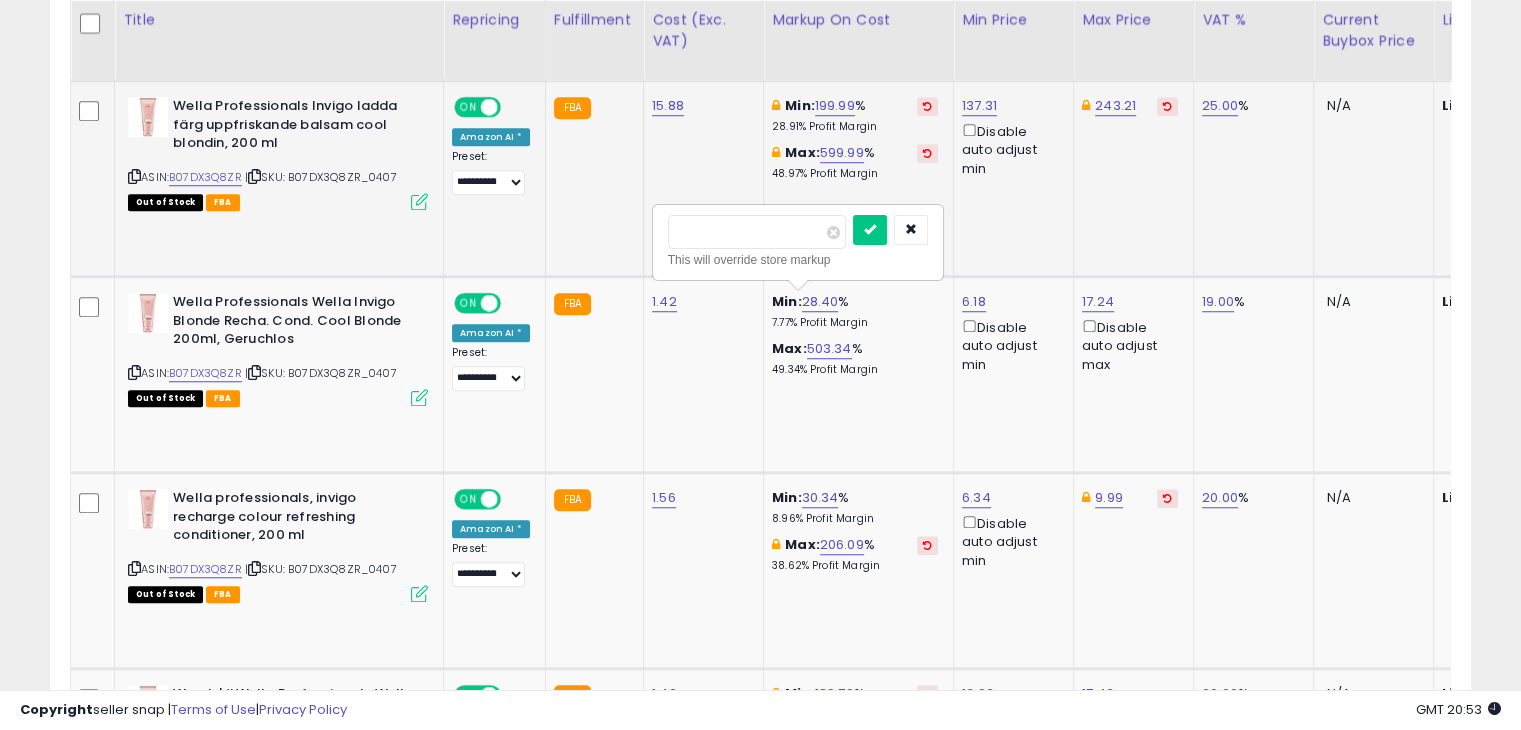 drag, startPoint x: 749, startPoint y: 241, endPoint x: 555, endPoint y: 237, distance: 194.04123 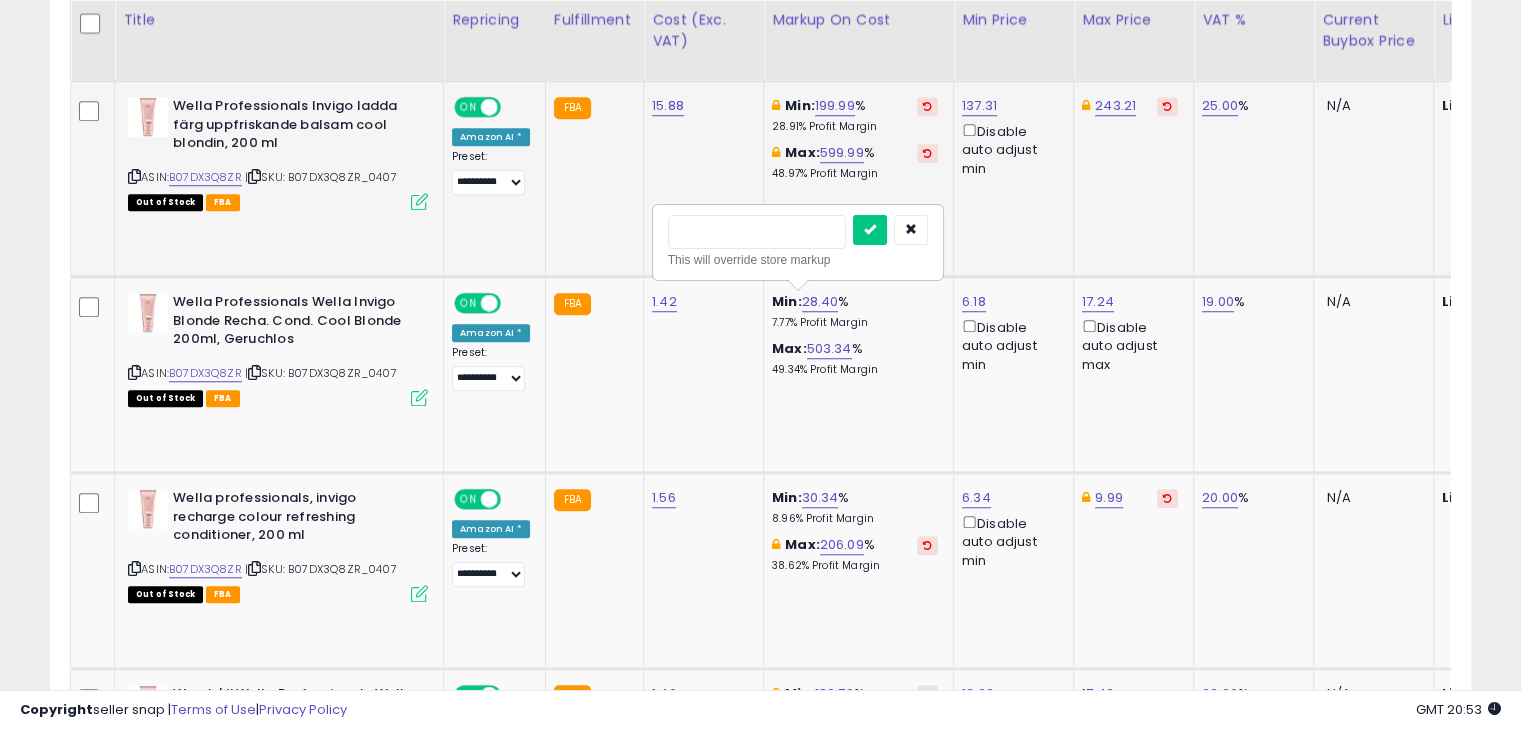 type on "***" 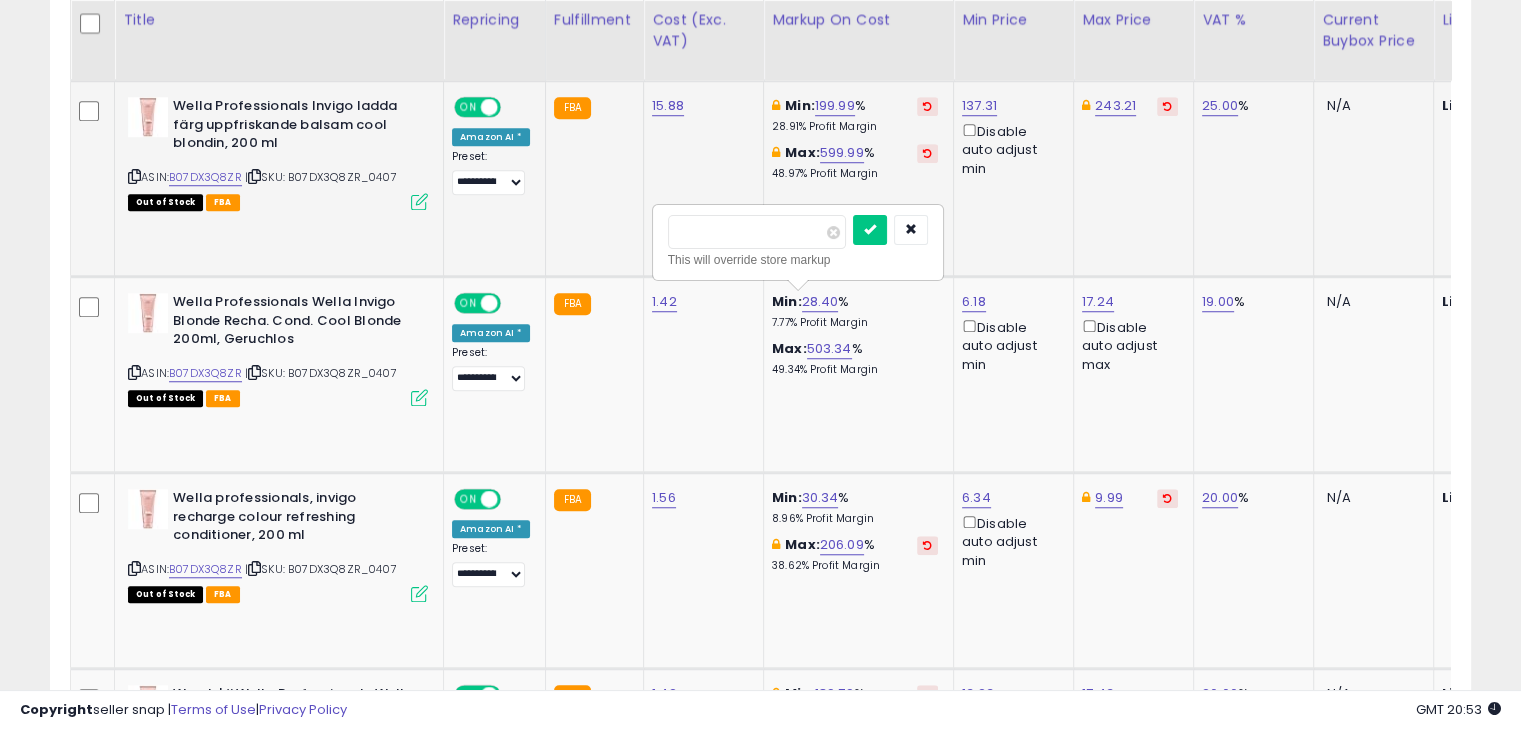 click at bounding box center (870, 230) 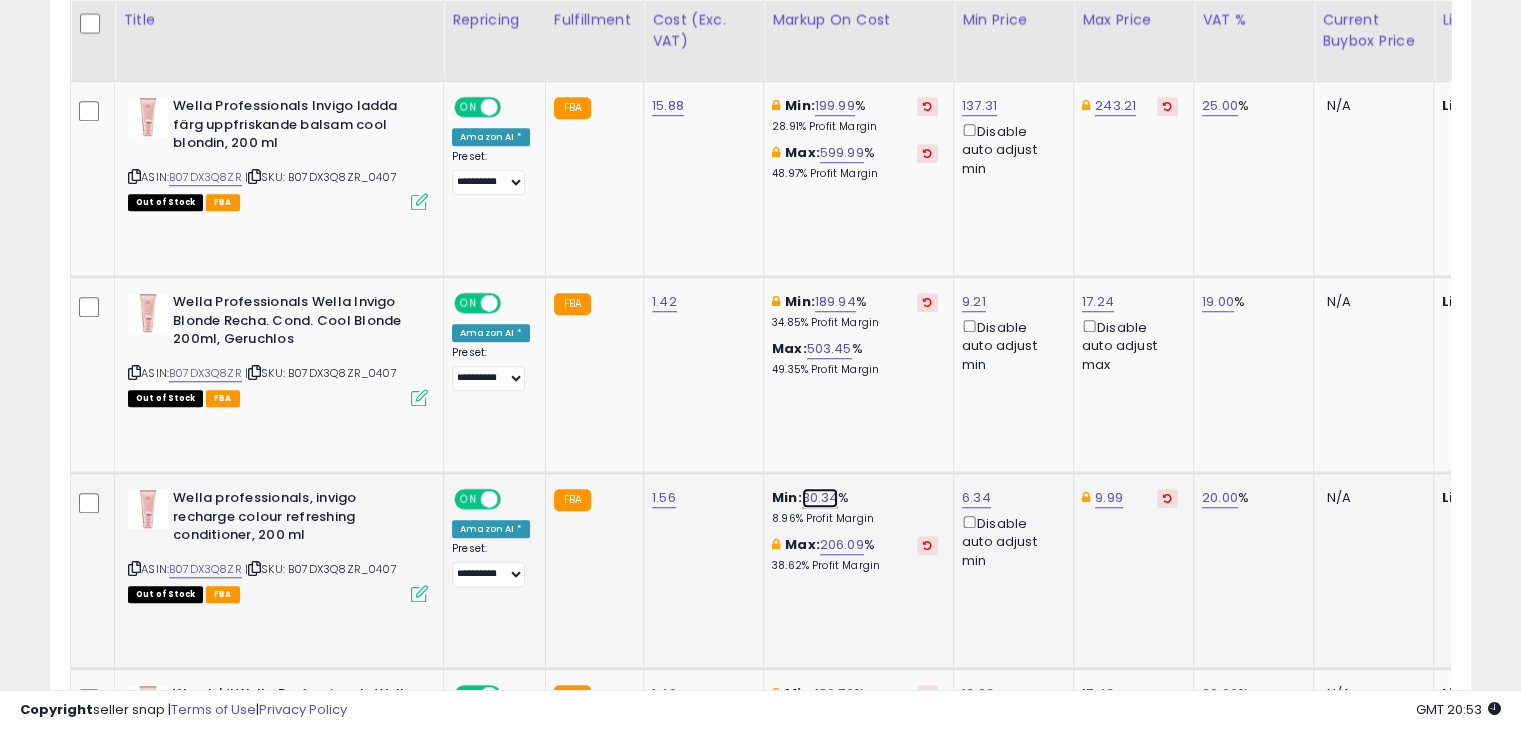 click on "30.34" at bounding box center [820, 498] 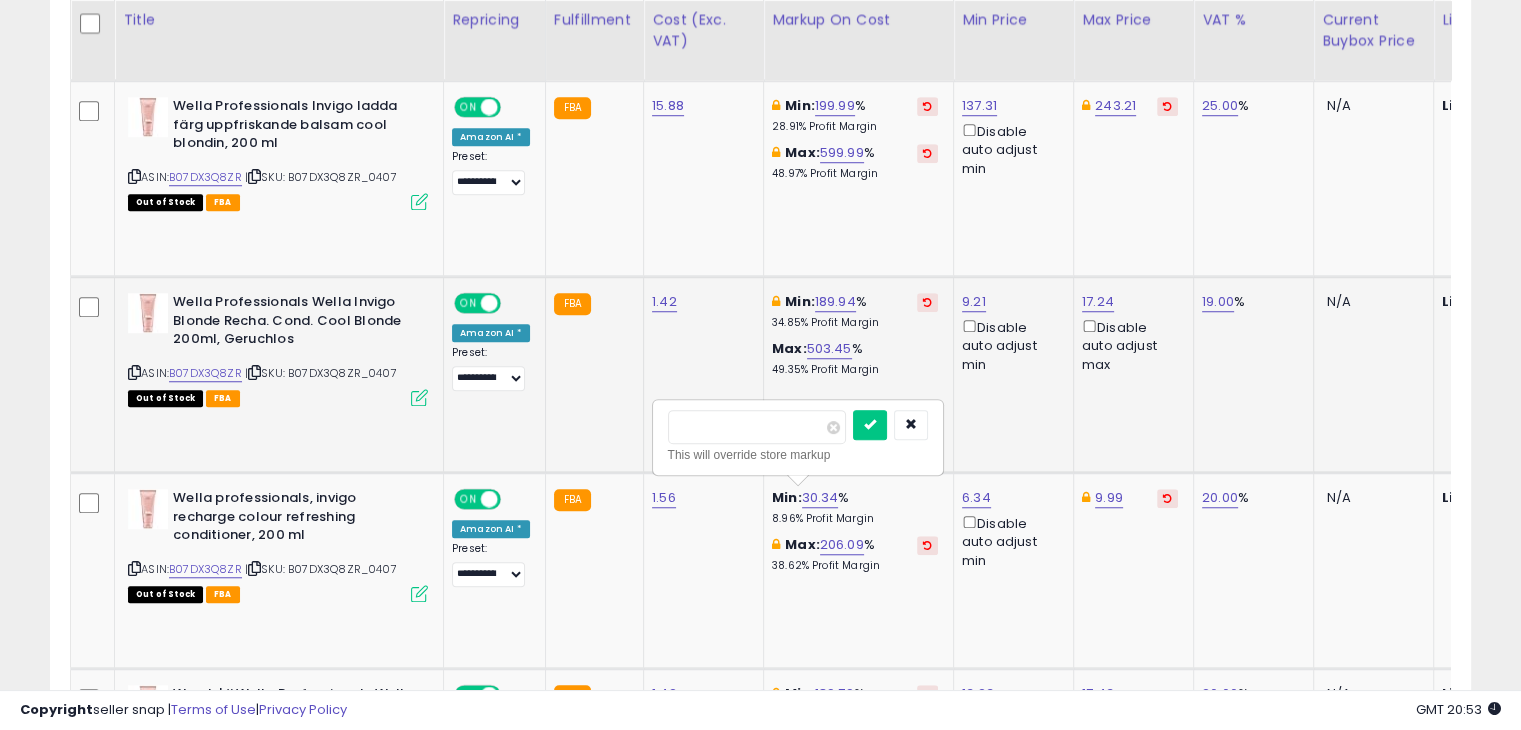 drag, startPoint x: 773, startPoint y: 420, endPoint x: 564, endPoint y: 426, distance: 209.0861 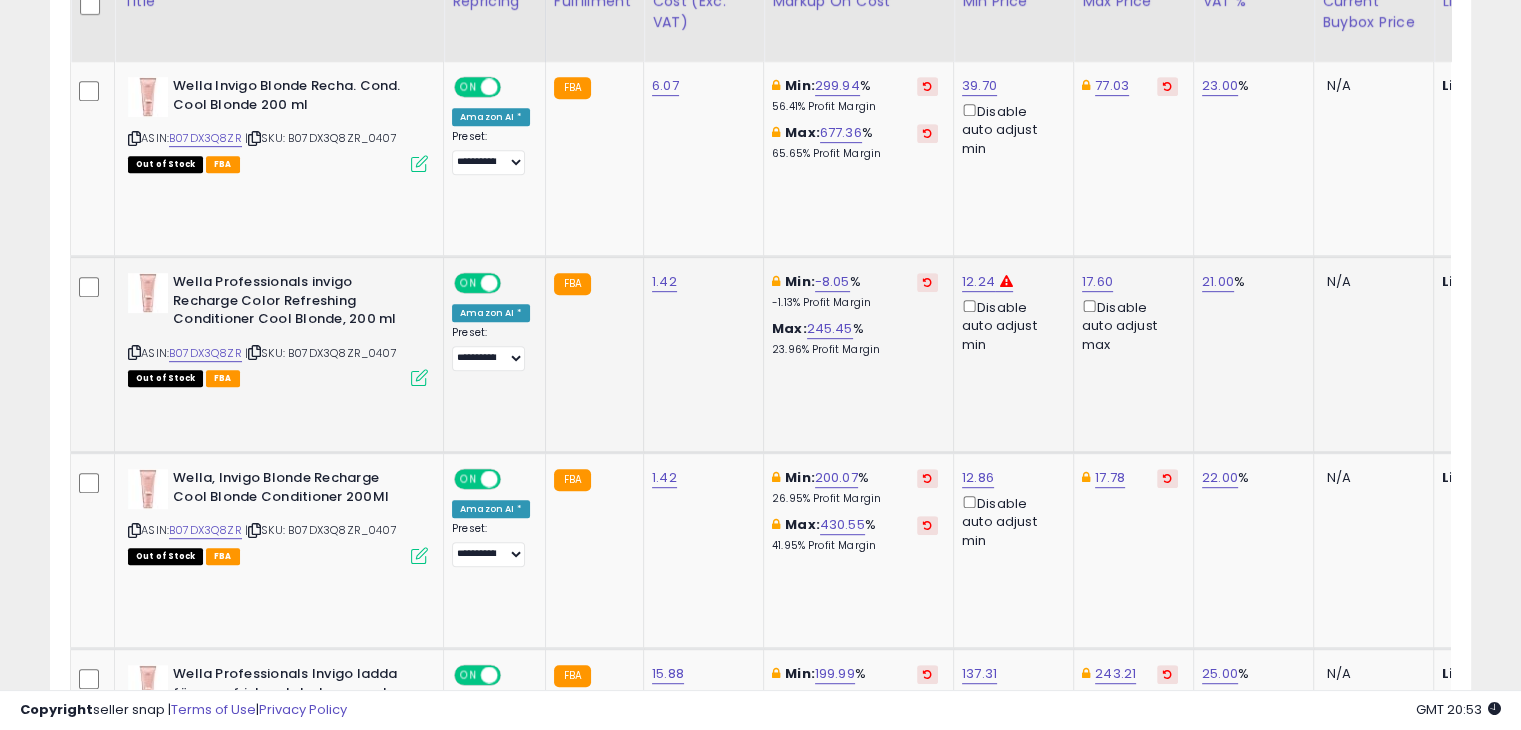 scroll, scrollTop: 956, scrollLeft: 0, axis: vertical 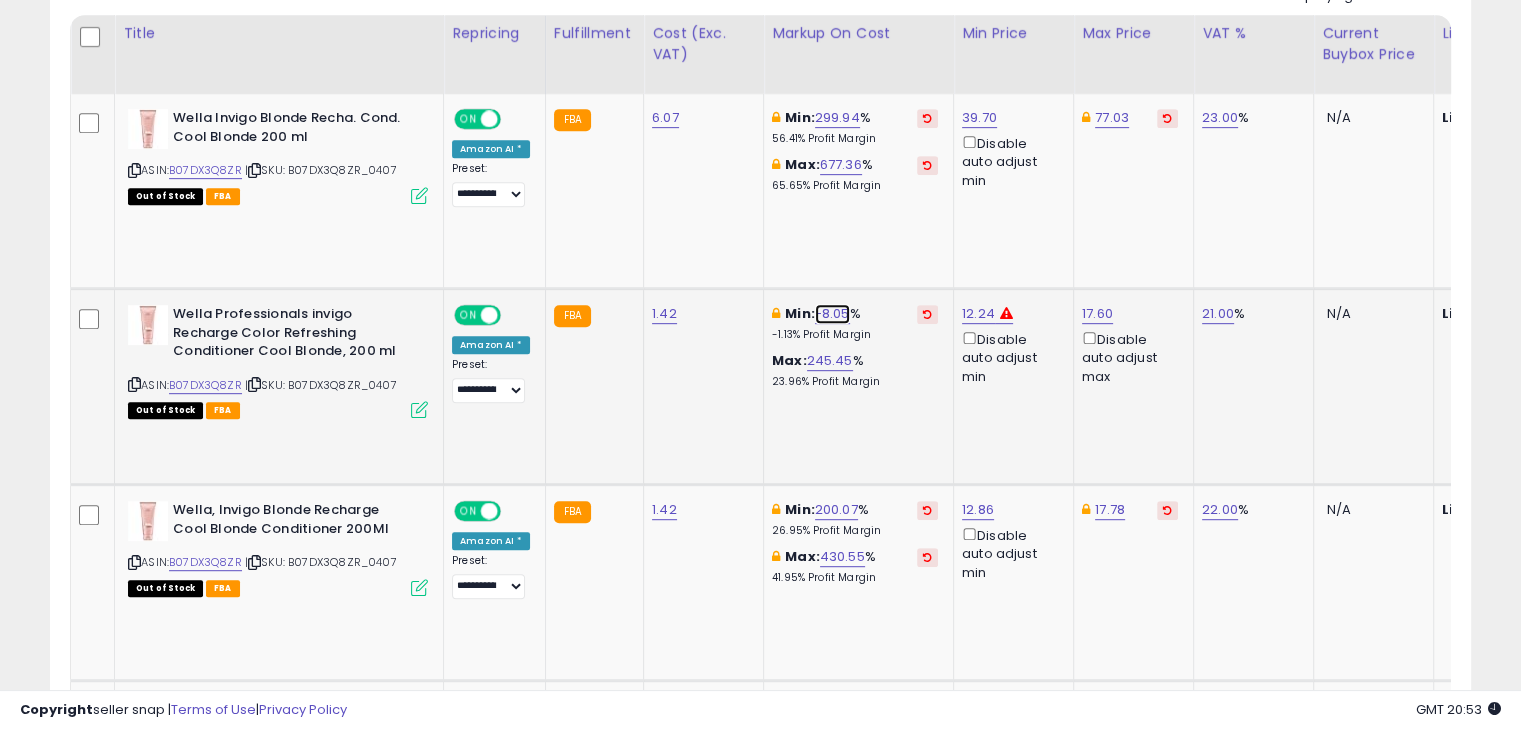 click on "-8.05" at bounding box center (832, 314) 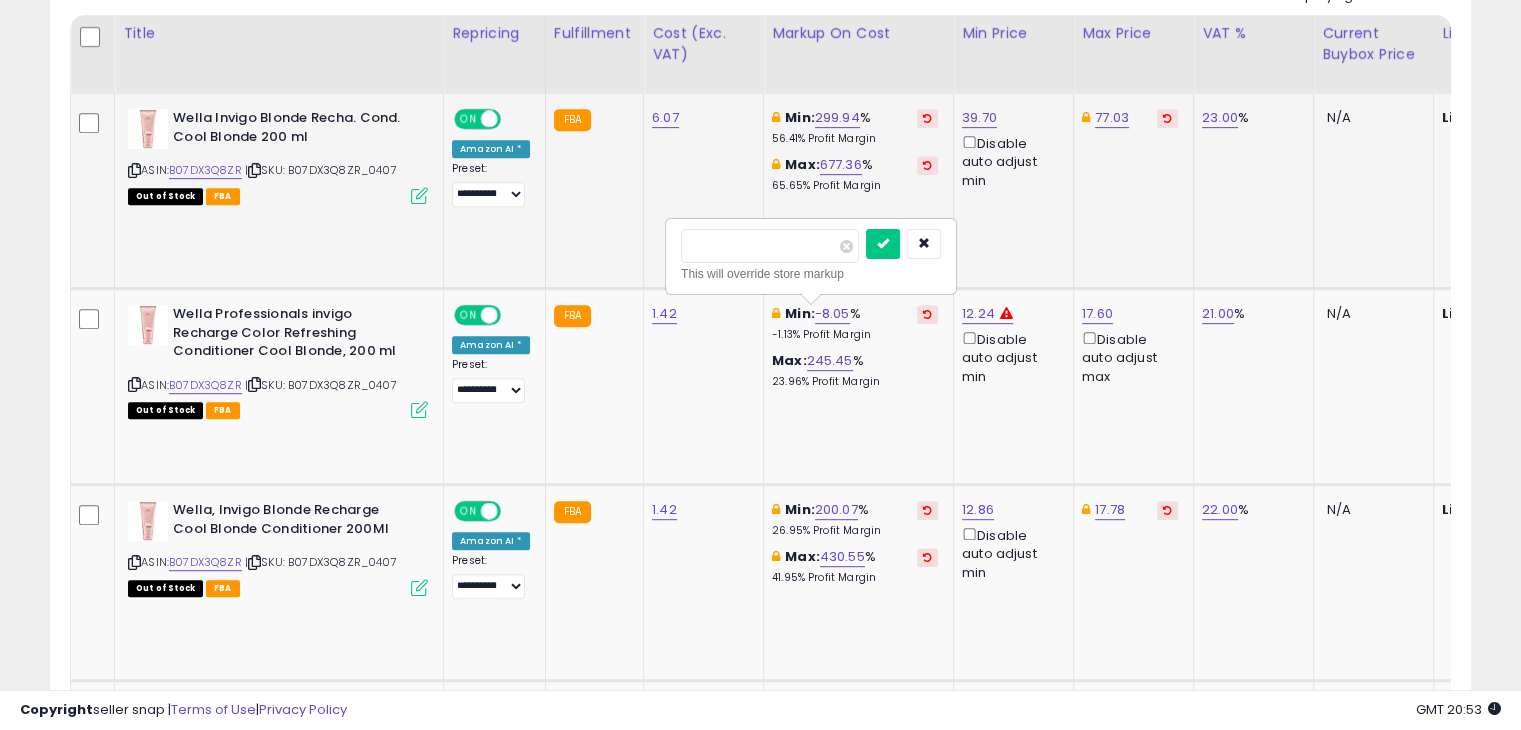 drag, startPoint x: 784, startPoint y: 246, endPoint x: 647, endPoint y: 244, distance: 137.0146 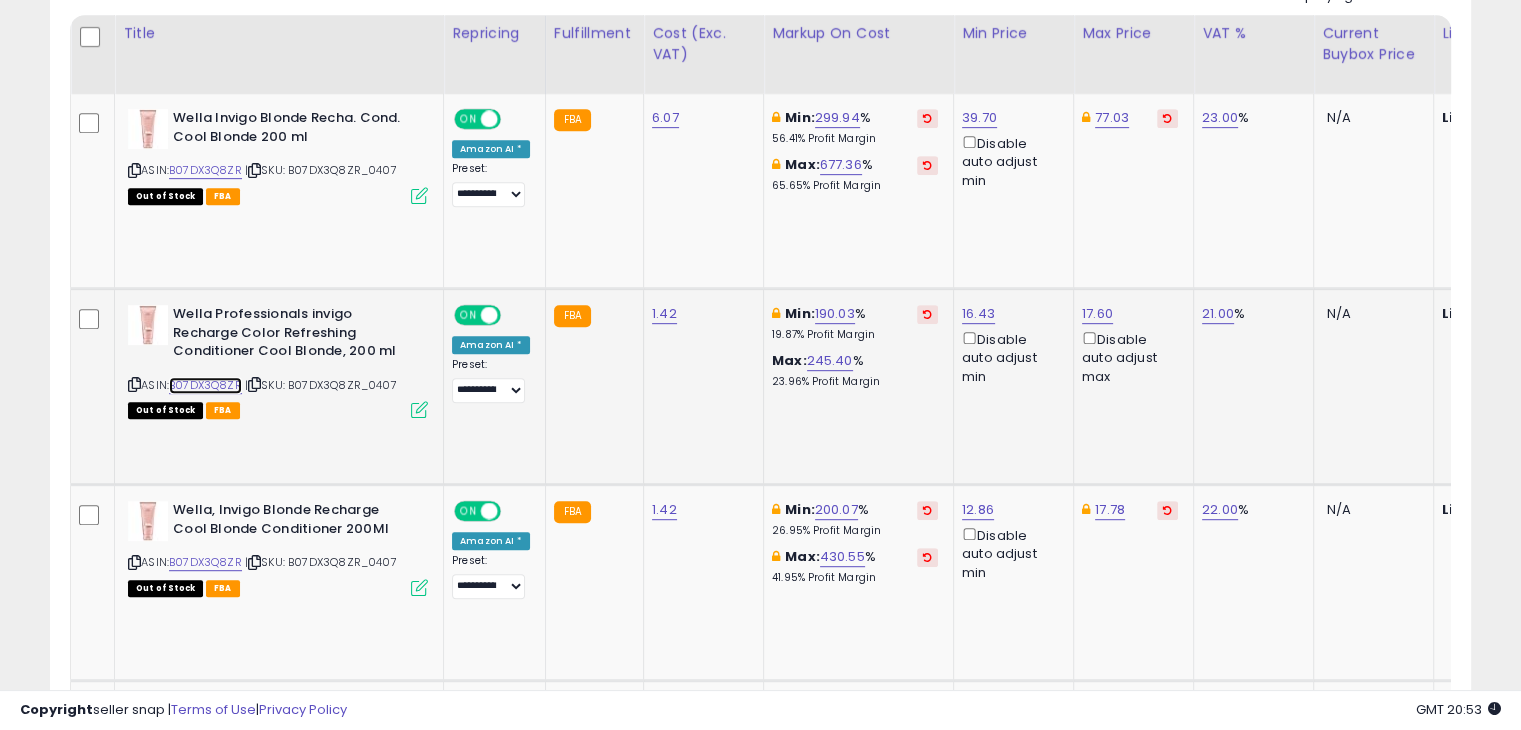 click on "B07DX3Q8ZR" at bounding box center (205, 385) 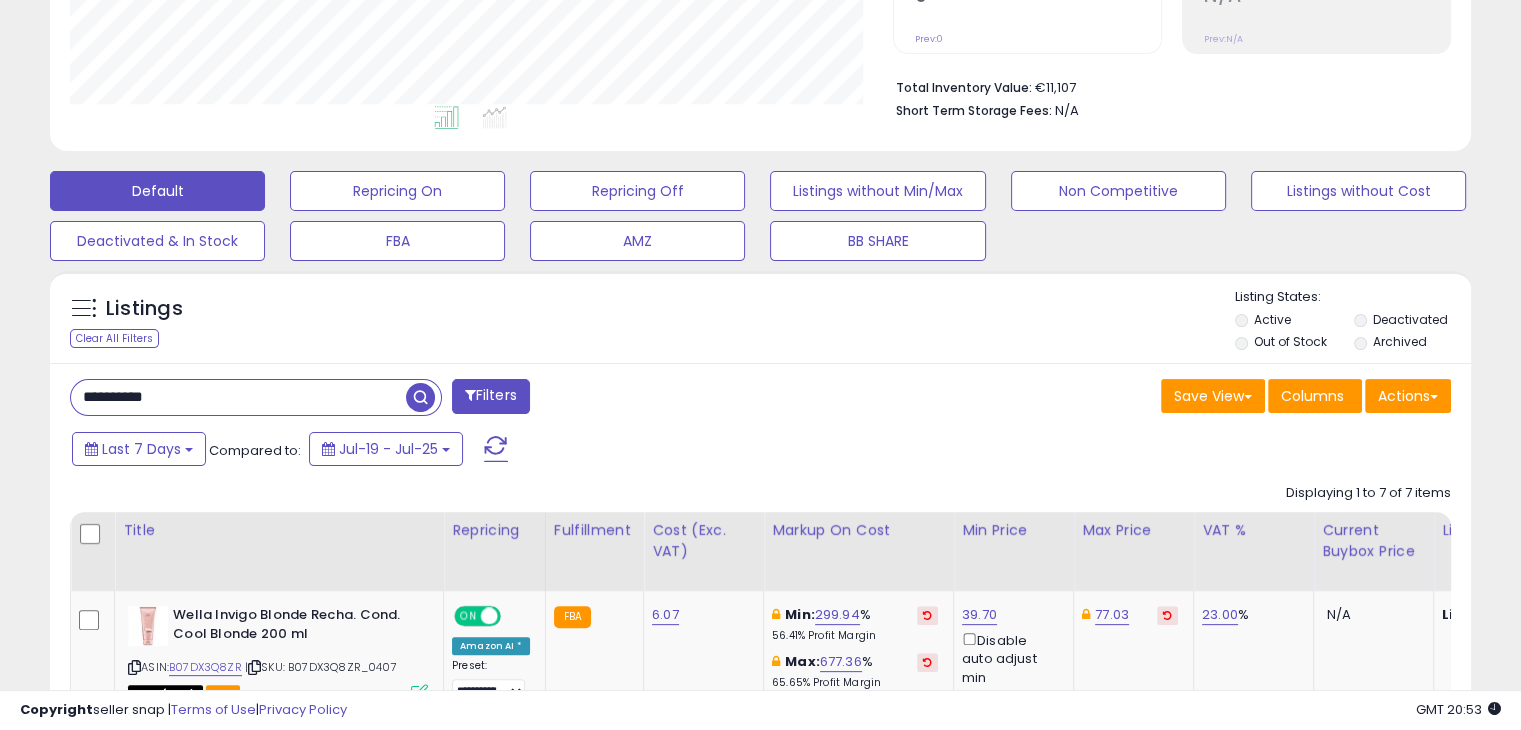 scroll, scrollTop: 456, scrollLeft: 0, axis: vertical 